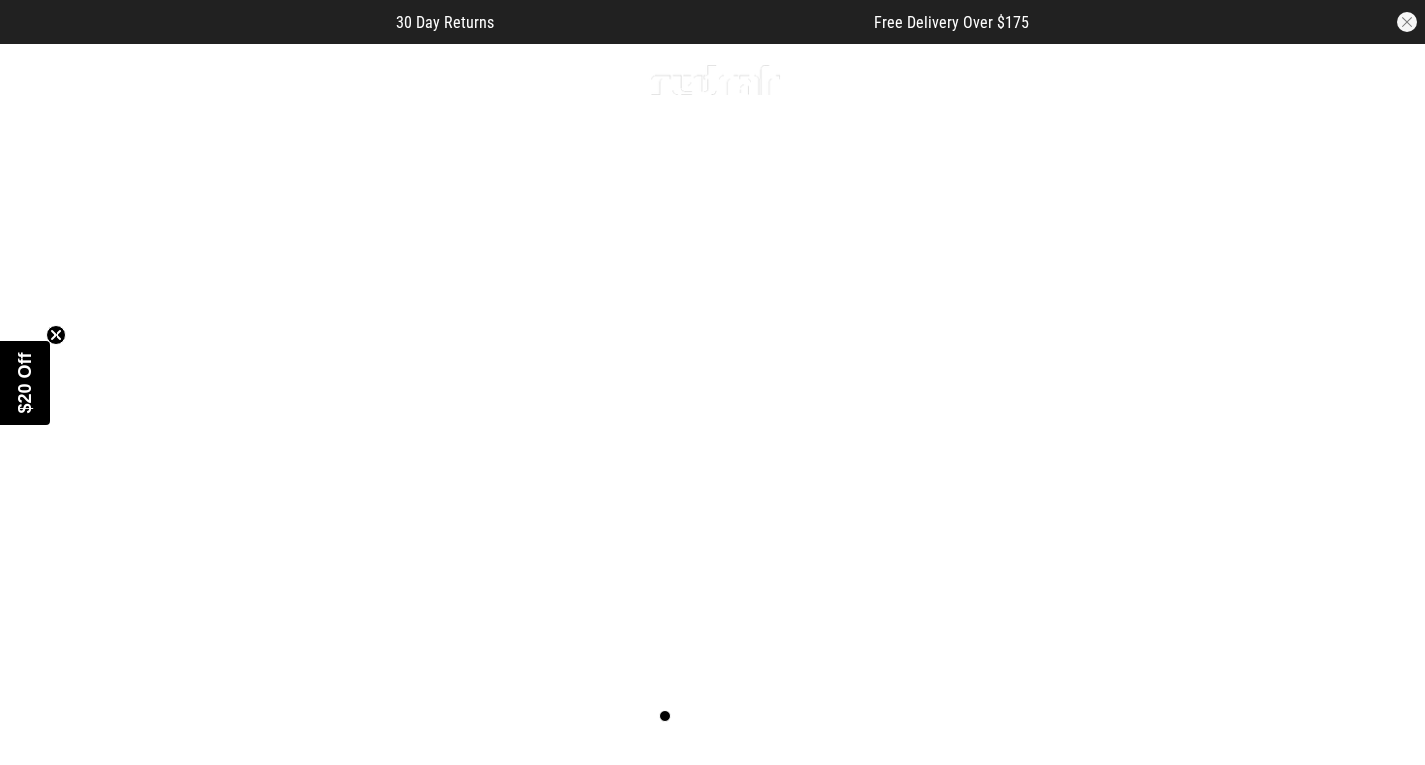 scroll, scrollTop: 0, scrollLeft: 0, axis: both 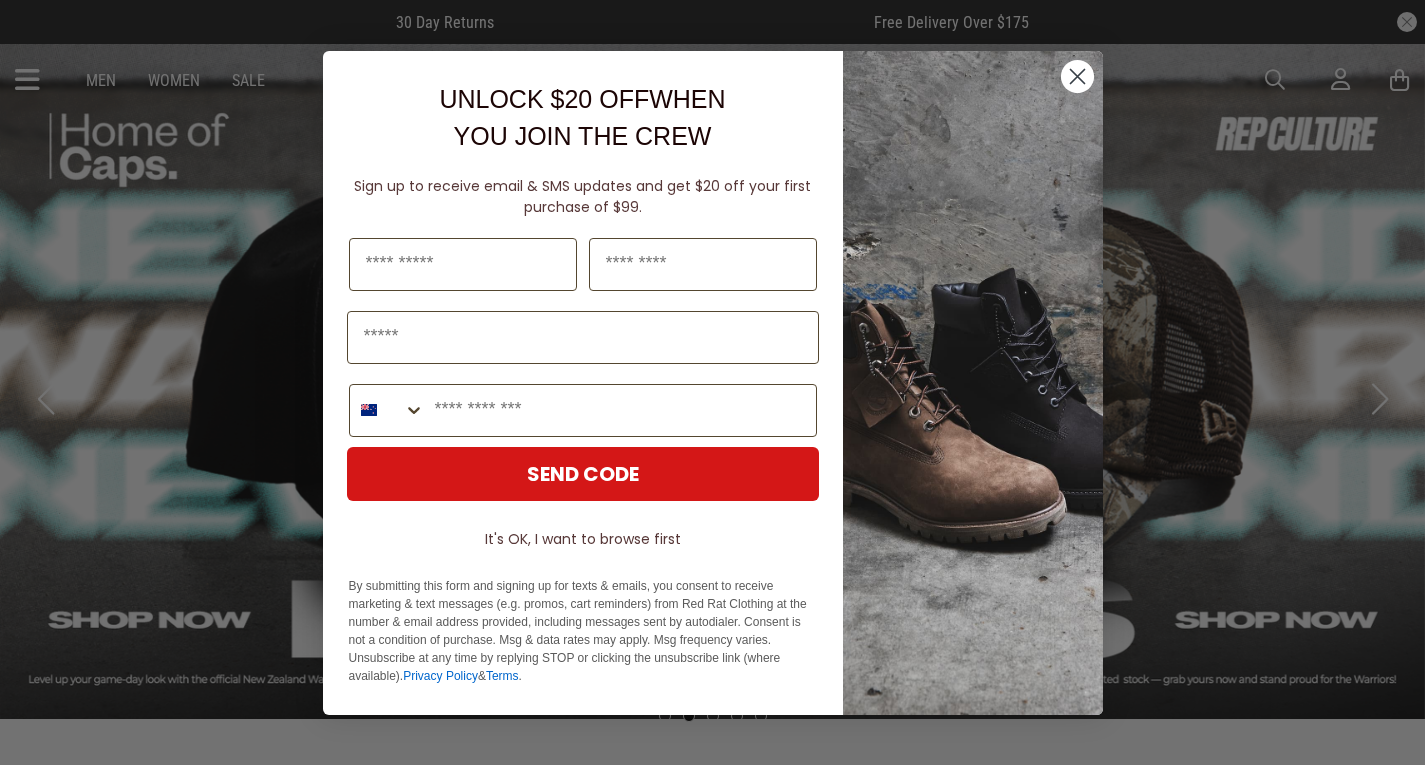 click 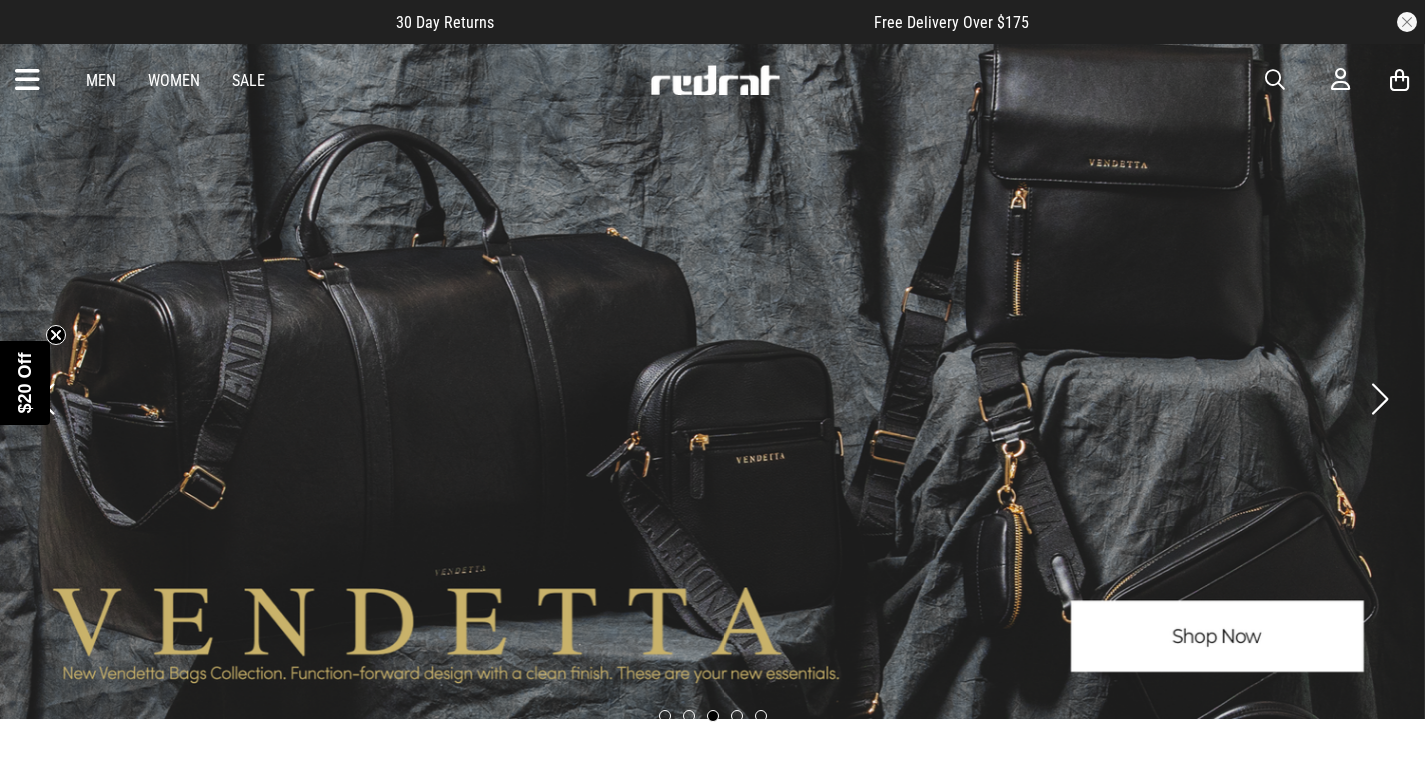 click on "Men   Women   Sale     Sign in     New       Back         Footwear       Back         Mens       Back         Womens       Back         Youth & Kids       Back         Jewellery       Back         Headwear       Back         Accessories       Back         Deals       Back         Sale   UP TO 60% OFF
Shop by Brand
adidas
Converse
New Era
See all brands     Gift Cards   Find a Store   Delivery   Returns & Exchanges   FAQ   Contact Us
Payment Options Only at Red Rat
Let's keep in touch
Back" at bounding box center [712, 80] 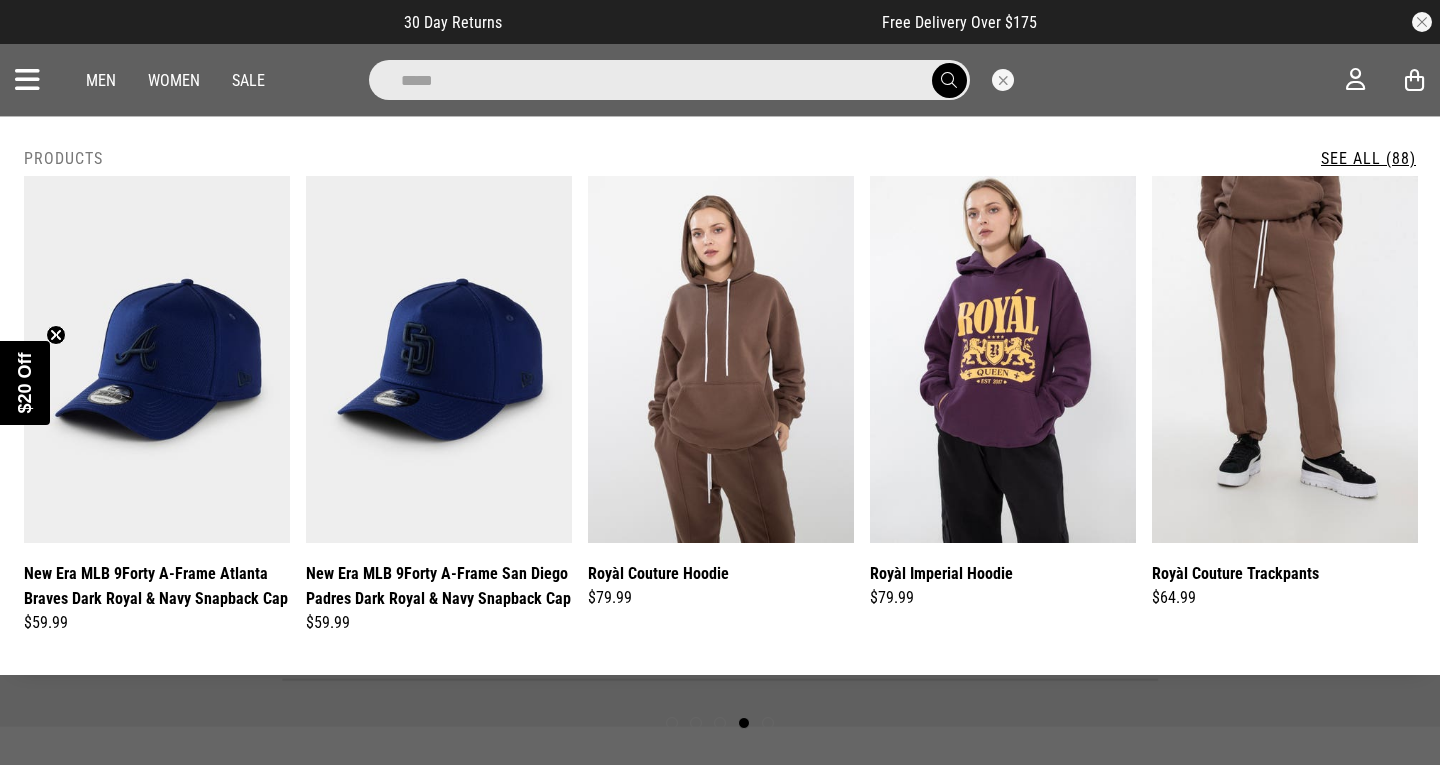 type on "*****" 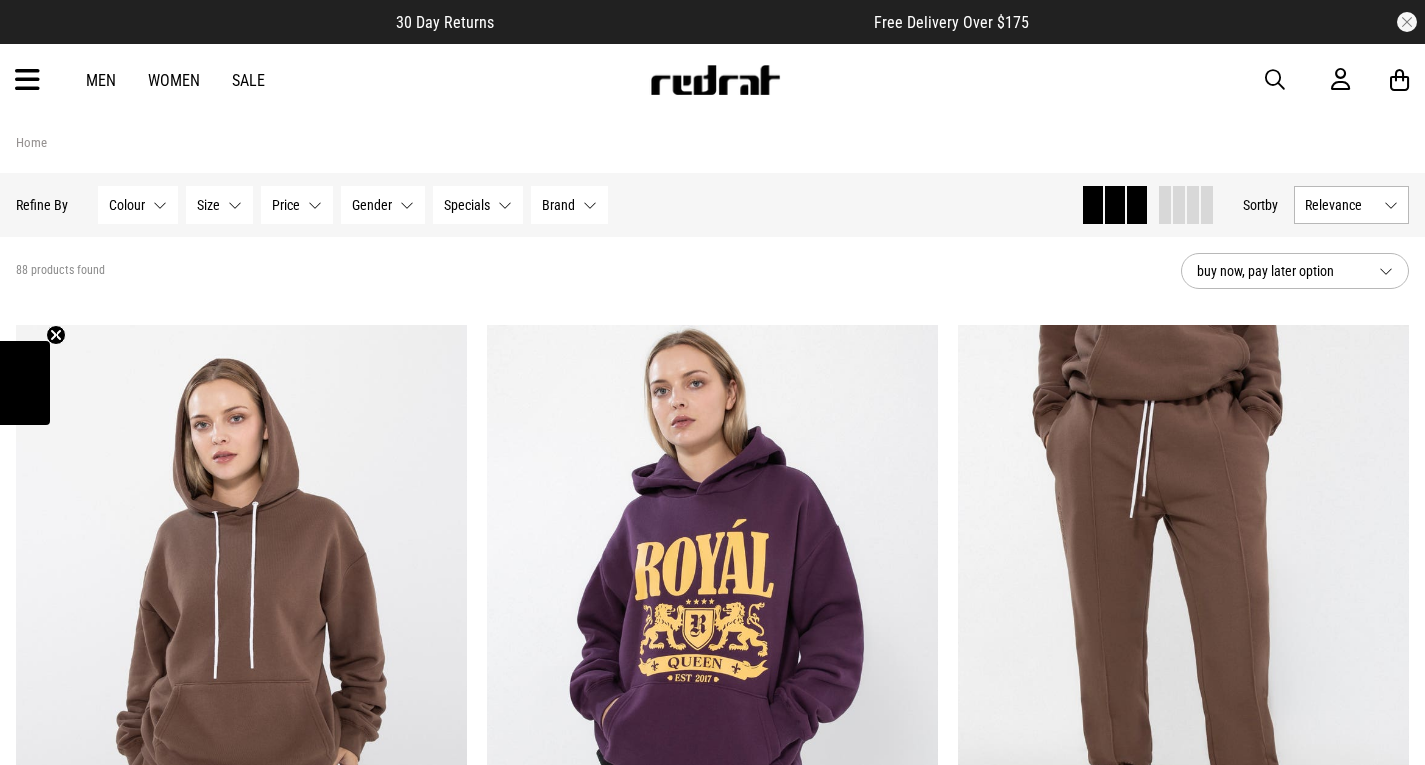 scroll, scrollTop: 0, scrollLeft: 0, axis: both 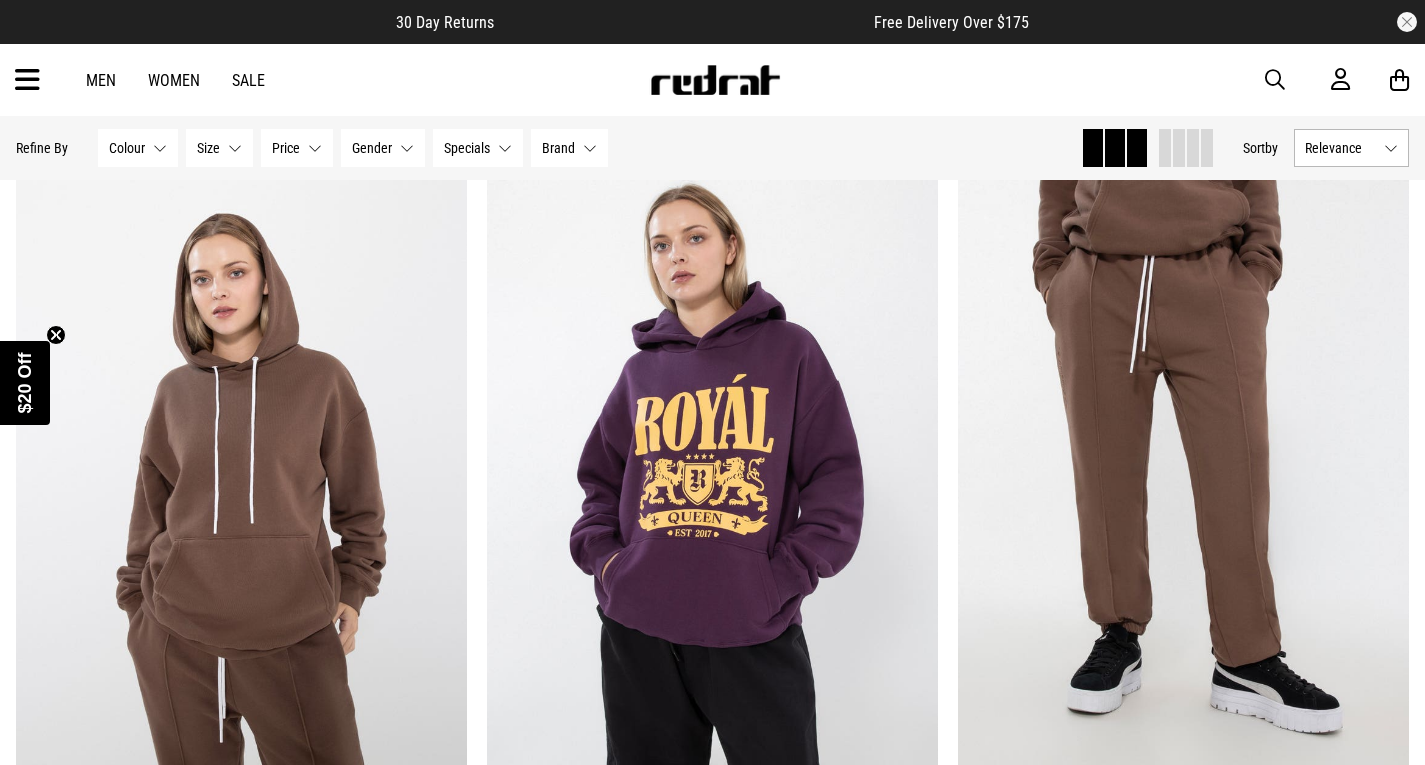 click on "Hide   Refine s   Refine By      Filters  Colour  None selected   Colour  0 Selected  Clear  Beige (6) Black (18) Blue (14) Brown (11) Green (3) Grey (10) Maroon (1) Pink (5) Purple (9) White (11) Size  None selected   Size  0 Selected  Clear  1 (22) 2 (21) 4 (17) 6 (20) 7 (1) 8 (18) 10 (24) 11 (1) 12 (20) 2XL (18) 3XL (14) 4XL (18) 5XL (14) 7 7/8 (1) L (27) M (25) One Size (7) S (25) XL (26) XXL (2) XXXL (2) XXXXL (5) XXXXXL (4) Price  None selected   Price  0 Selected  Clear  $0 - $10 (6) $100 - $150 (1) $11 - $20 (12) $150 - $200 (3) $21 - $30 (27) $30 - $50 (12) $50 - $100 (27) Gender  None selected   Gender  0 Selected  Clear  Mens (2) Womens (53) Youth & Kids (26) Specials  None selected   Specials  0 Selected  Clear  BOGO 50% Off - Selected Jackets (5) Extra 20% Off Sale Styles (43) Brand  None selected   Brand  0 Selected  Clear  AS Colour (1) New Era (5) Royàl (55) Royàl Kids (26) Vans (1) Clear filters Apply filters
Sort  by   Relevance" at bounding box center (712, 148) 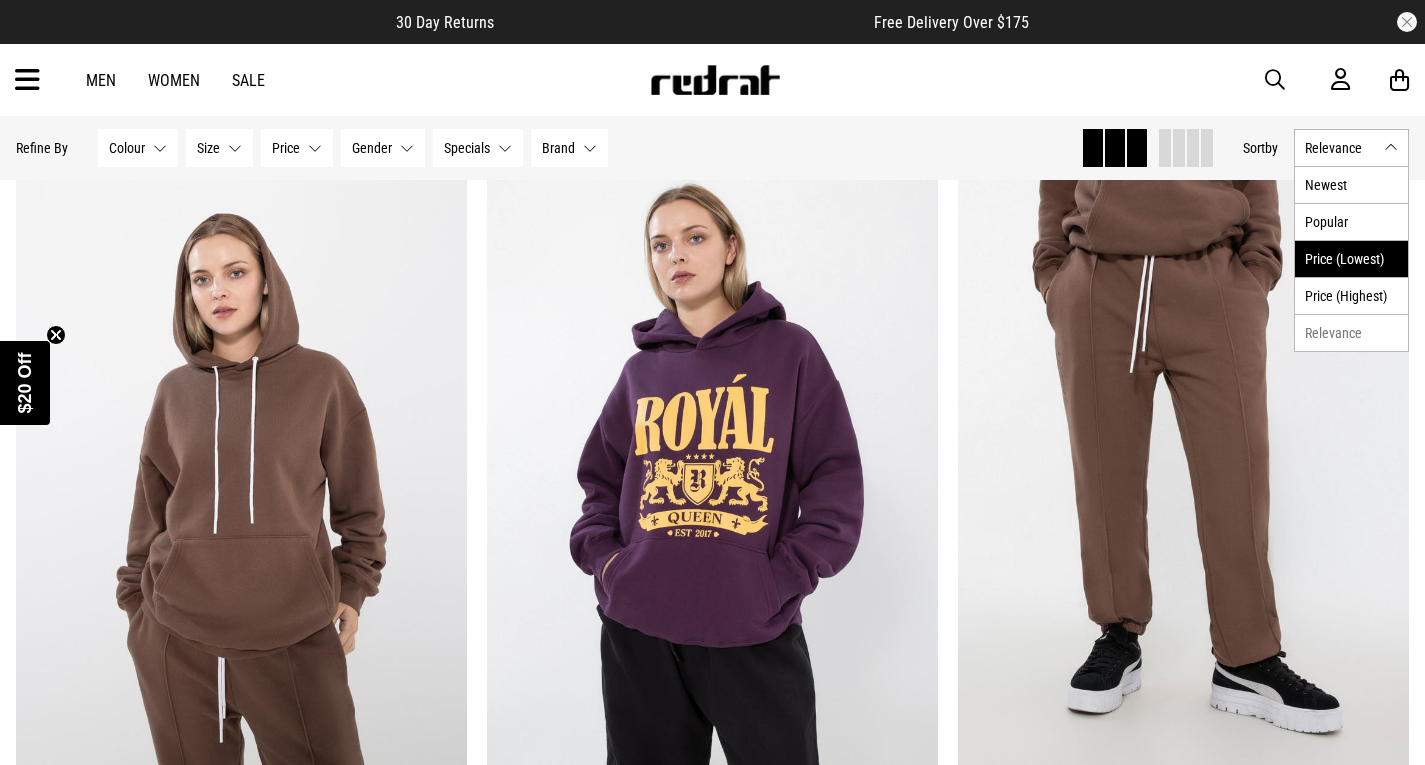 click on "Price (Lowest)" at bounding box center (1351, 258) 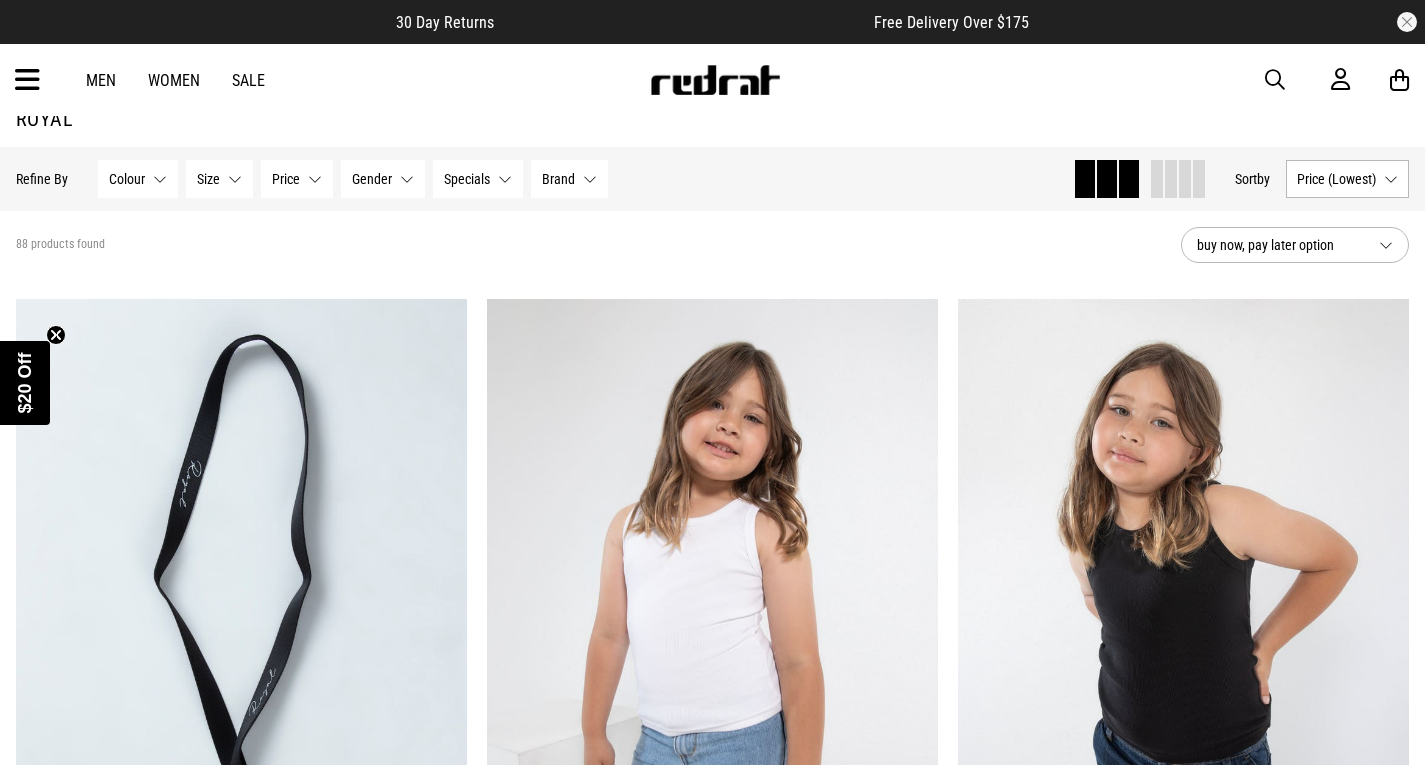 scroll, scrollTop: 48, scrollLeft: 0, axis: vertical 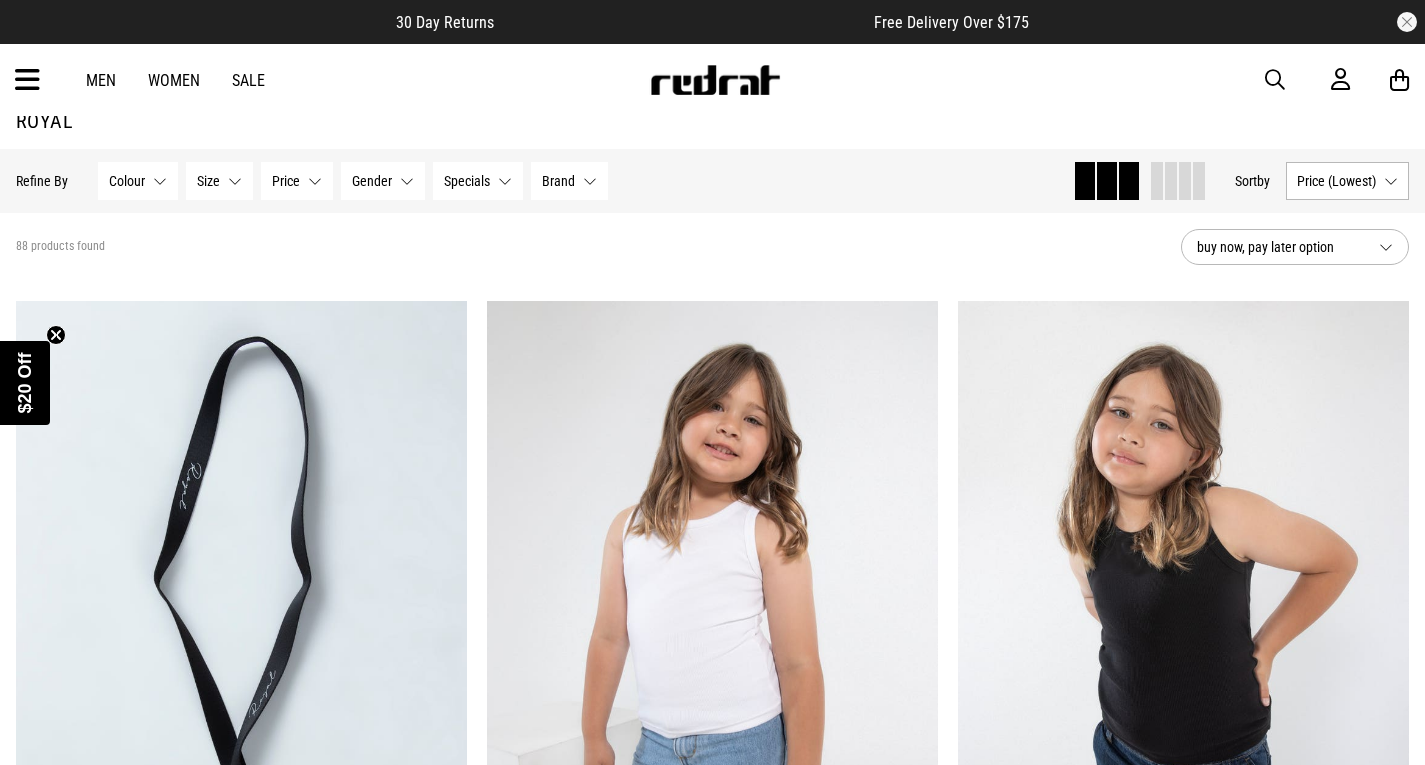 click on "Size  None selected" at bounding box center [219, 181] 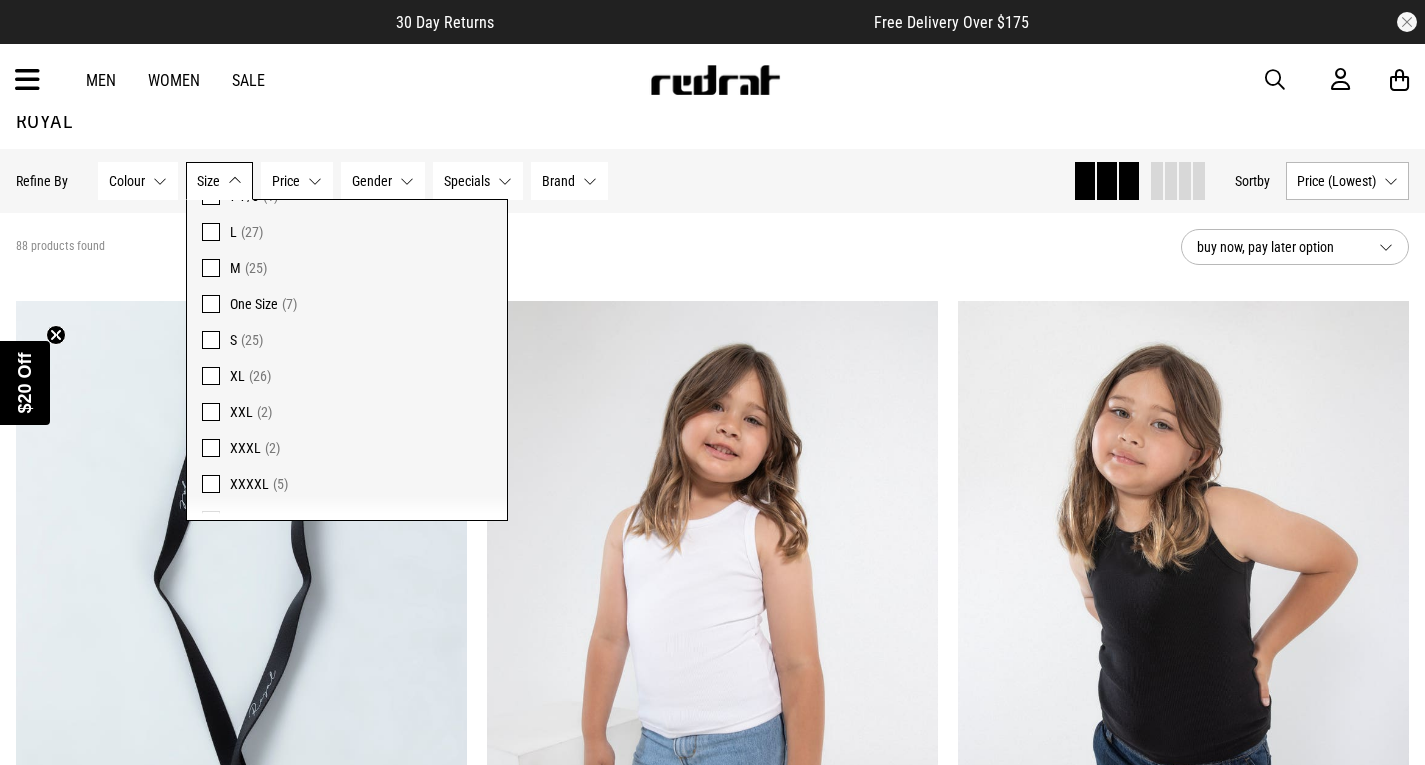 scroll, scrollTop: 555, scrollLeft: 0, axis: vertical 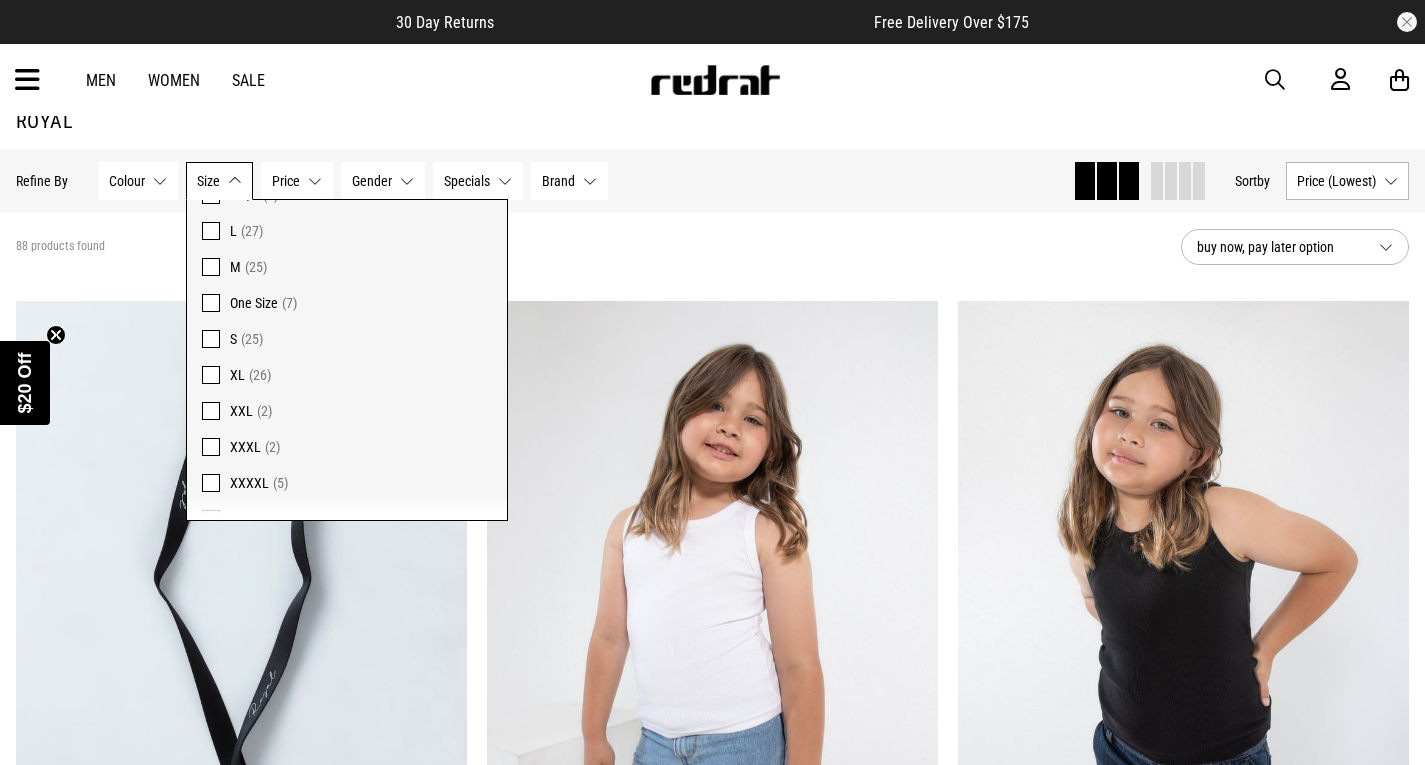 click at bounding box center [211, 339] 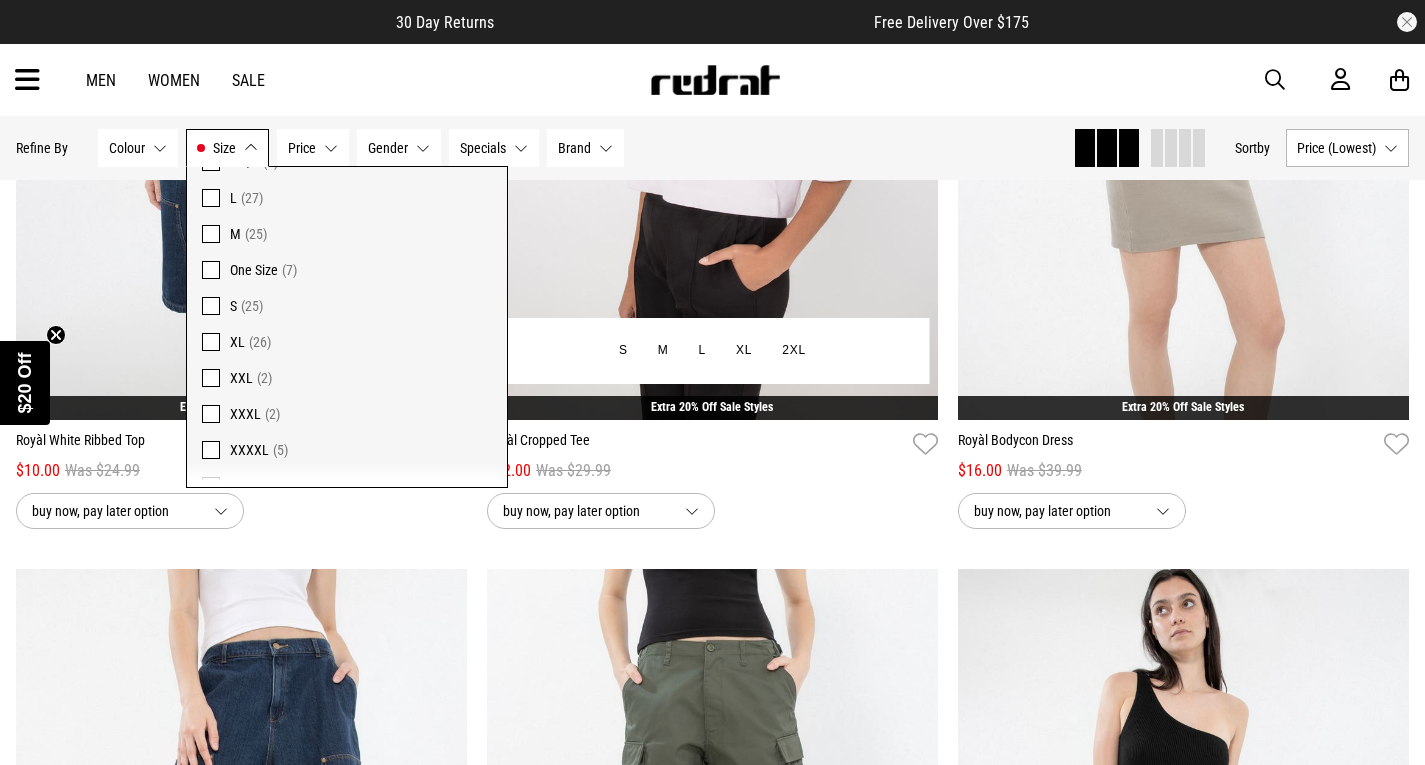 scroll, scrollTop: 222, scrollLeft: 0, axis: vertical 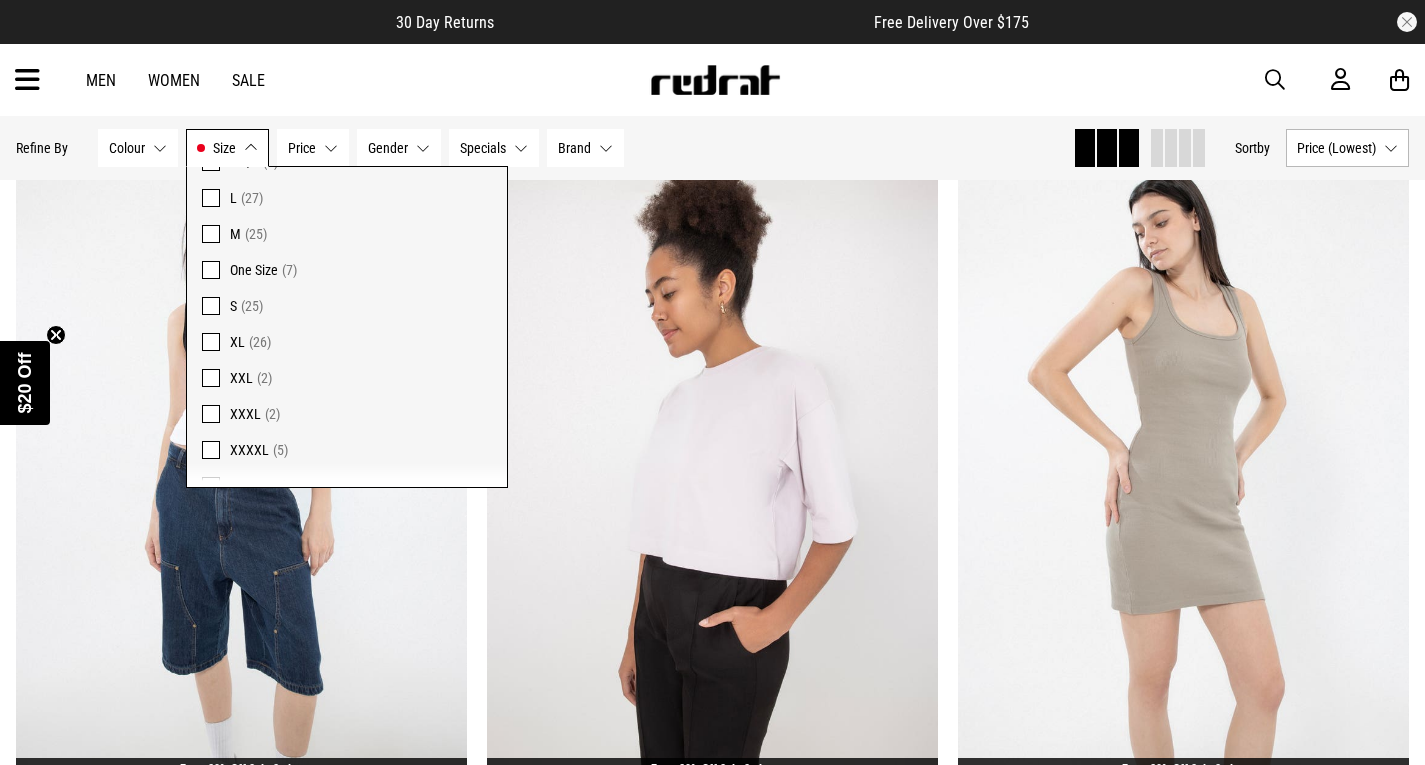click on "Hide   Refine s   Refine By      Filters  Colour  None selected   Colour  0 Selected  Clear  Beige (1) Black (6) Blue (4) Brown (3) Green (1) Grey (4) Purple (4) White (2) Size  S   Size  1 Selected  Clear  1 (22) 2 (21) 4 (17) 6 (20) 7 (1) 8 (18) 10 (24) 11 (1) 12 (20) 2XL (18) 3XL (14) 4XL (18) 5XL (14) 7 7/8 (1) L (27) M (25) One Size (7) S (25) XL (26) XXL (2) XXXL (2) XXXXL (5) XXXXXL (4) Price  None selected   Price  0 Selected  Clear  $0 - $10 (1) $11 - $20 (5) $21 - $30 (7) $30 - $50 (5) $50 - $100 (7) Gender  None selected   Gender  0 Selected  Clear  Mens (1) Womens (25) Specials  None selected   Specials  0 Selected  Clear  Extra 20% Off Sale Styles (14) Brand  None selected   Brand  0 Selected  Clear  AS Colour (1) Royàl (24) Clear filters Apply filters" at bounding box center [536, 148] 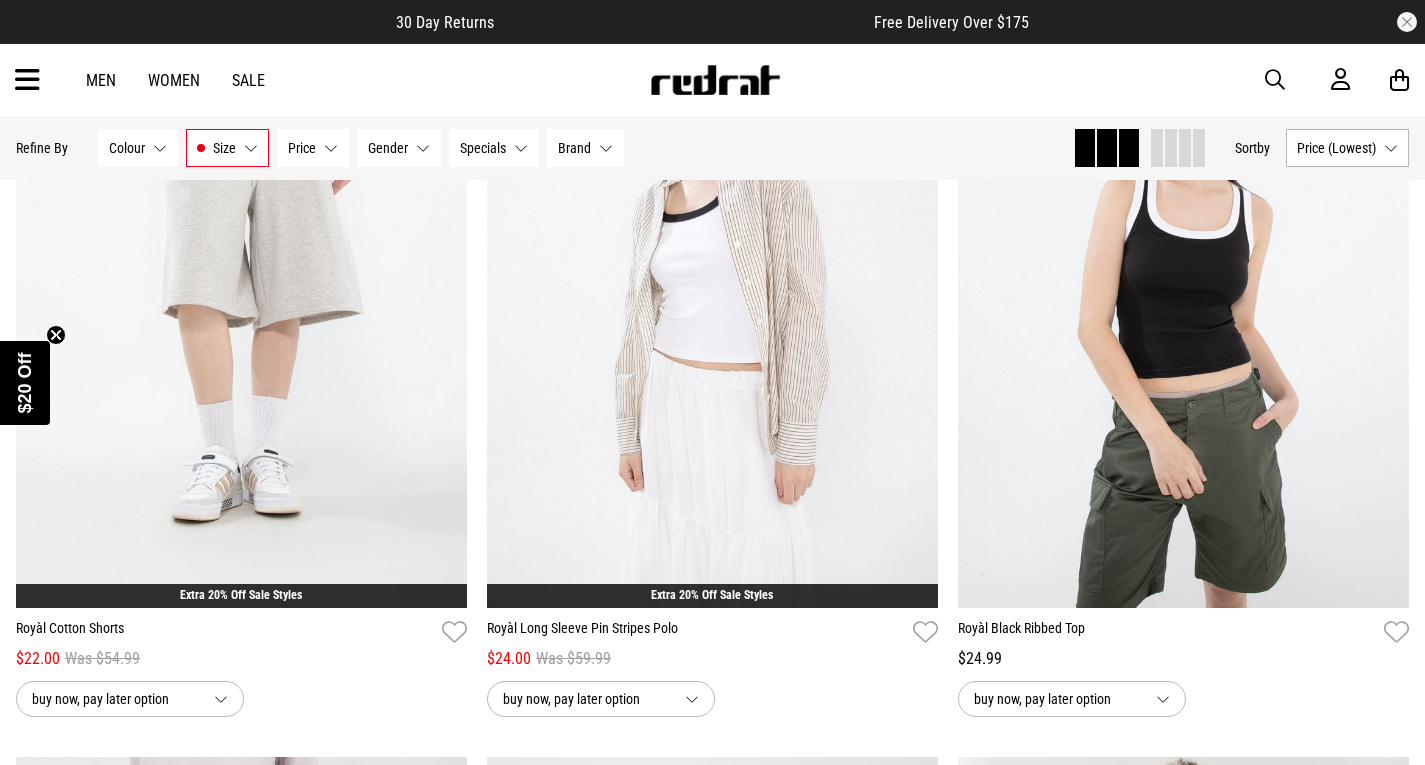 scroll, scrollTop: 1958, scrollLeft: 0, axis: vertical 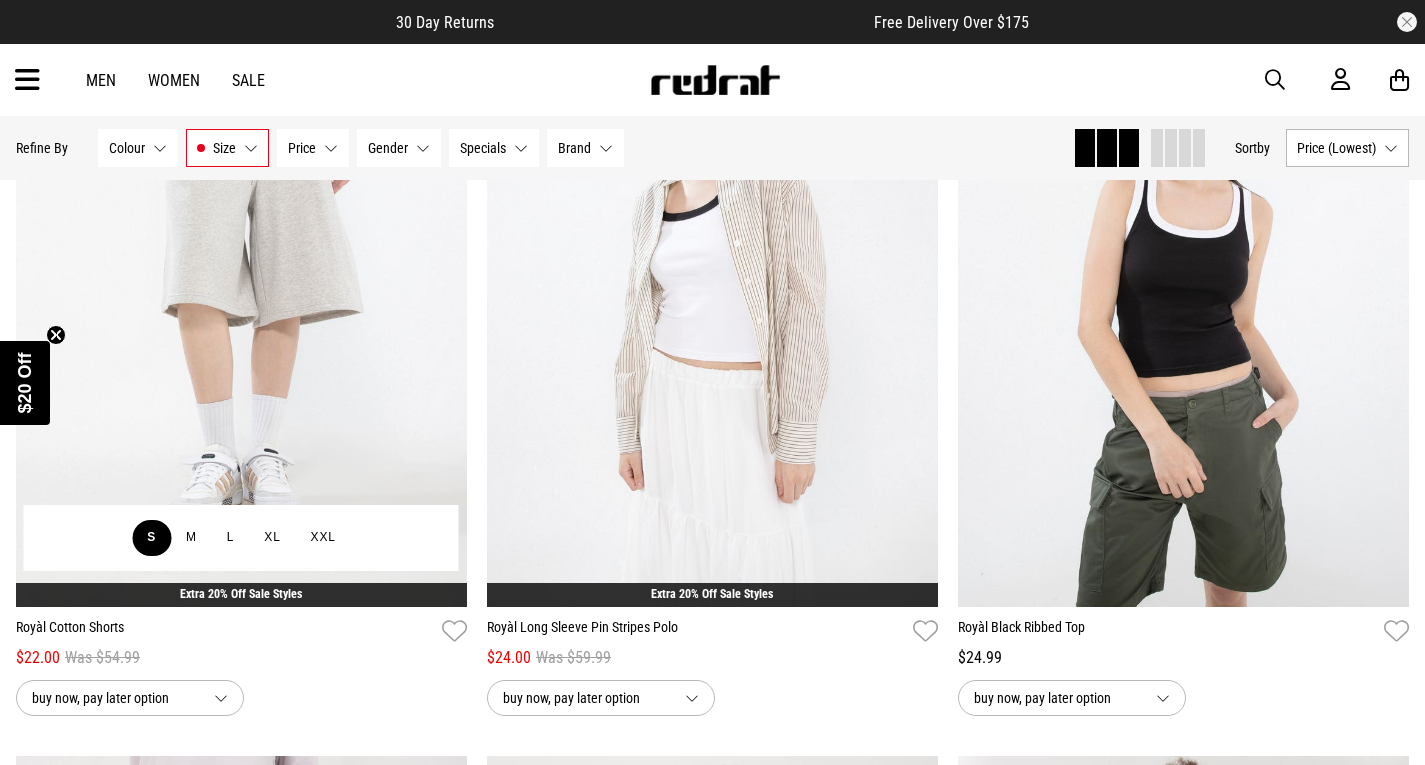 click on "S" at bounding box center [151, 538] 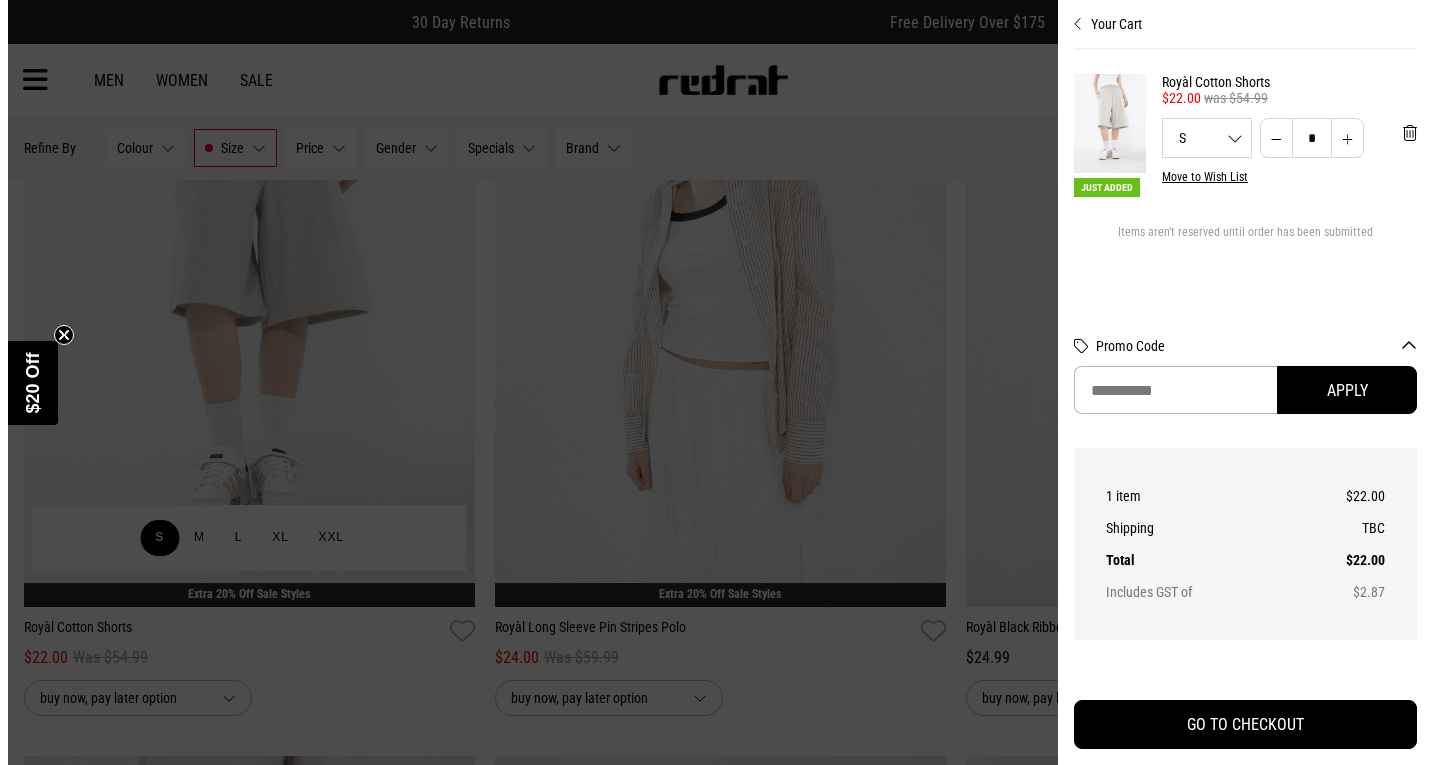 scroll, scrollTop: 1972, scrollLeft: 0, axis: vertical 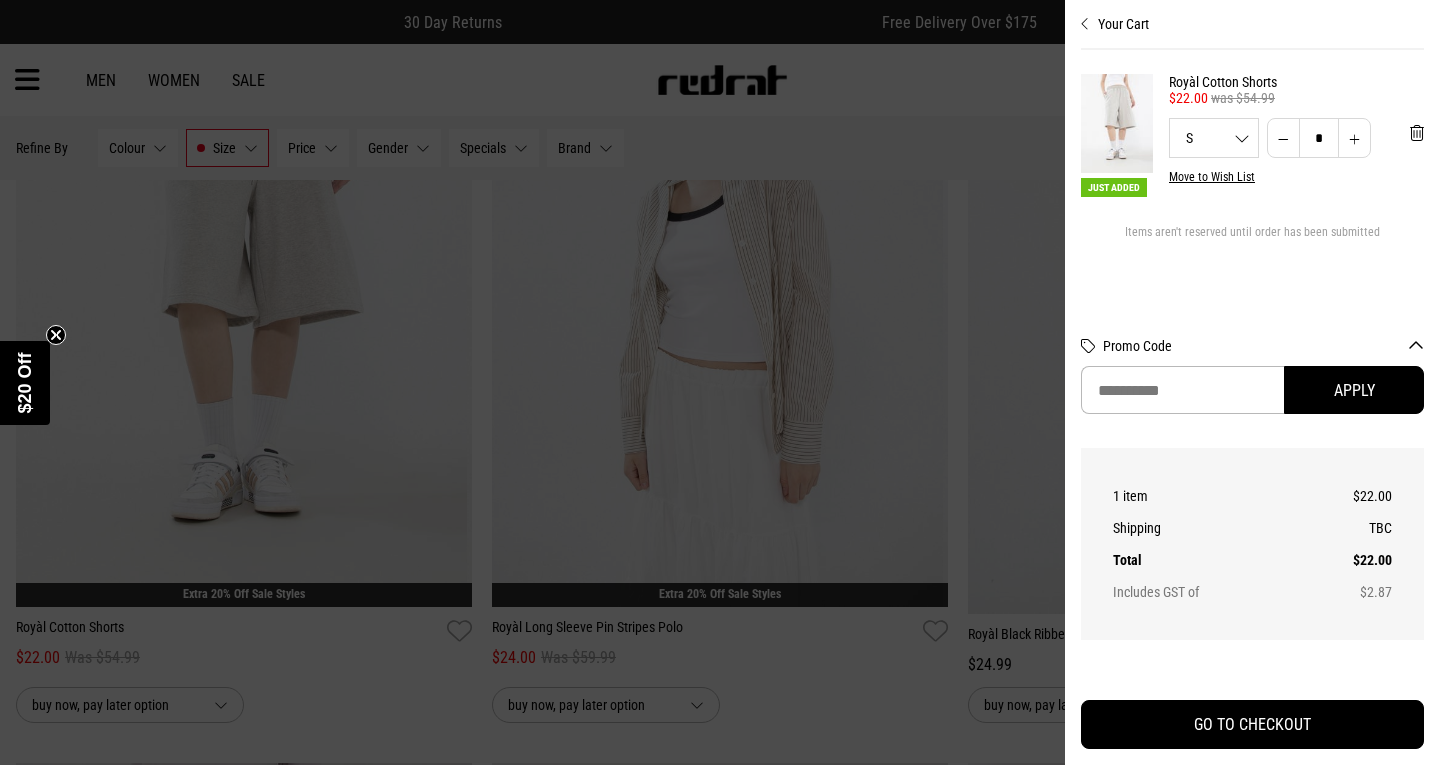 click at bounding box center (720, 382) 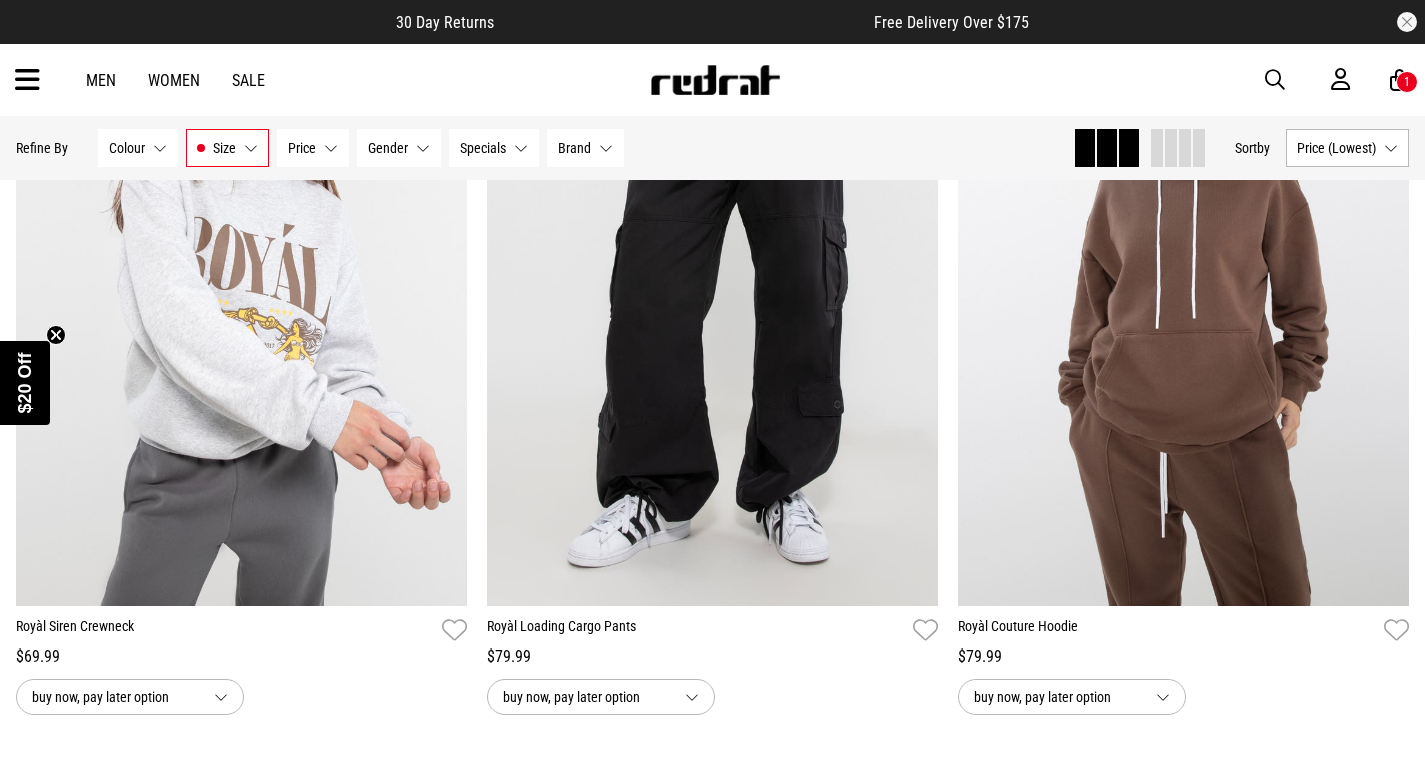 scroll, scrollTop: 5862, scrollLeft: 0, axis: vertical 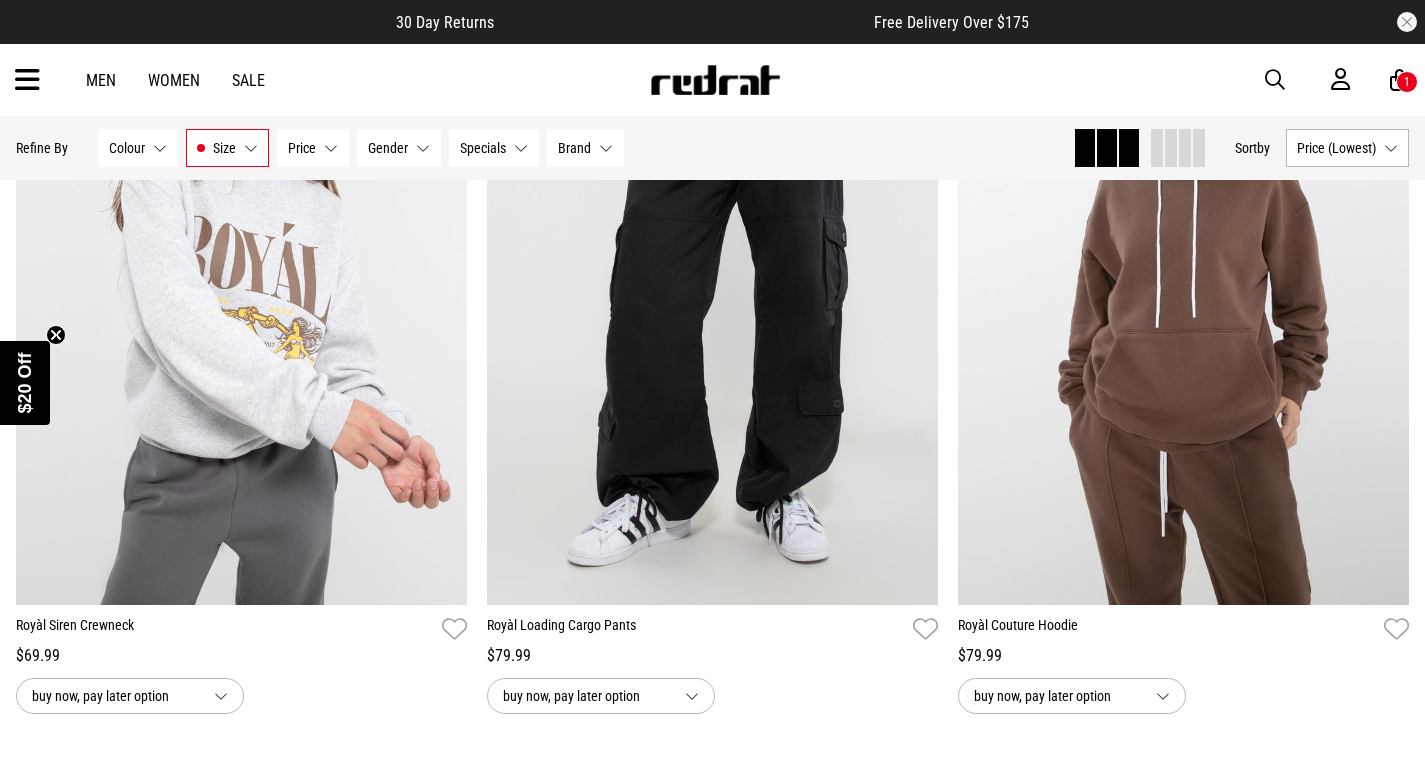 click at bounding box center [715, 80] 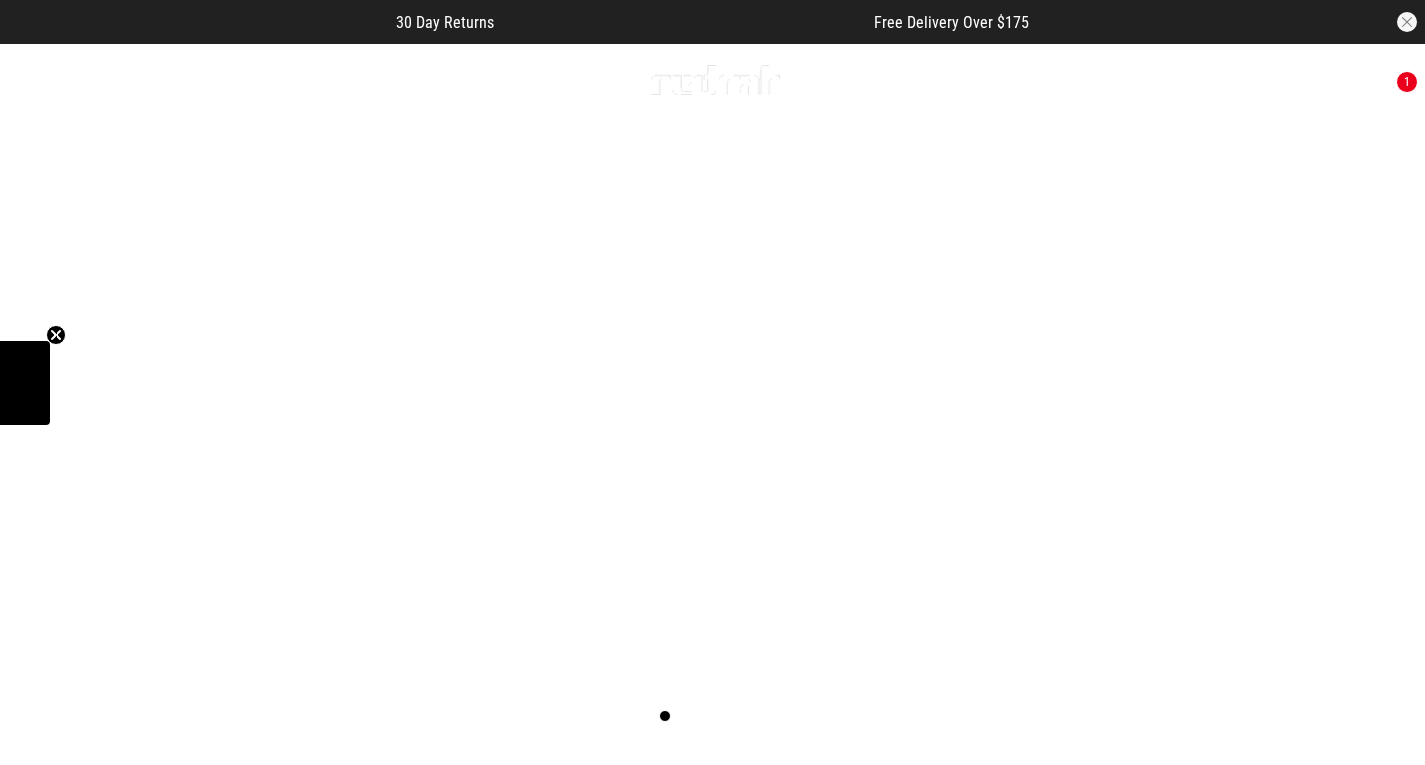 scroll, scrollTop: 0, scrollLeft: 0, axis: both 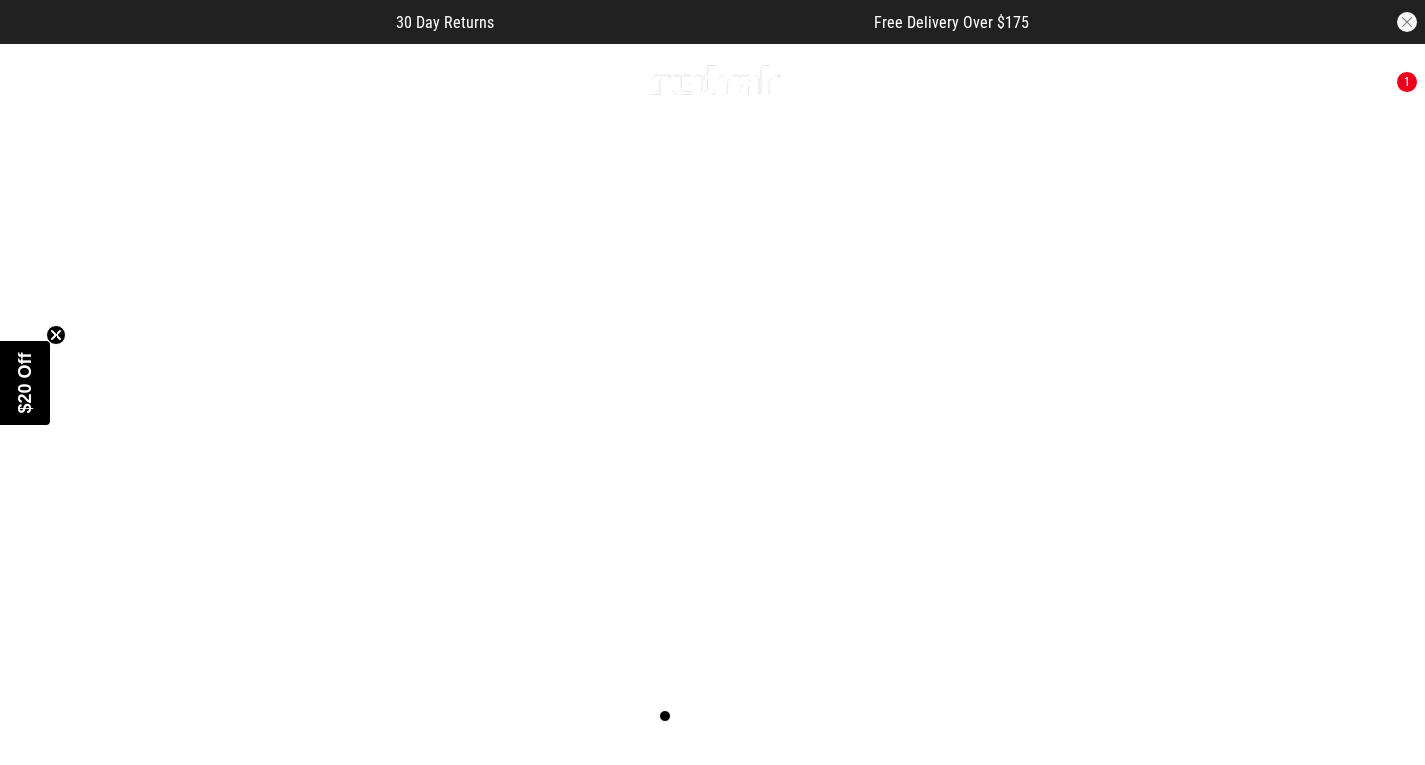 click at bounding box center [712, 399] 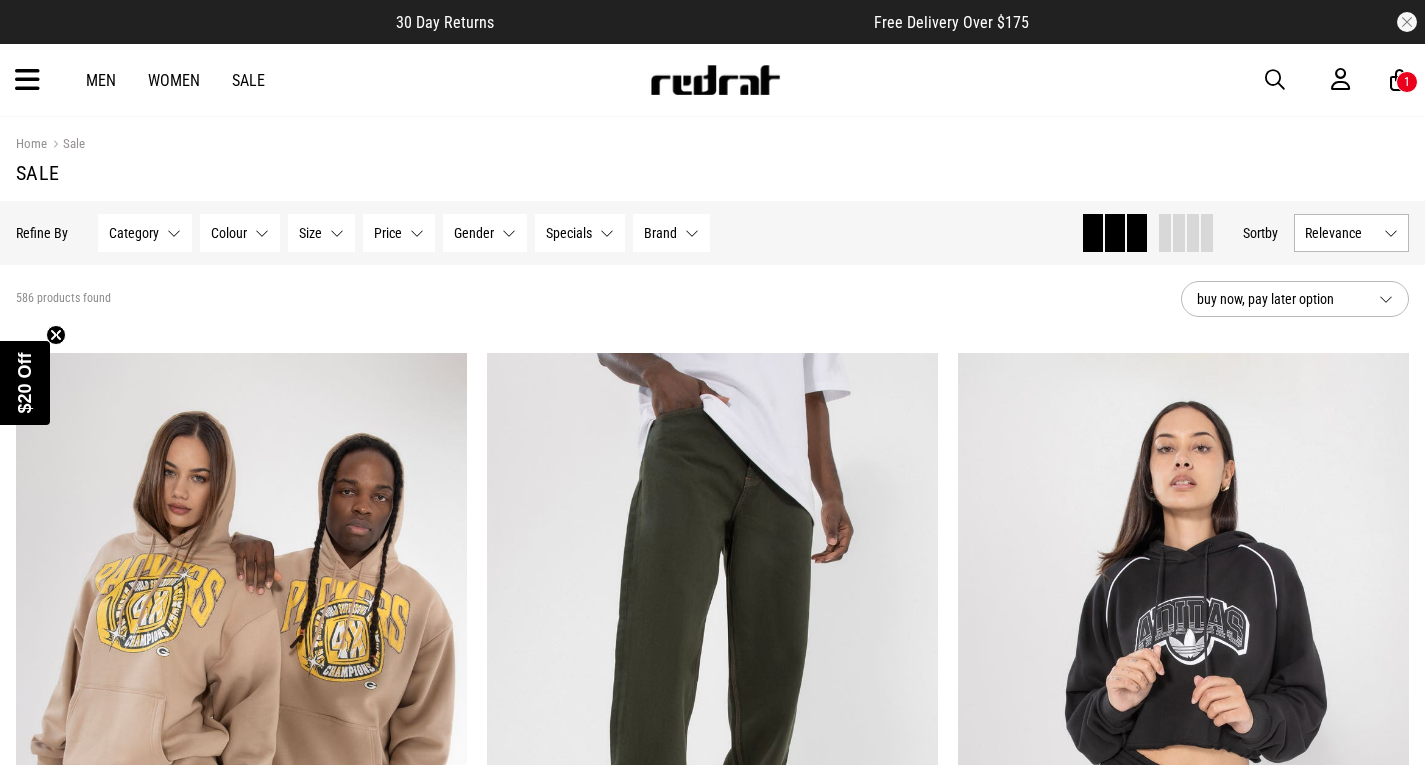 scroll, scrollTop: 0, scrollLeft: 0, axis: both 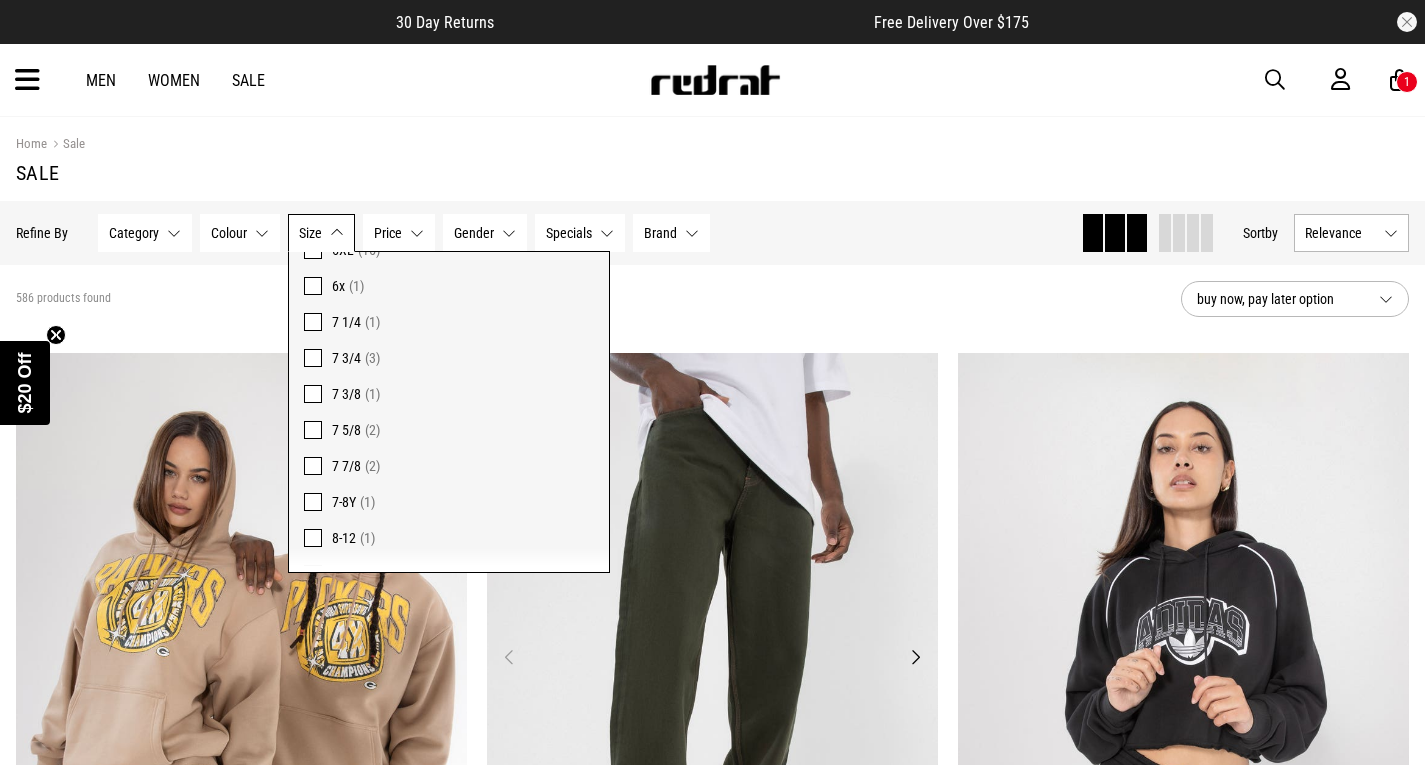 click at bounding box center [712, 668] 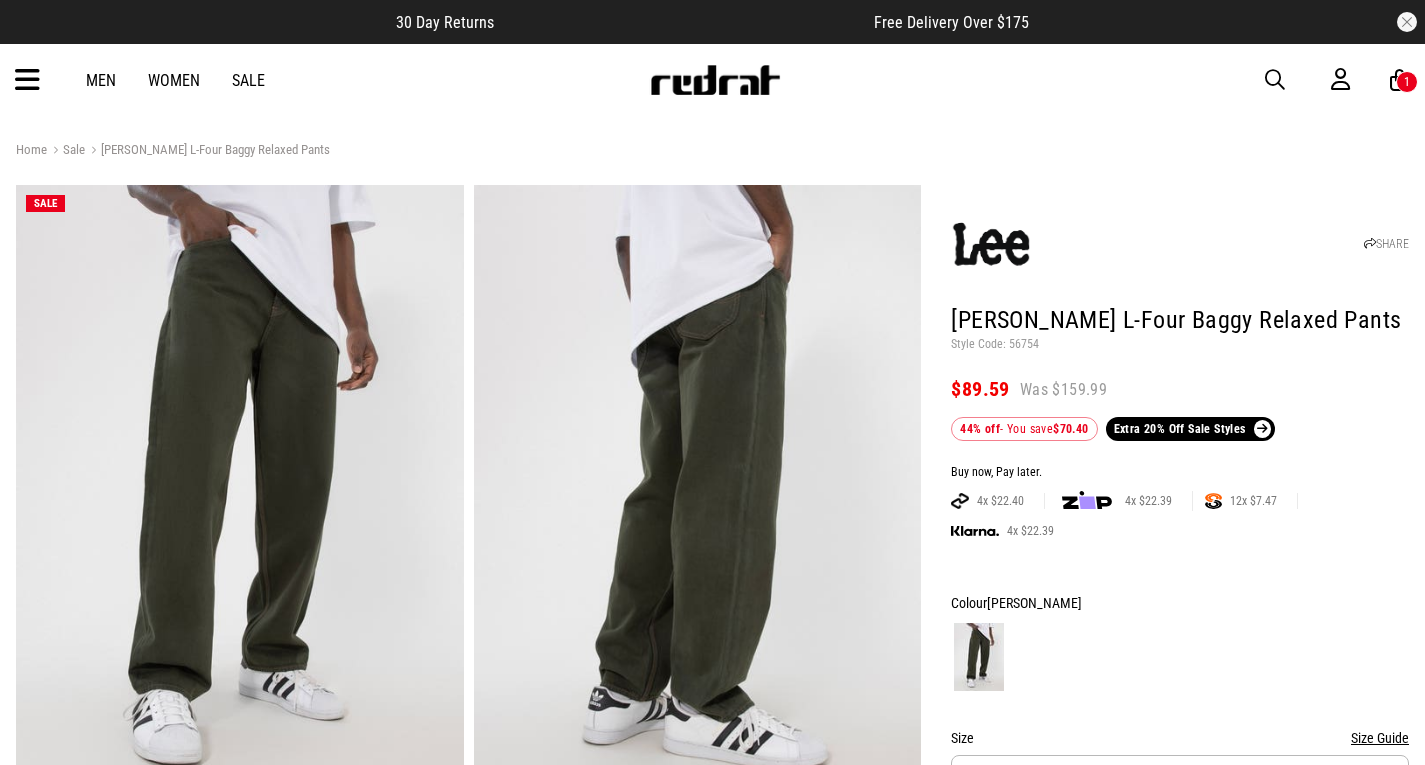 scroll, scrollTop: 0, scrollLeft: 0, axis: both 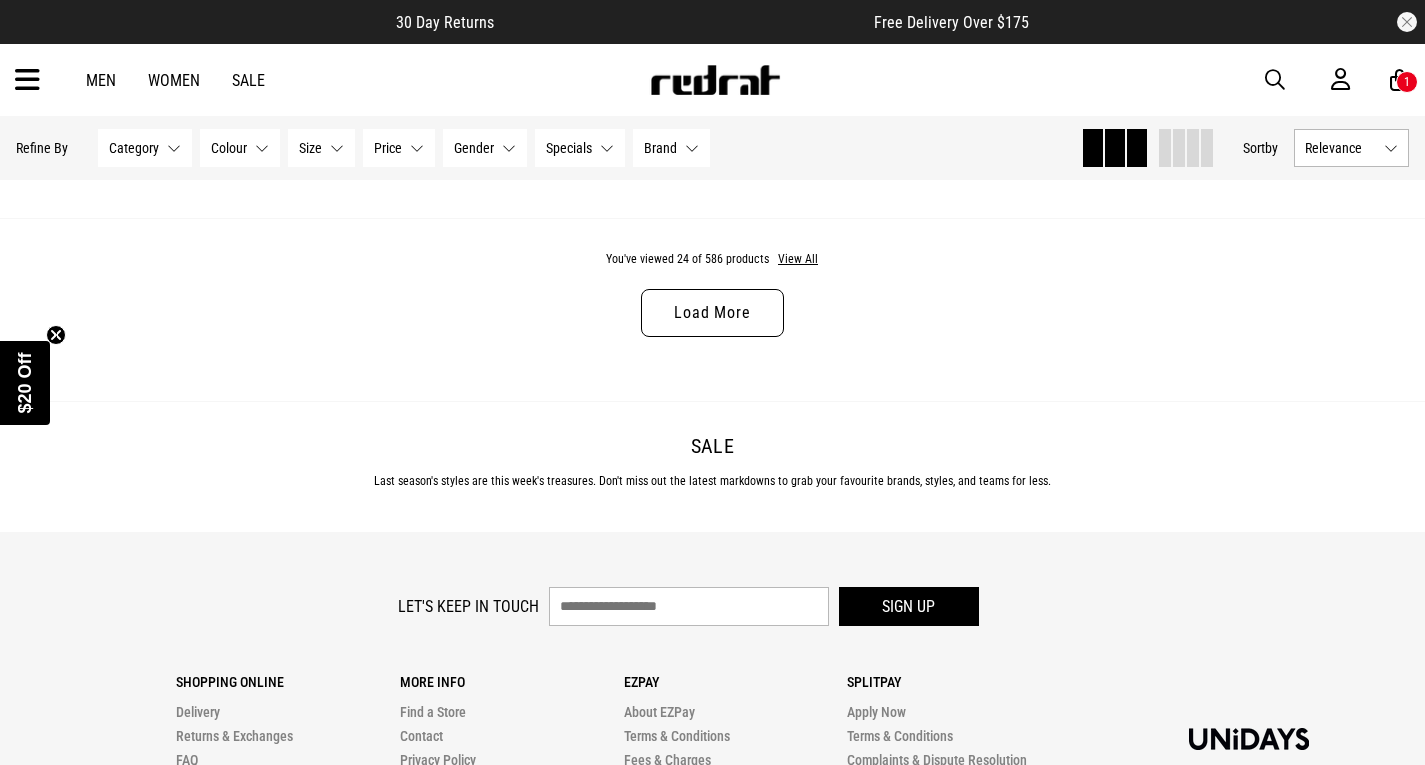 click on "Load More" at bounding box center (712, 313) 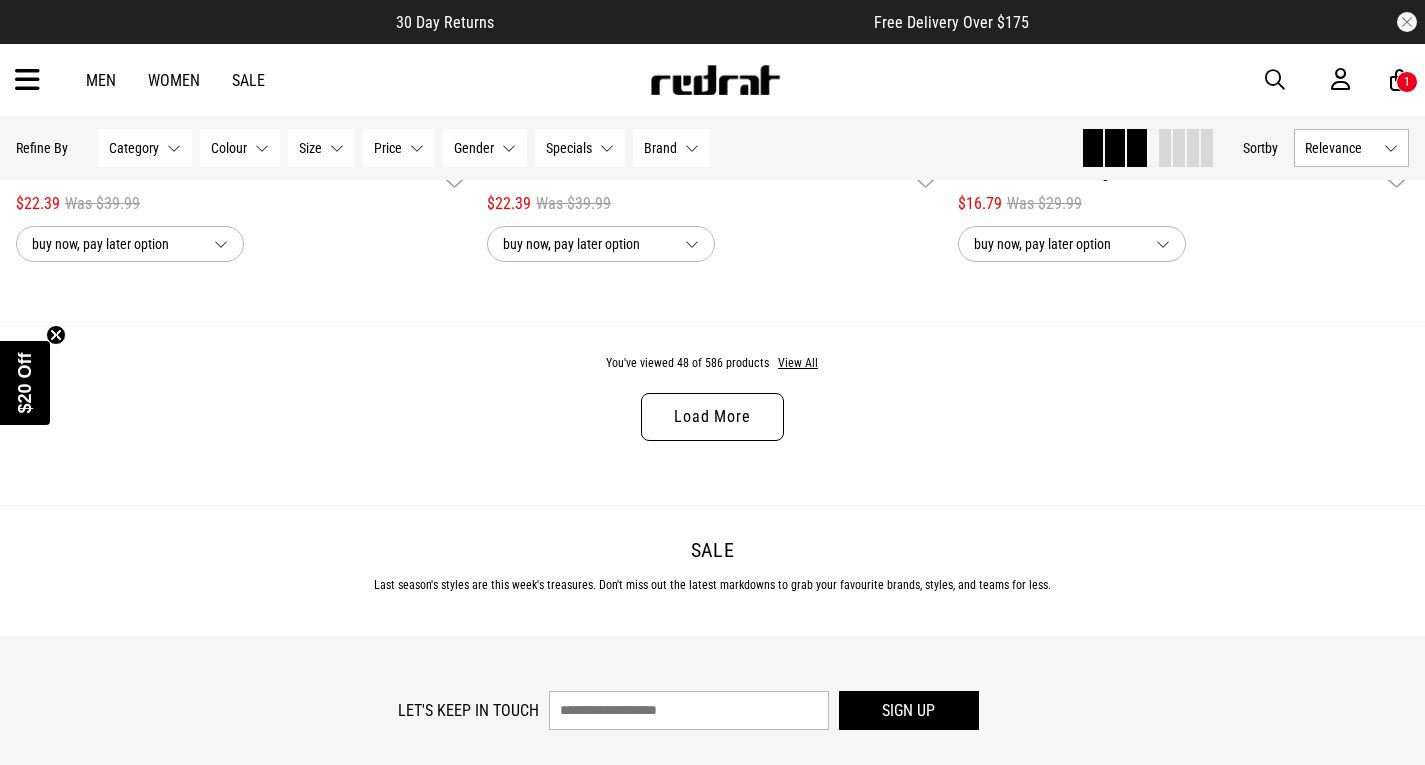 scroll, scrollTop: 12547, scrollLeft: 0, axis: vertical 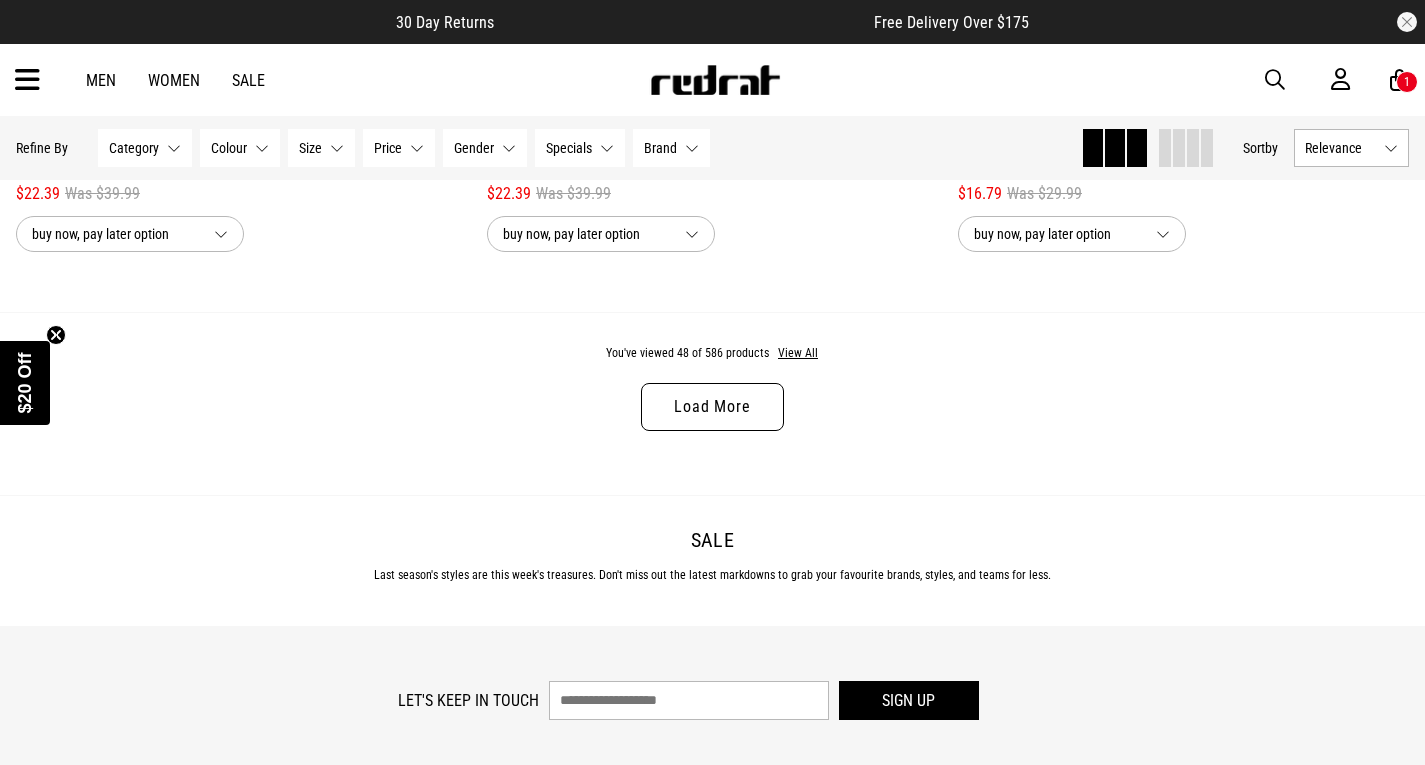 click on "Load More" at bounding box center [712, 407] 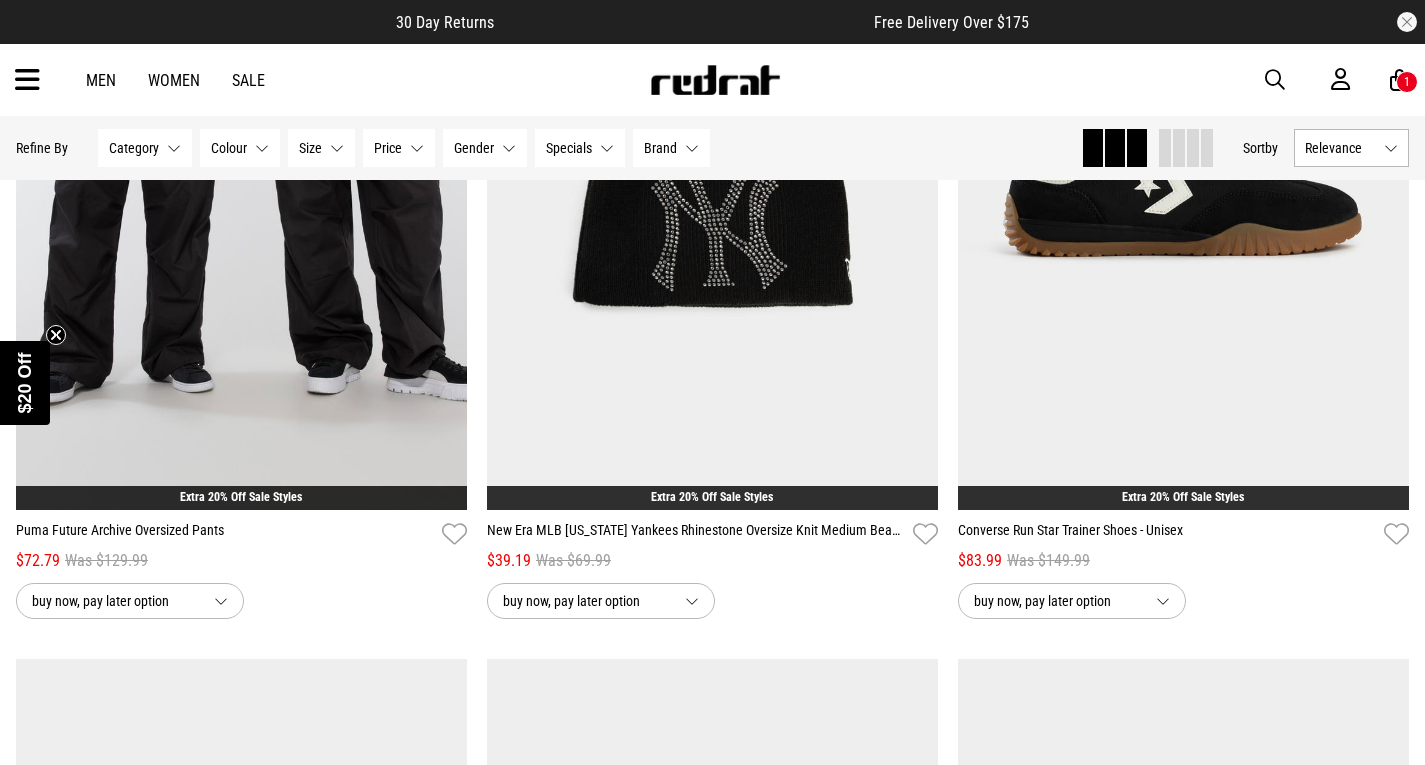 scroll, scrollTop: 17644, scrollLeft: 0, axis: vertical 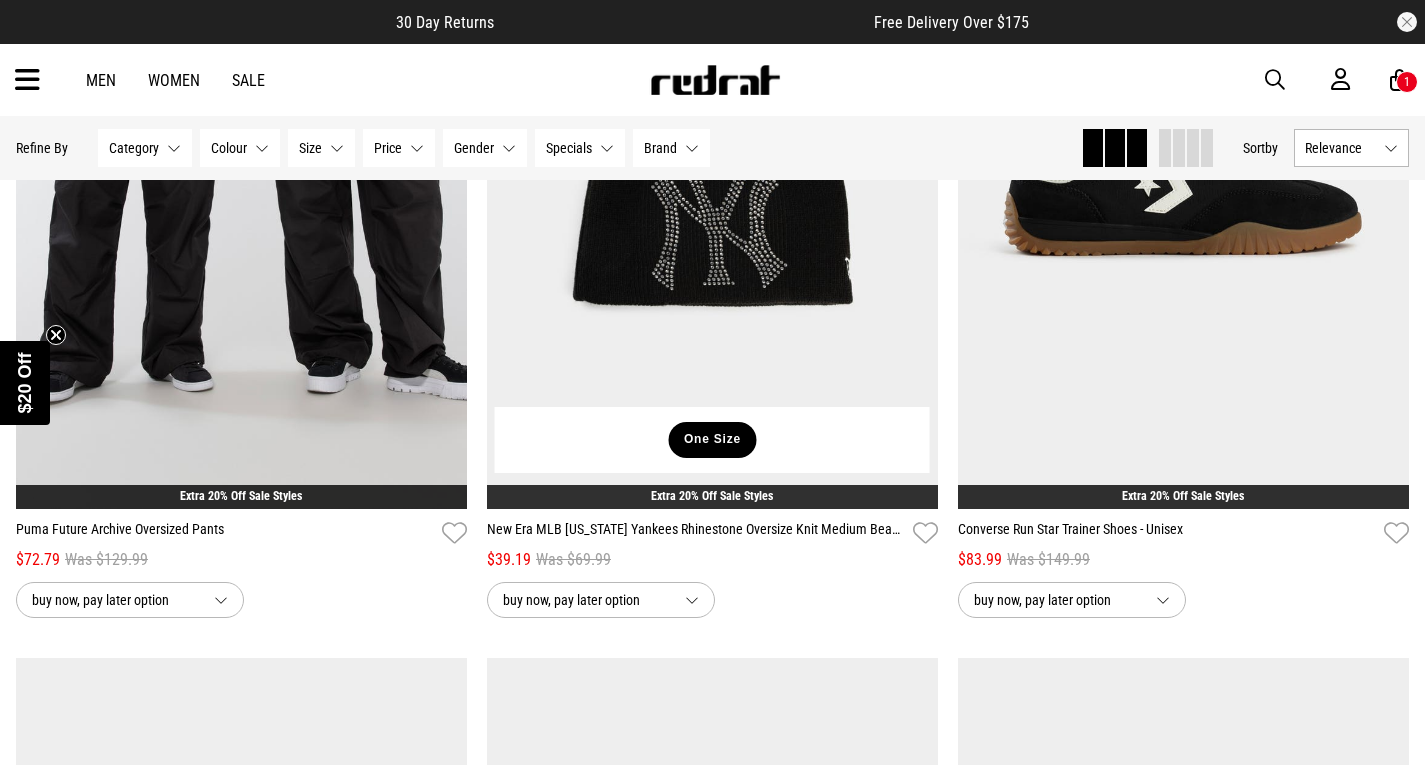 click on "One Size" at bounding box center (712, 440) 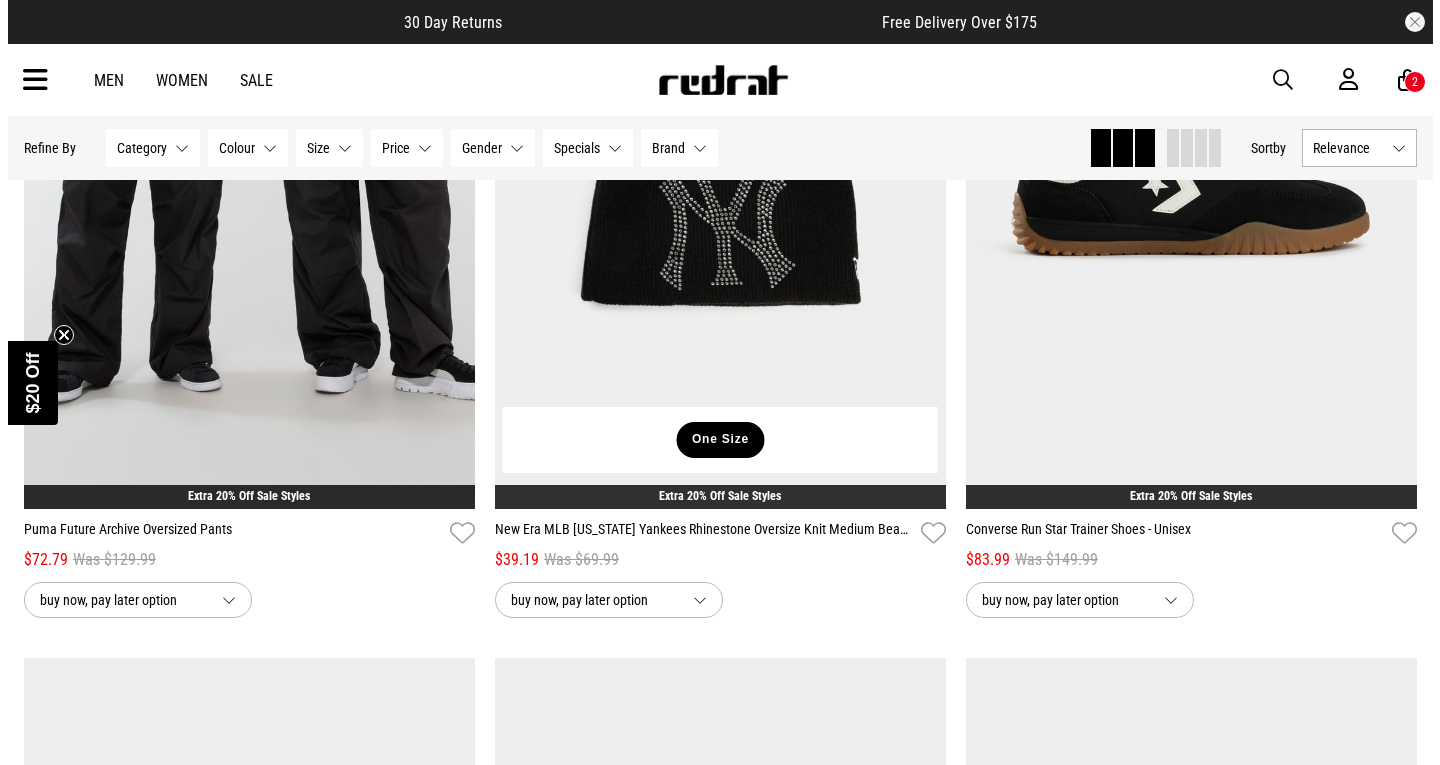 scroll, scrollTop: 17798, scrollLeft: 0, axis: vertical 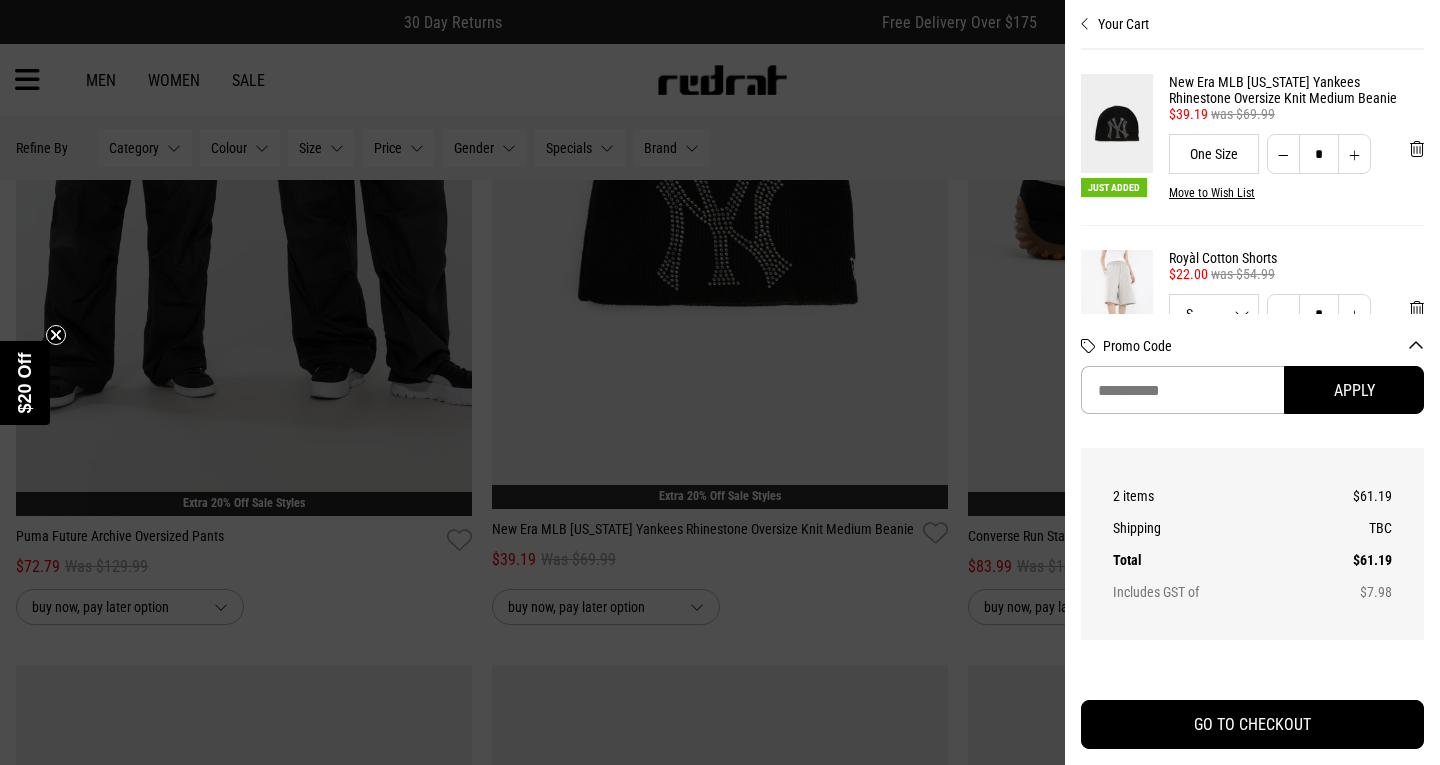 click at bounding box center [720, 382] 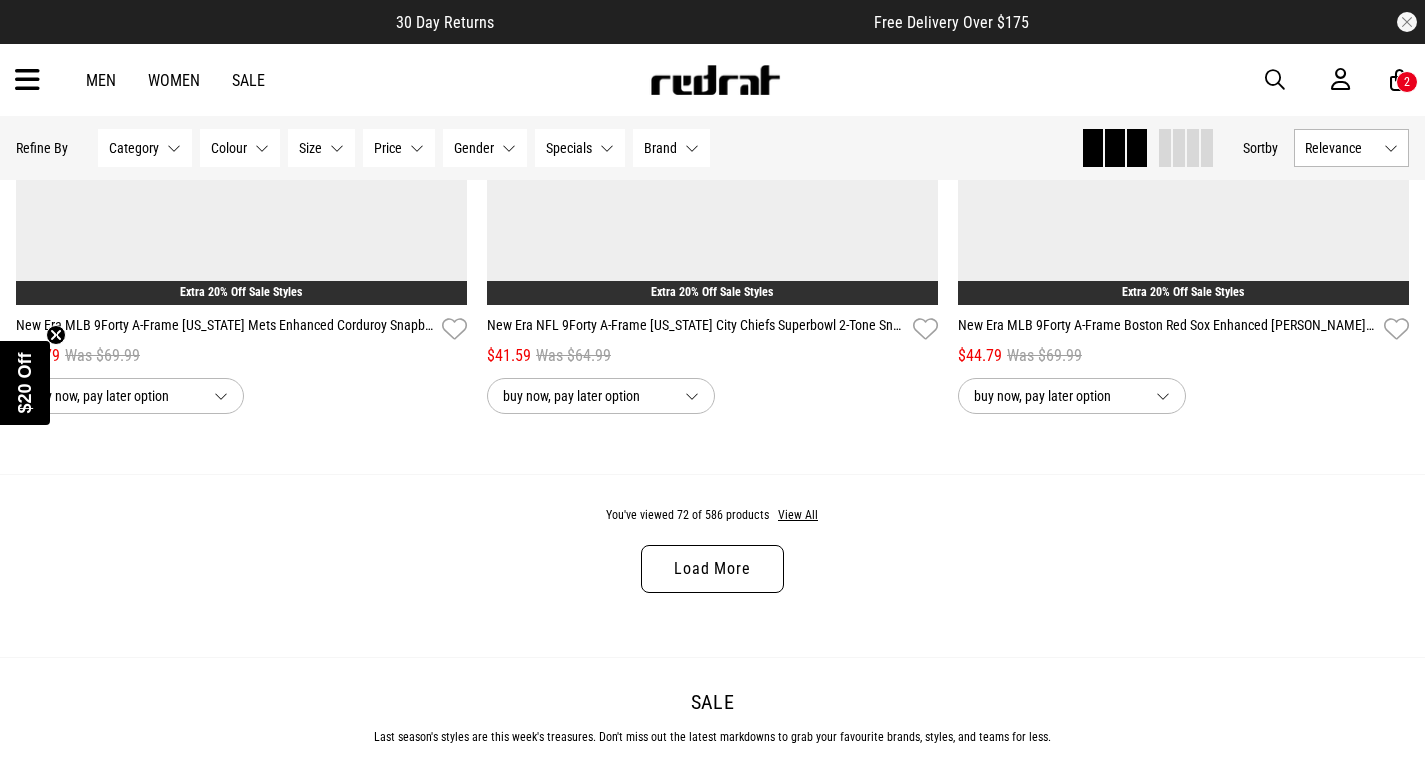 scroll, scrollTop: 18629, scrollLeft: 0, axis: vertical 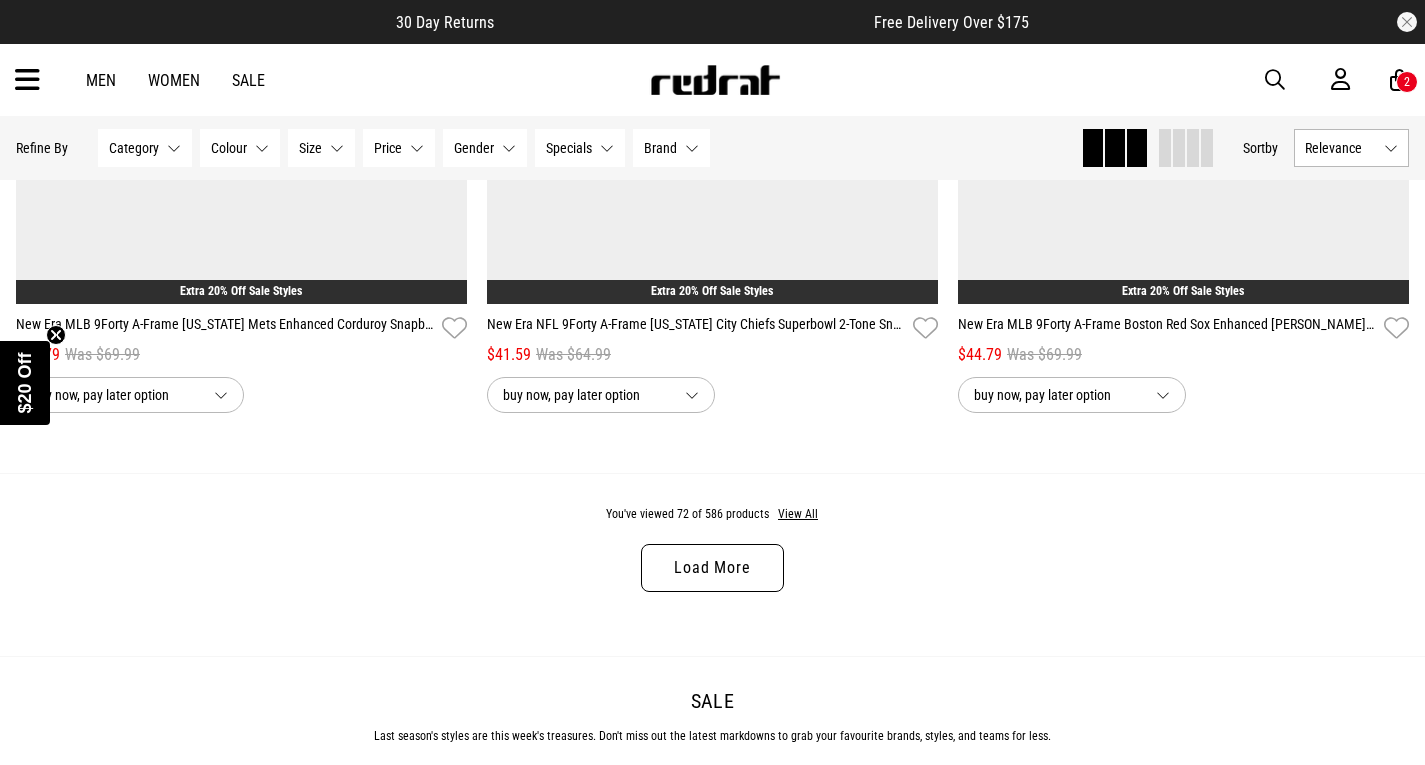click on "Load More" at bounding box center [712, 568] 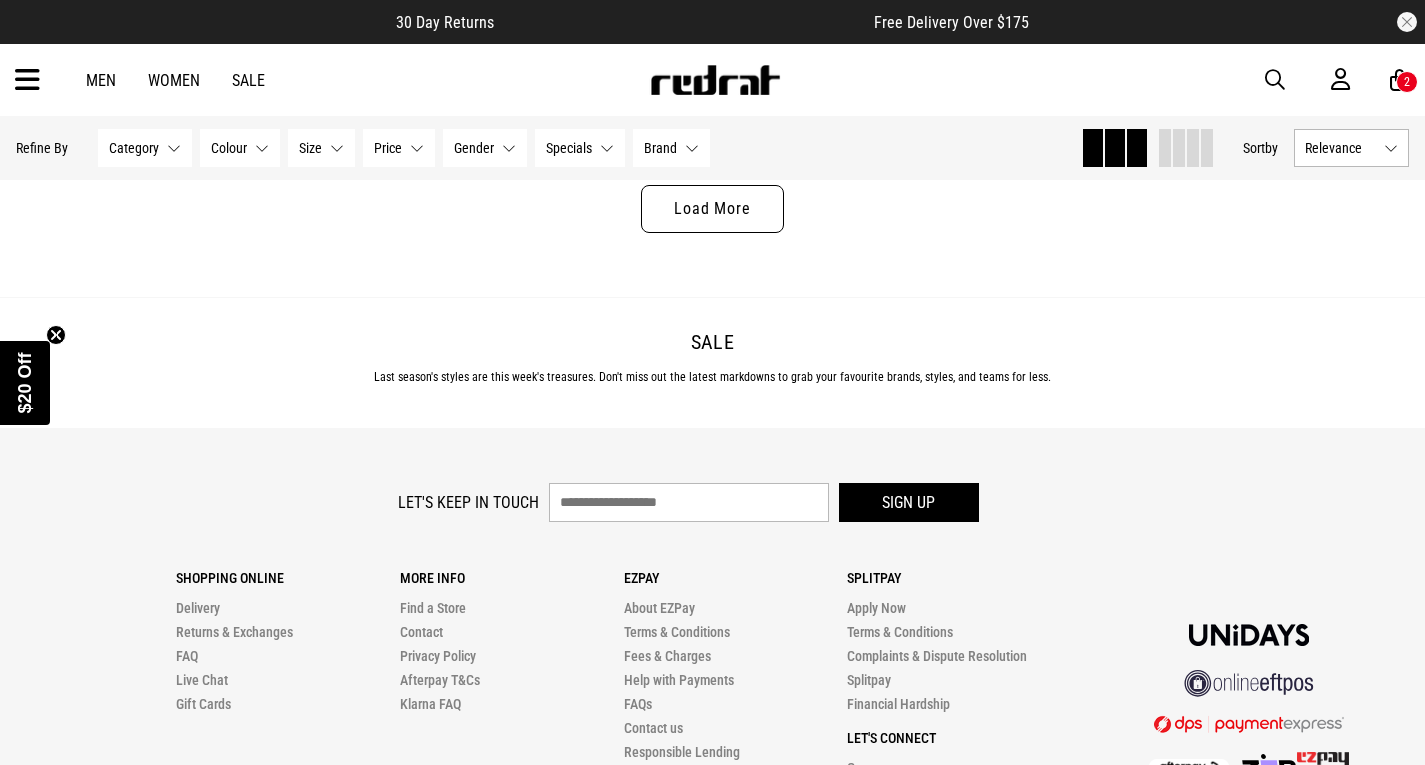 scroll, scrollTop: 25232, scrollLeft: 0, axis: vertical 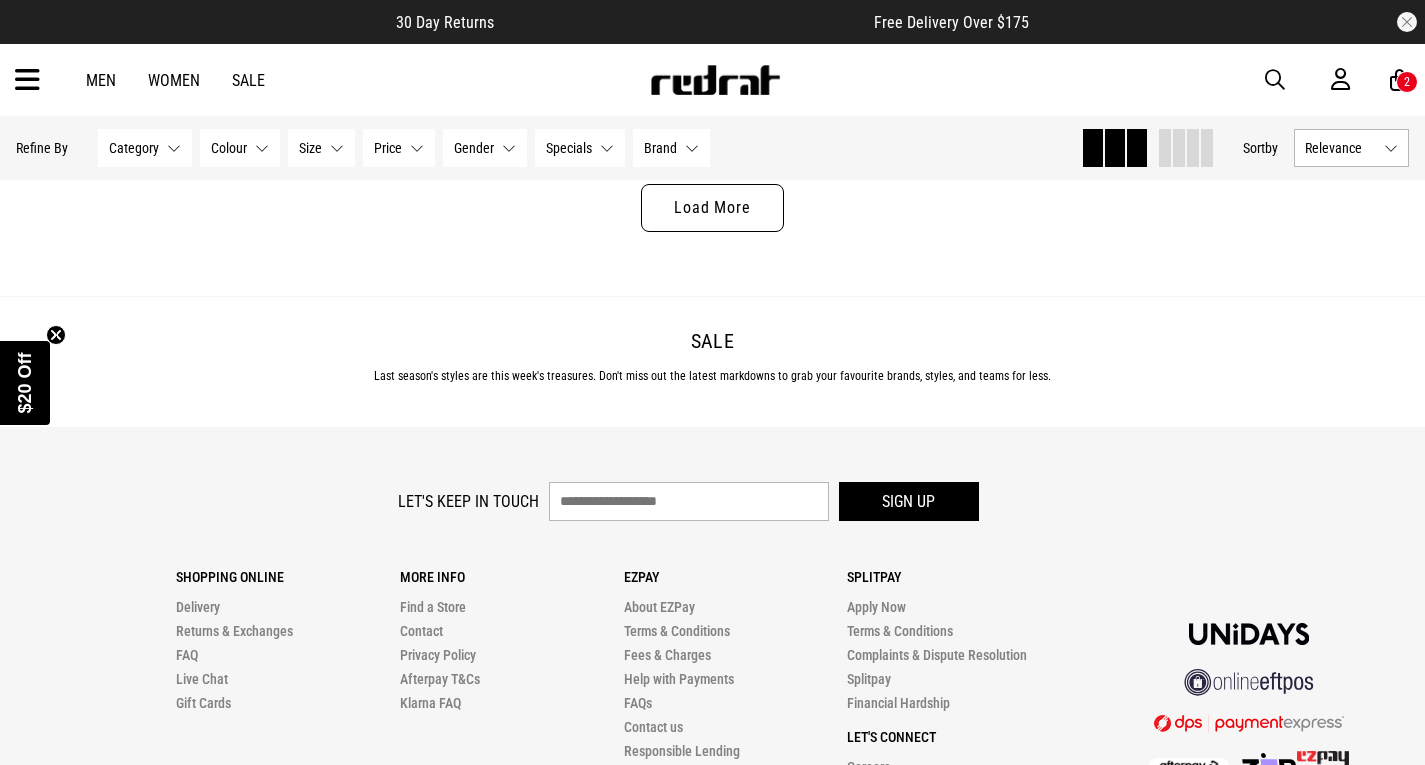 click on "Load More" at bounding box center [712, 208] 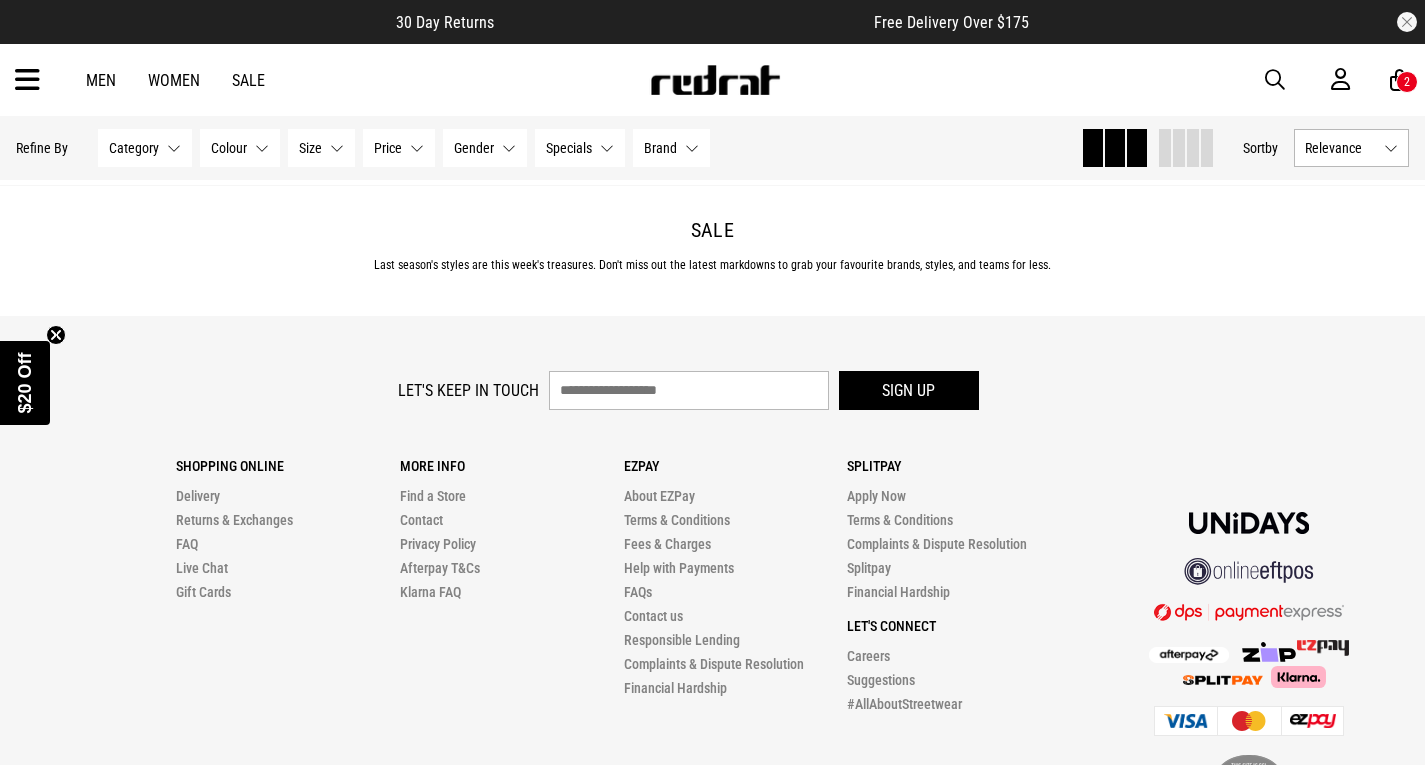 scroll, scrollTop: 31343, scrollLeft: 0, axis: vertical 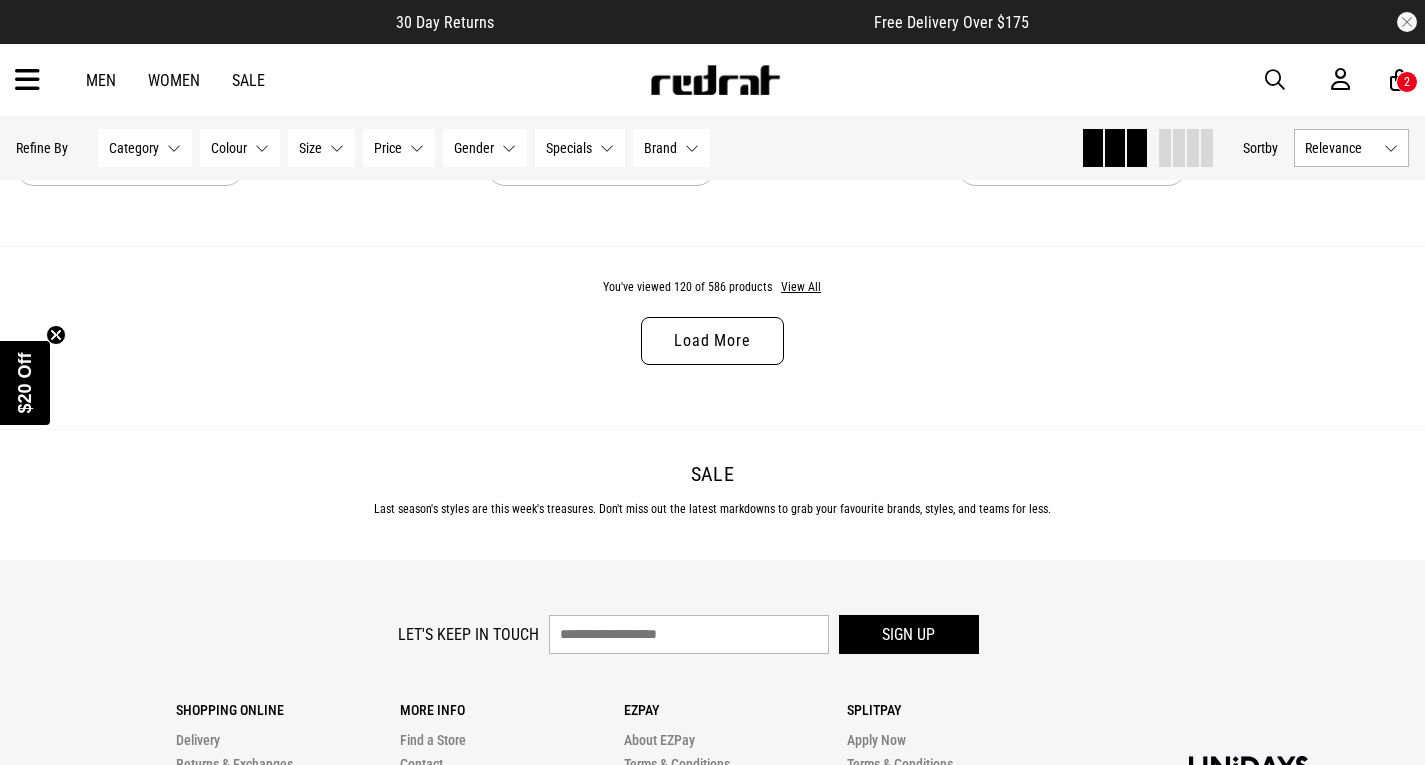 click on "Load More" at bounding box center (712, 341) 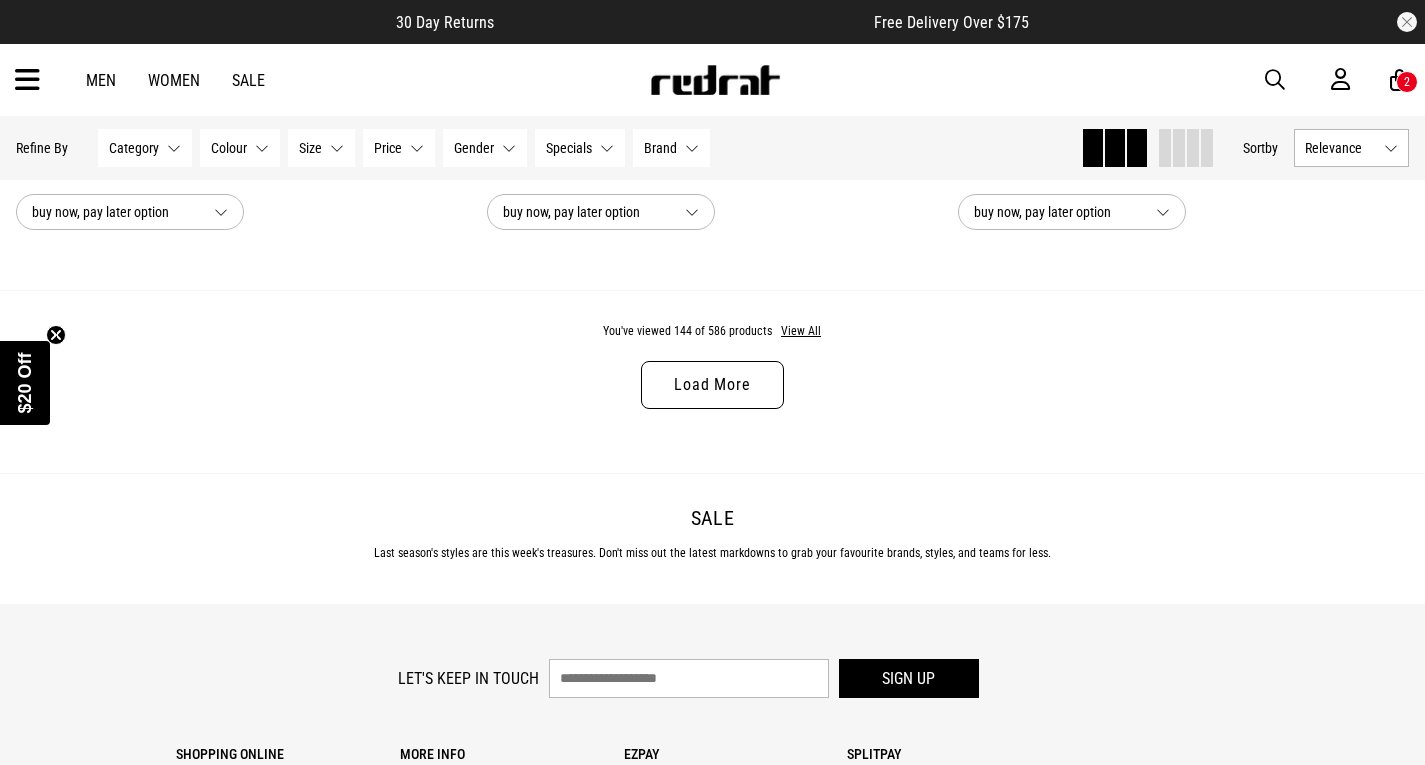 scroll, scrollTop: 37520, scrollLeft: 0, axis: vertical 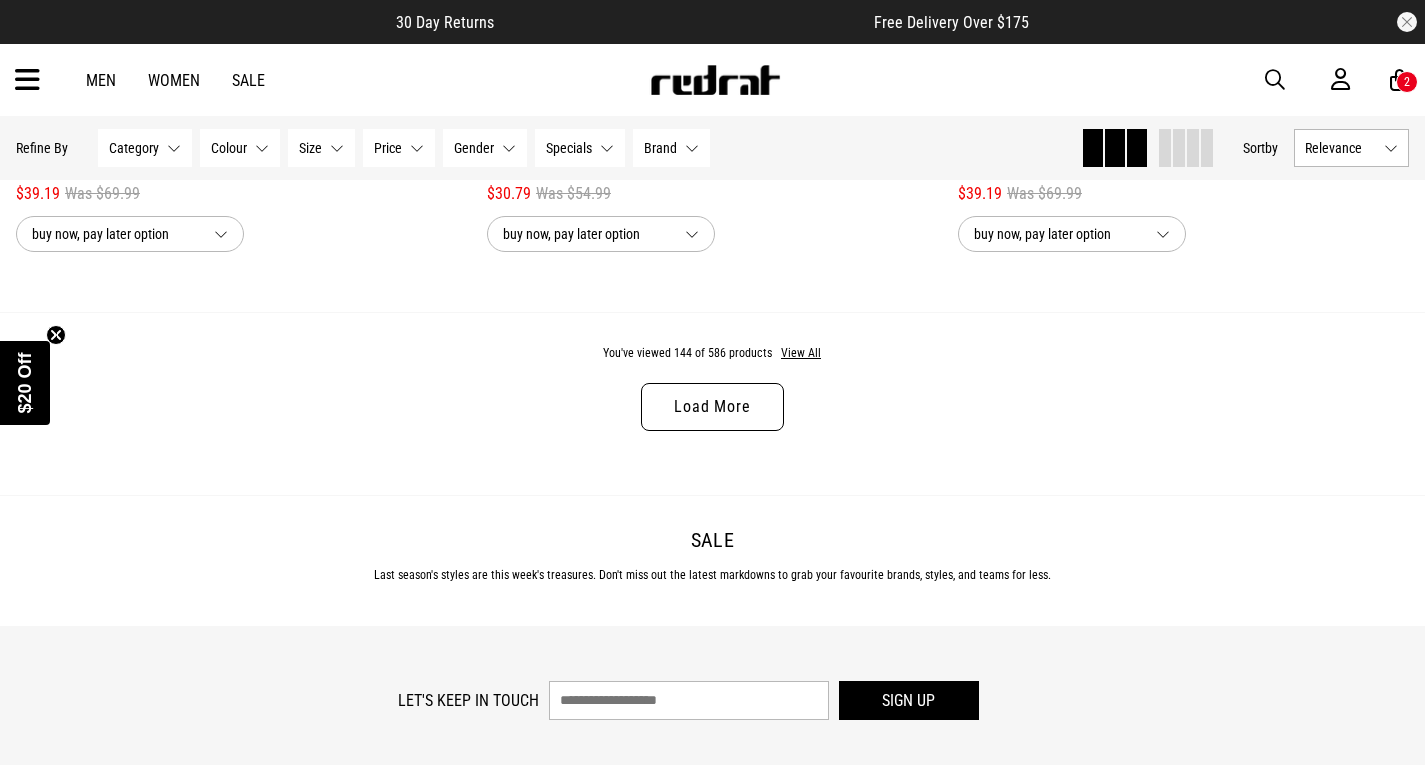 click on "Load More" at bounding box center [712, 407] 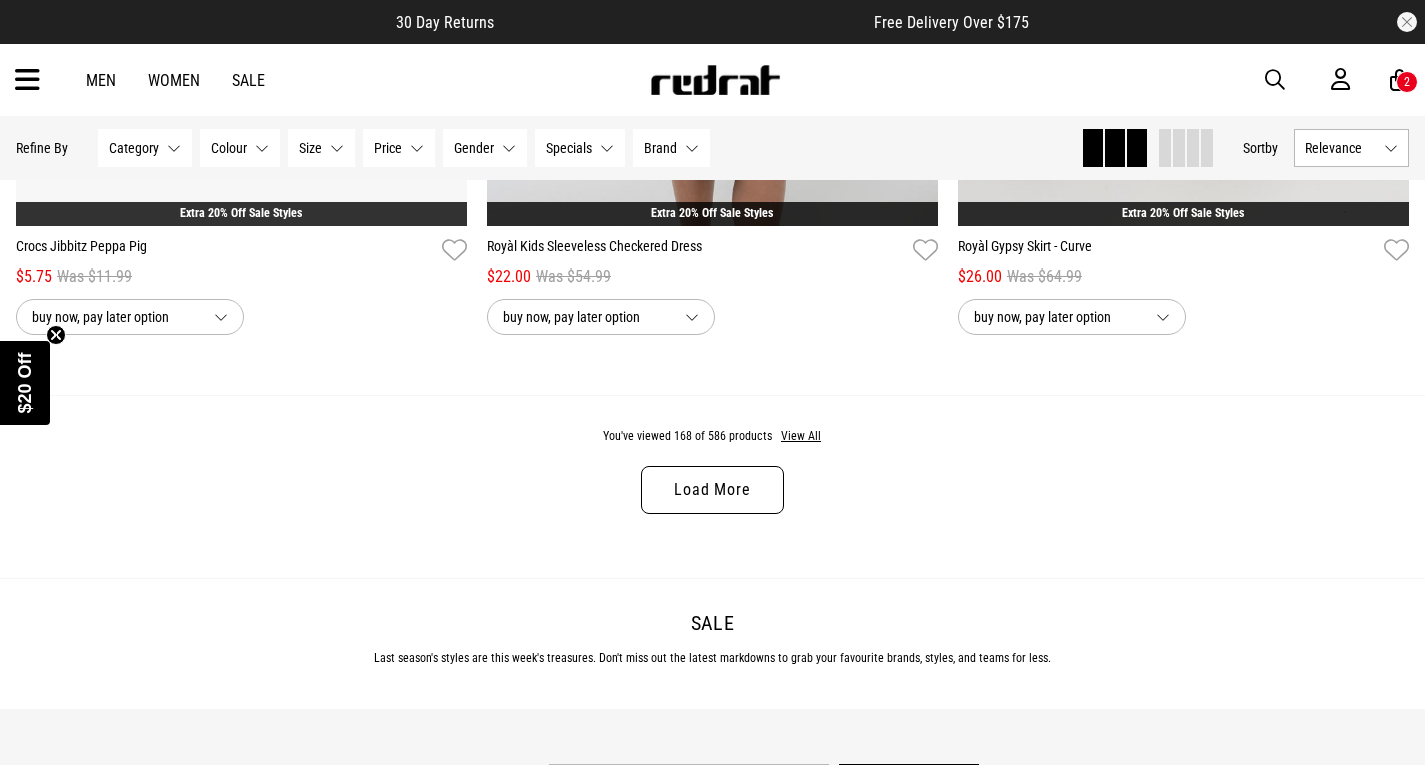 scroll, scrollTop: 43782, scrollLeft: 0, axis: vertical 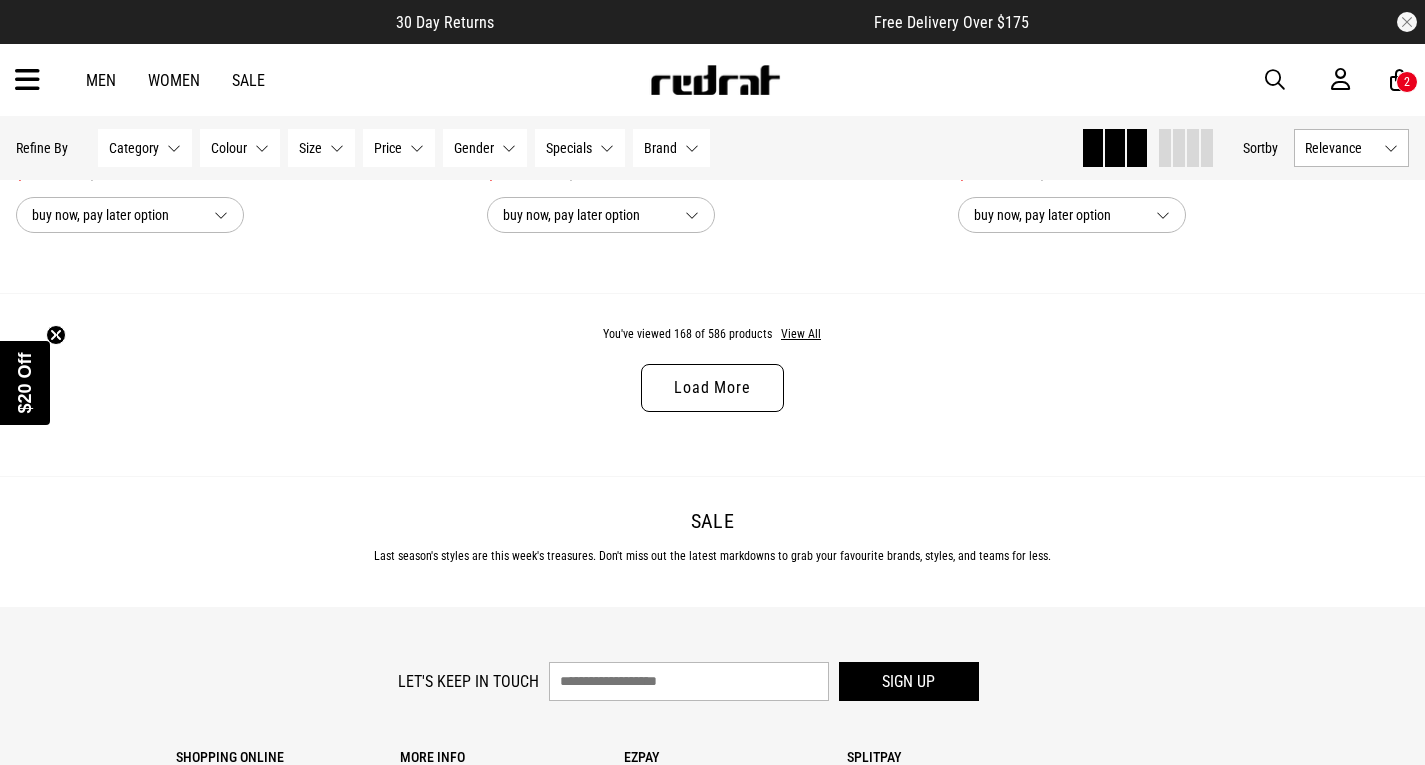 click on "Load More" at bounding box center [712, 388] 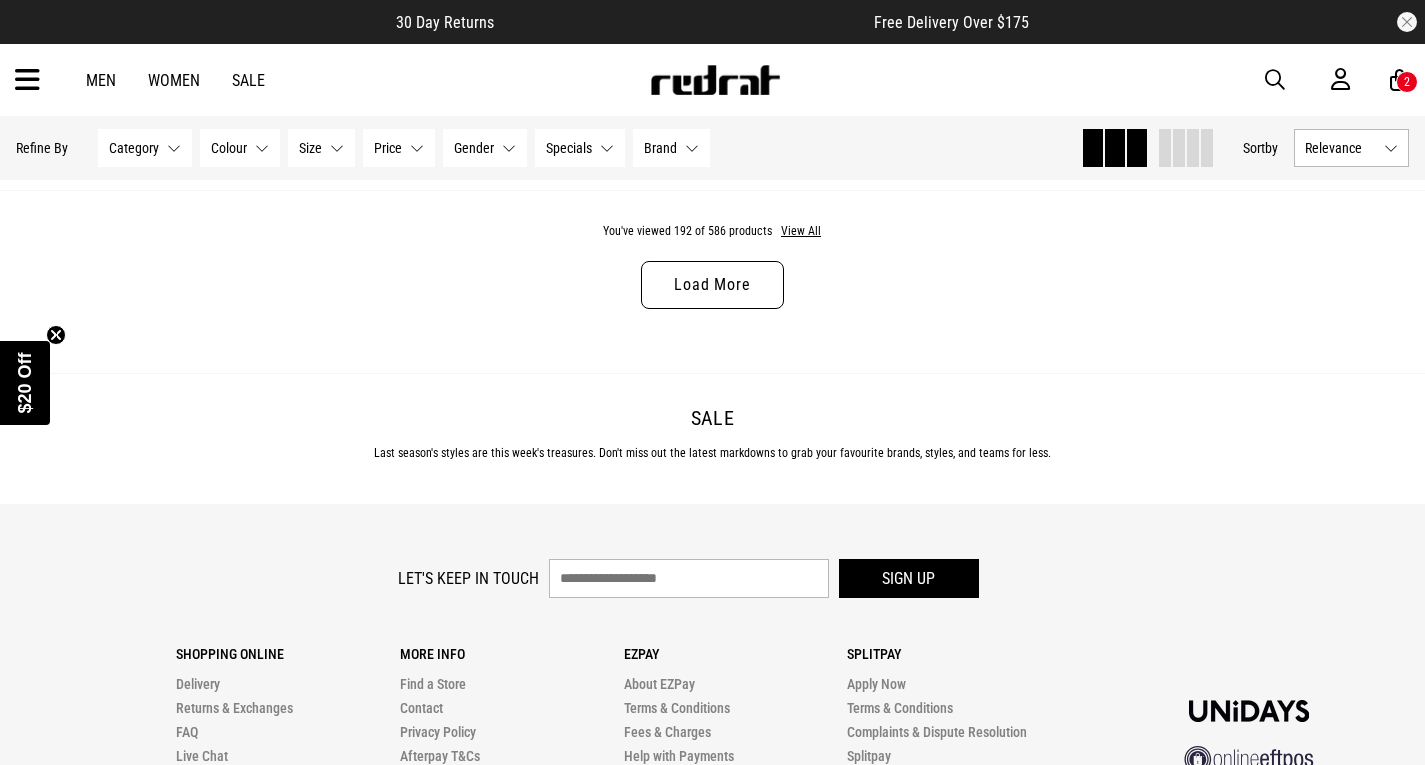 scroll, scrollTop: 50134, scrollLeft: 0, axis: vertical 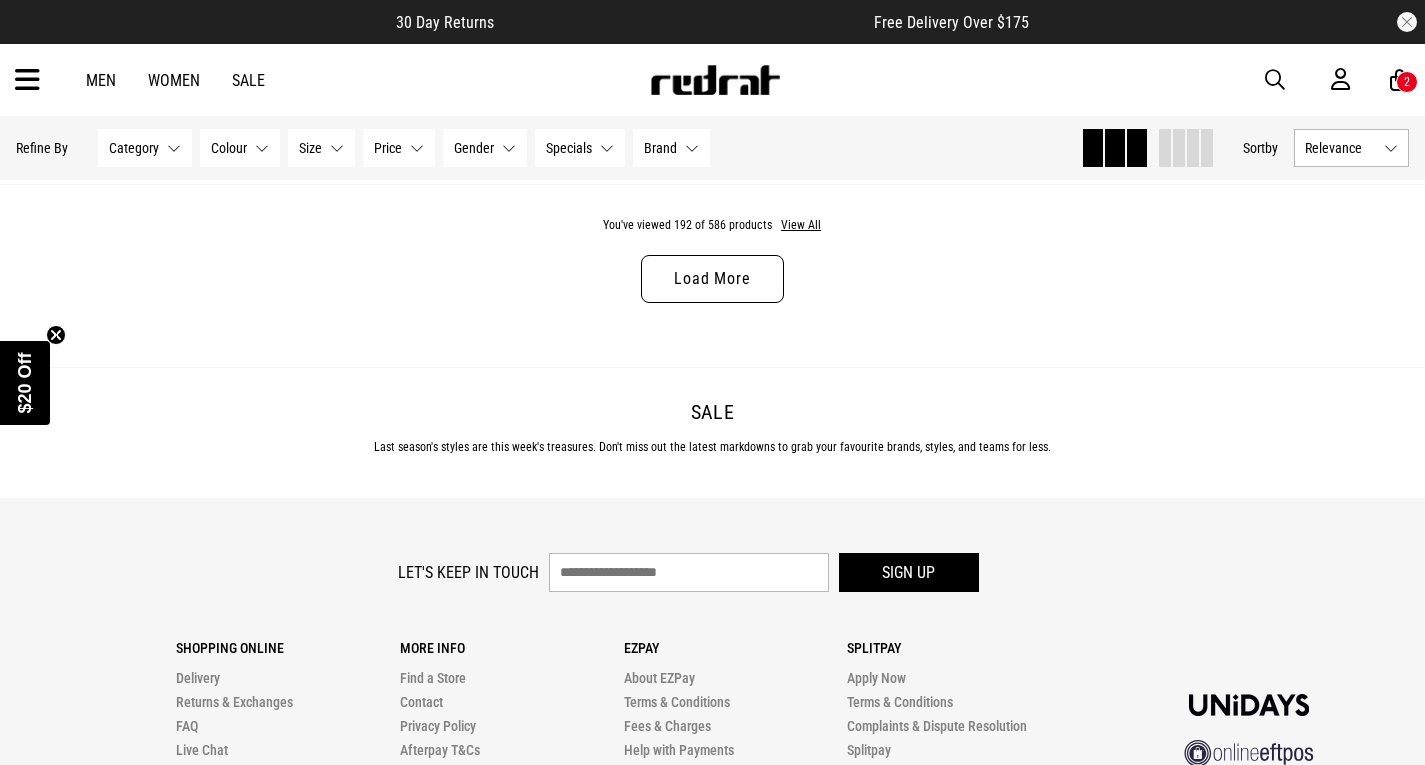 drag, startPoint x: 707, startPoint y: 436, endPoint x: 705, endPoint y: 414, distance: 22.090721 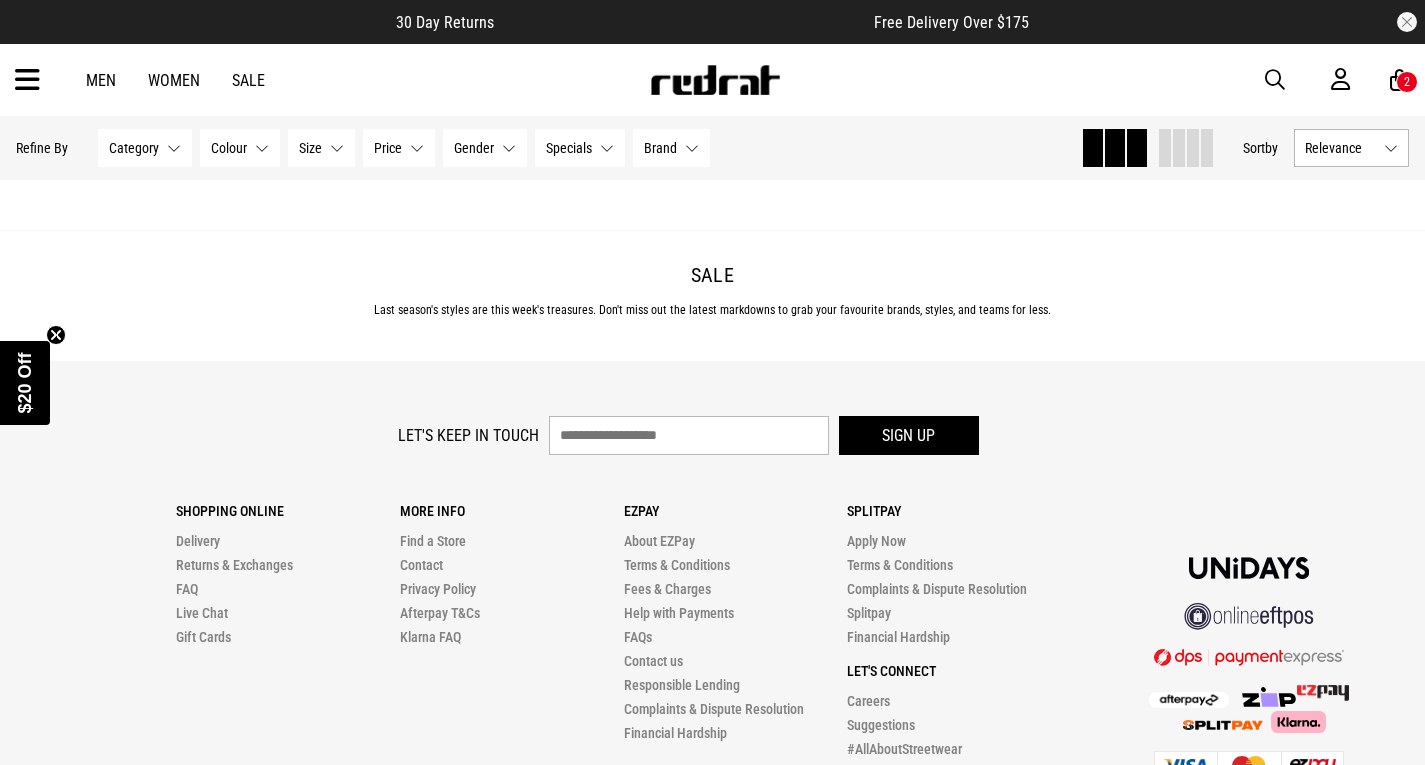 scroll, scrollTop: 56518, scrollLeft: 0, axis: vertical 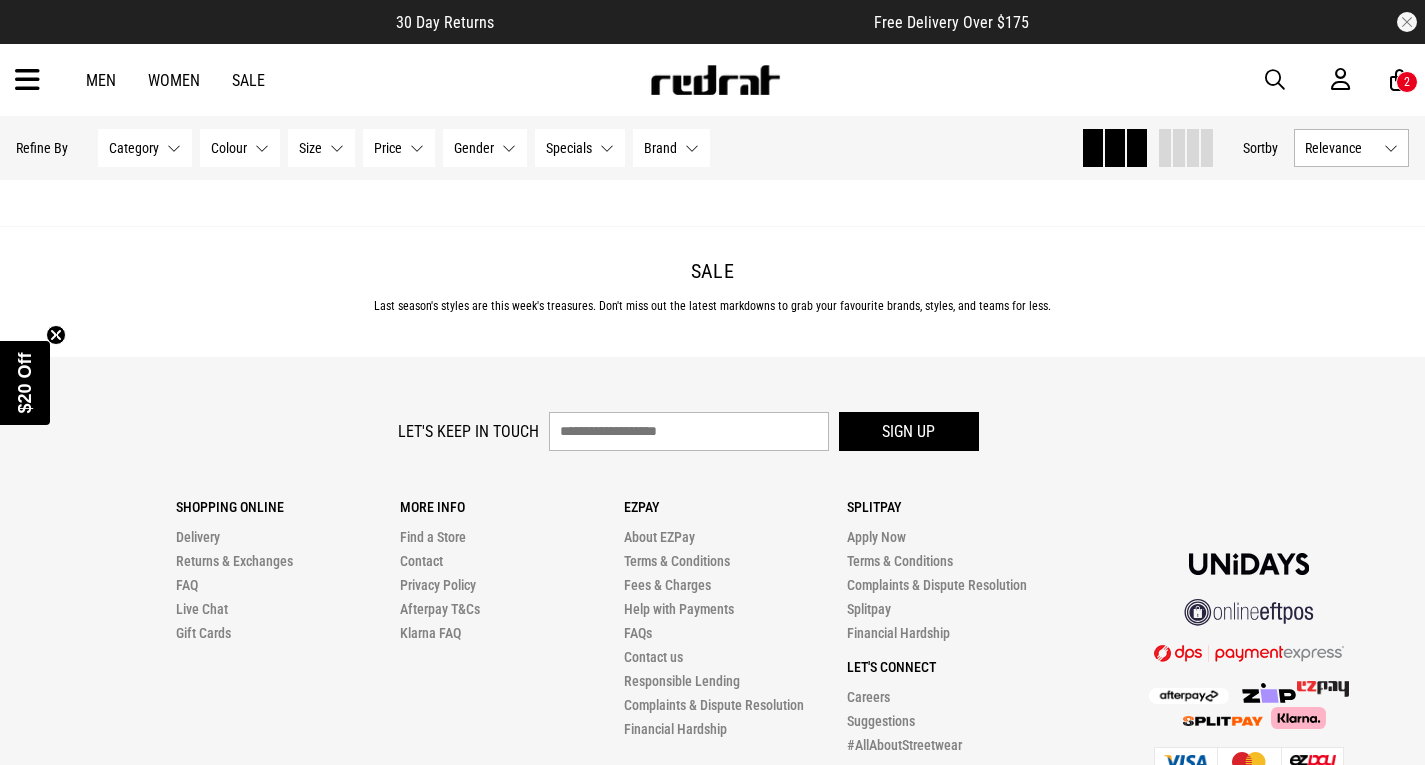 click on "Load More" at bounding box center [712, 138] 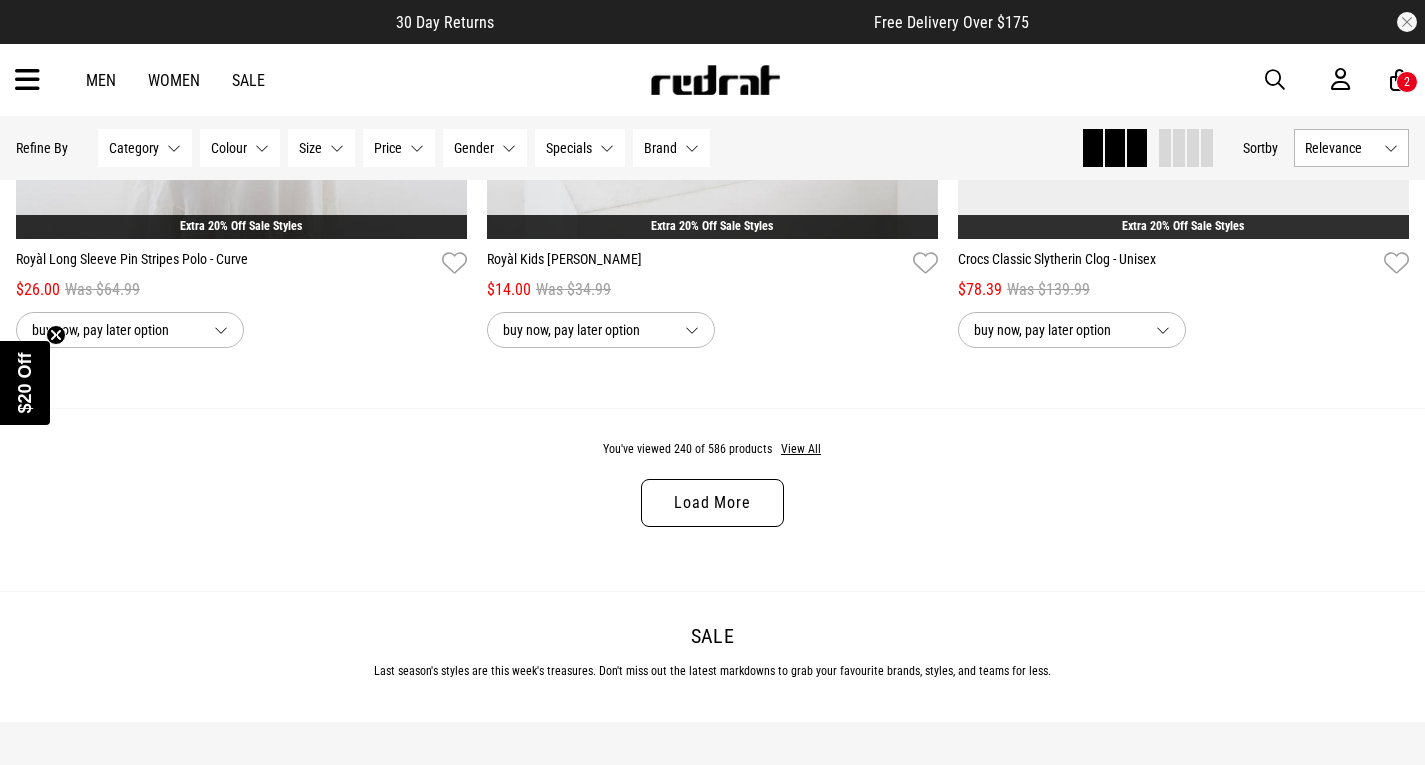 scroll, scrollTop: 62397, scrollLeft: 0, axis: vertical 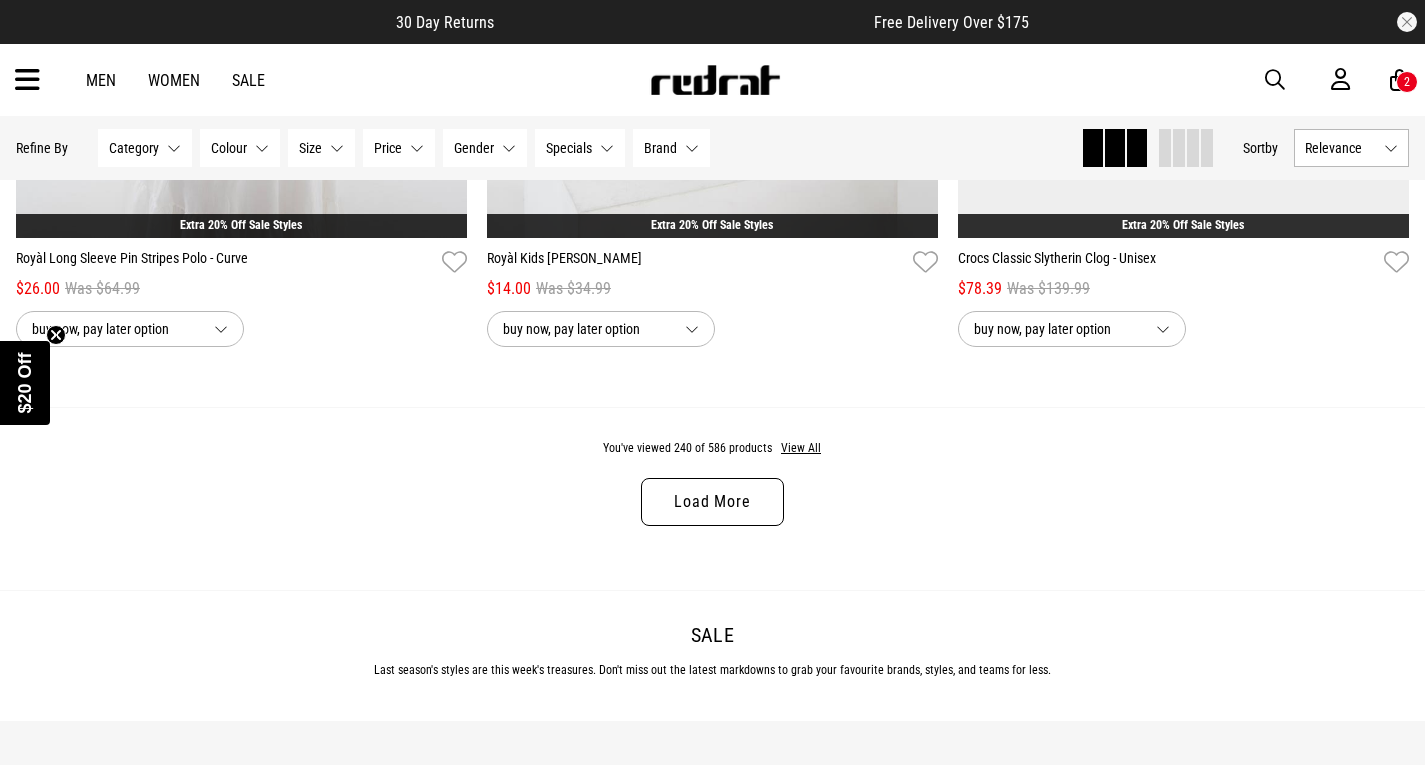 click on "Load More" at bounding box center (712, 502) 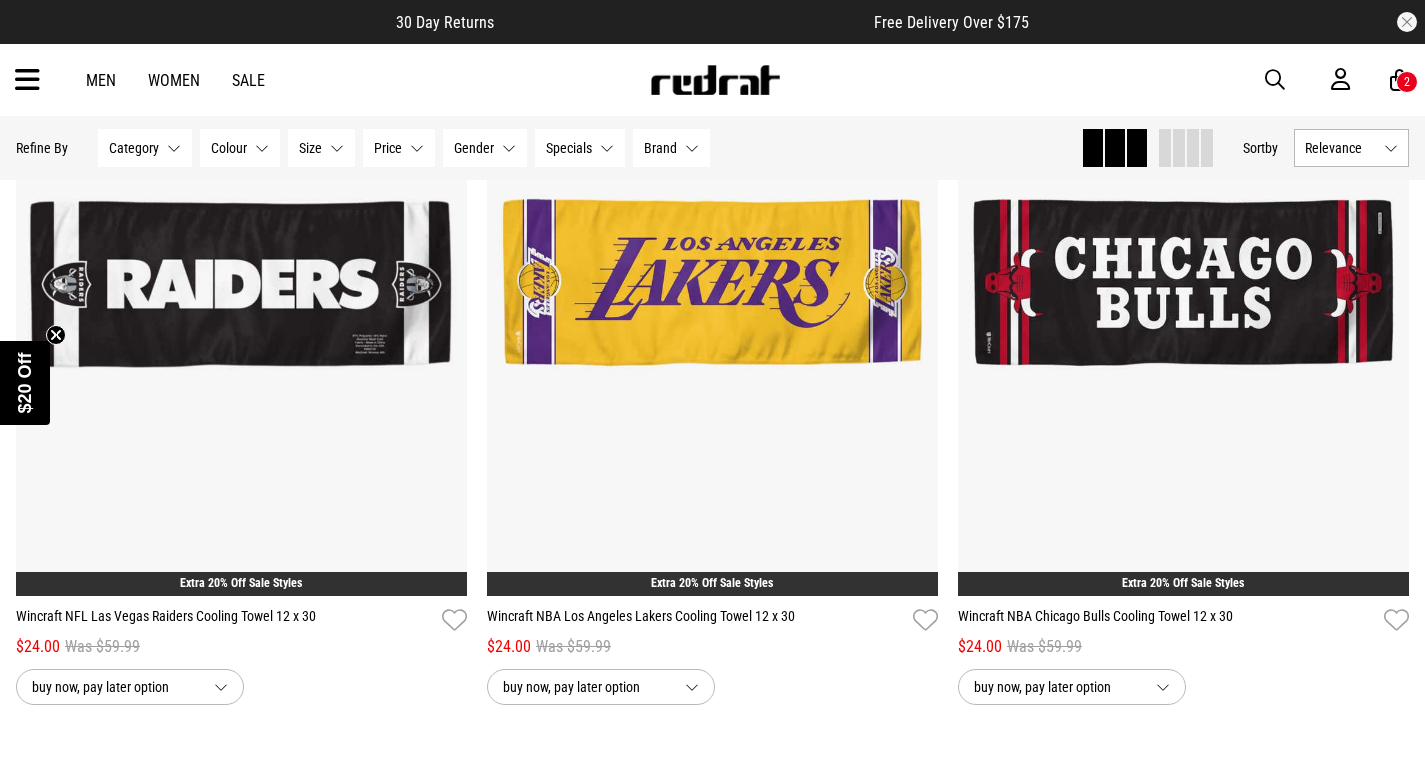 scroll, scrollTop: 68717, scrollLeft: 0, axis: vertical 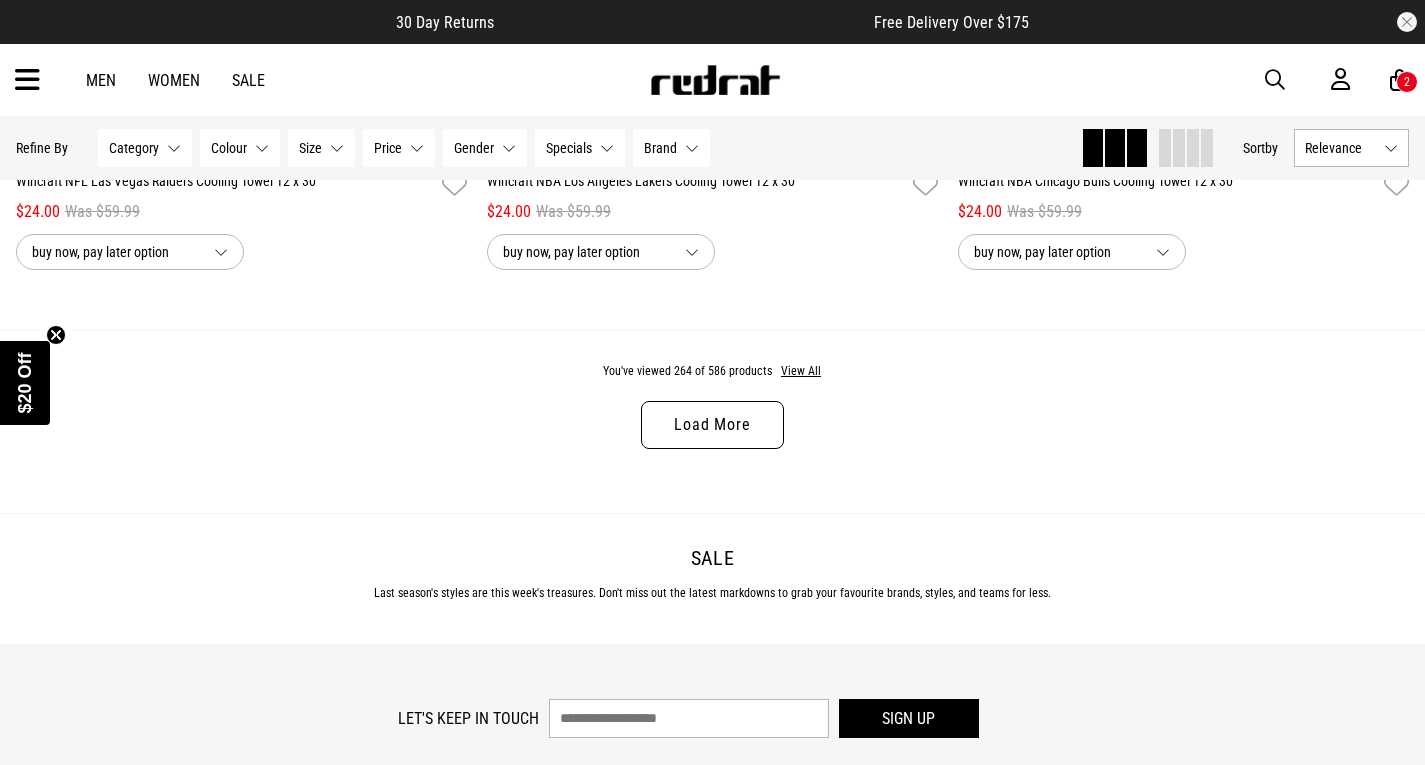 click on "Load More" at bounding box center [712, 425] 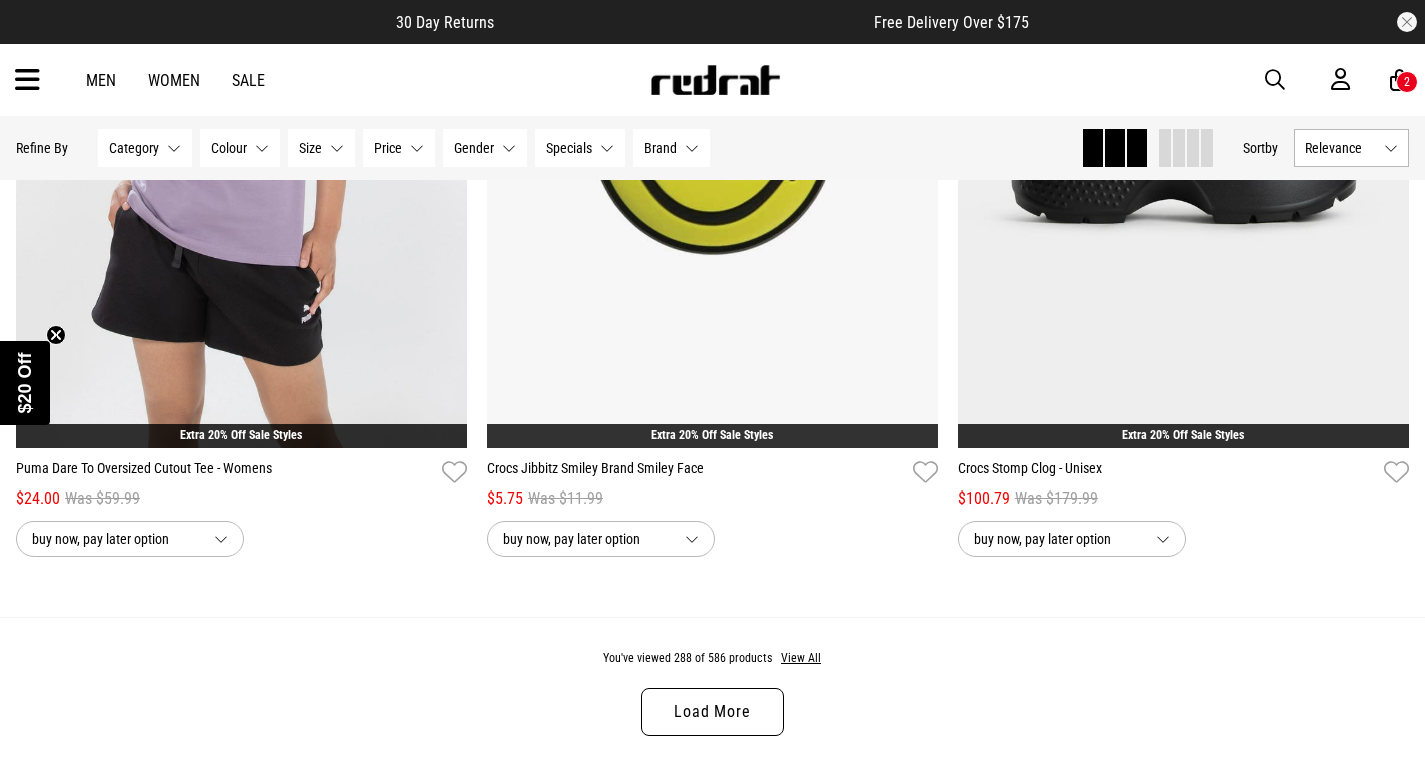 scroll, scrollTop: 75268, scrollLeft: 0, axis: vertical 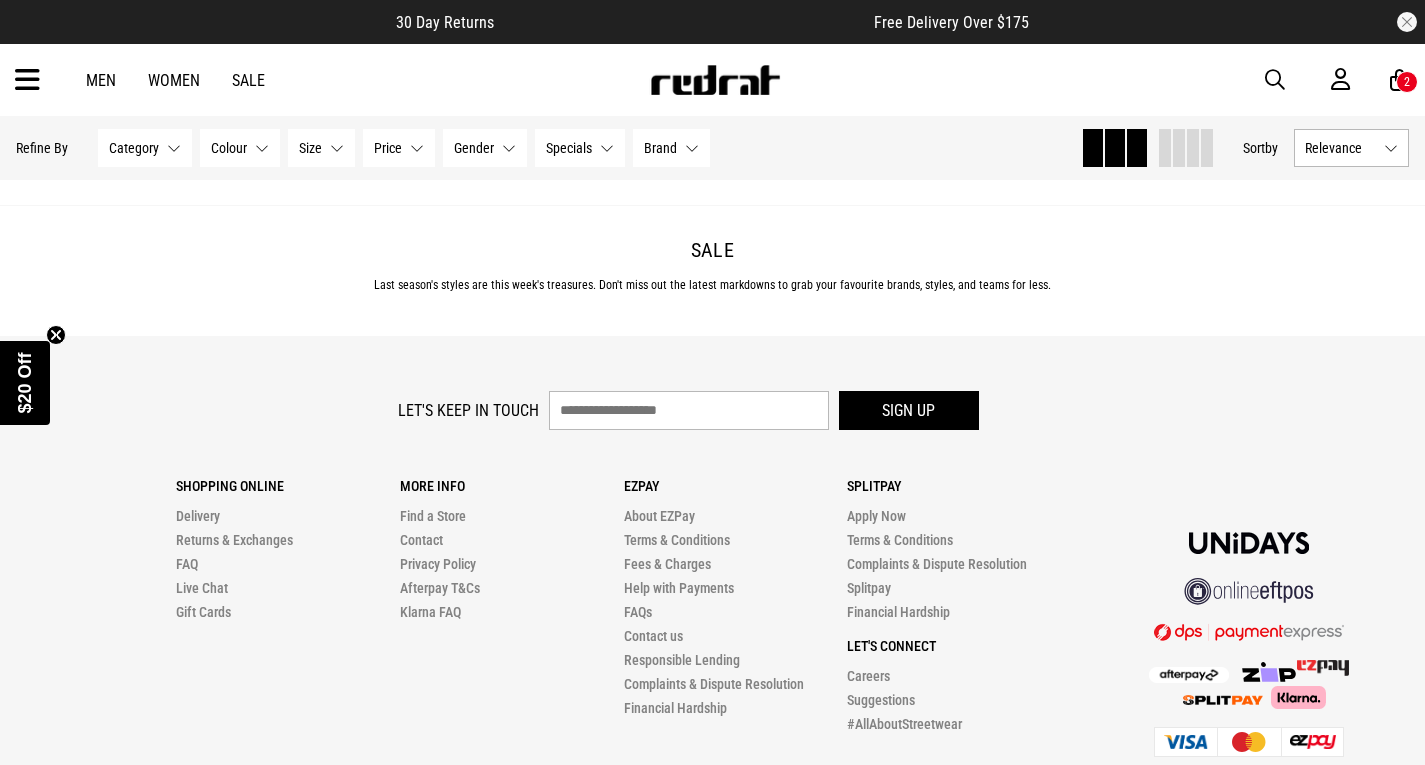 click on "Load More" at bounding box center (712, 117) 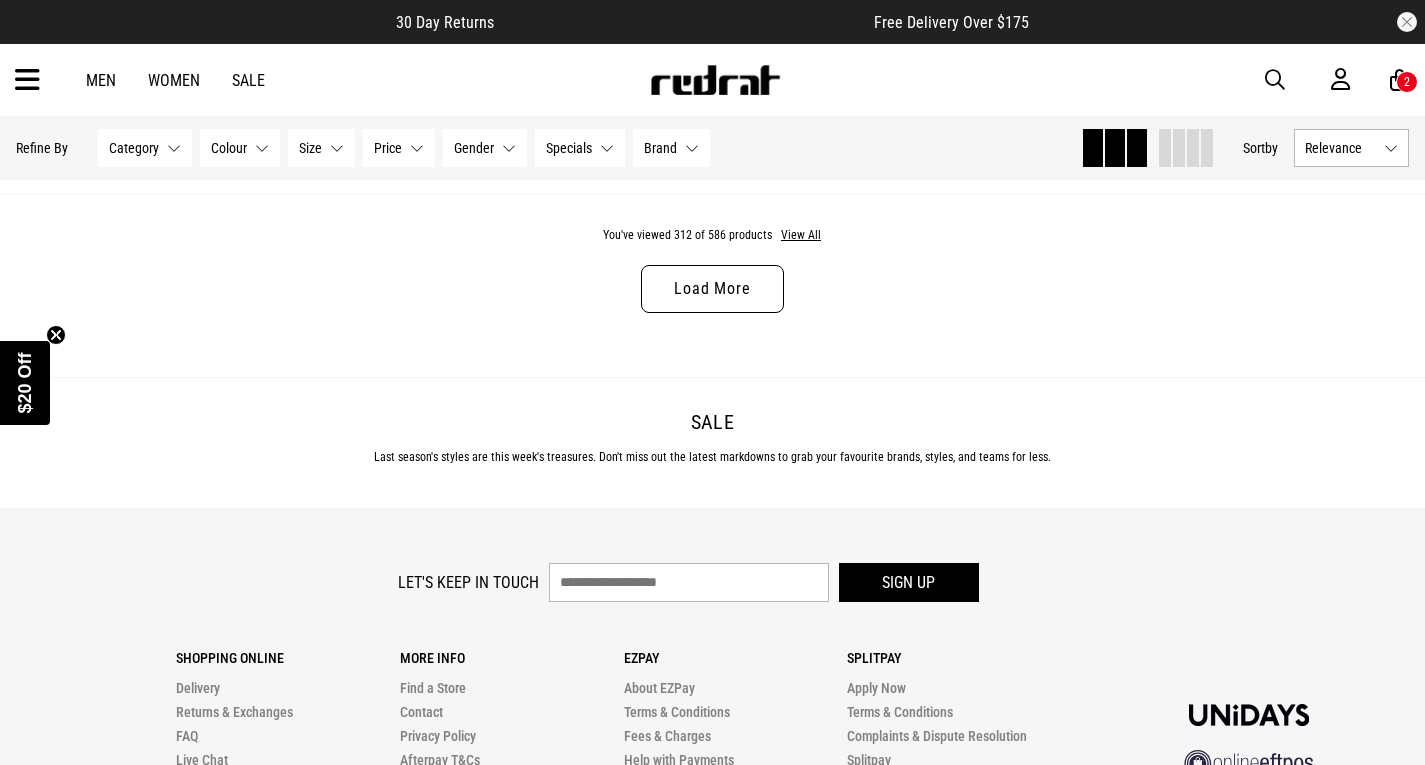 scroll, scrollTop: 81443, scrollLeft: 0, axis: vertical 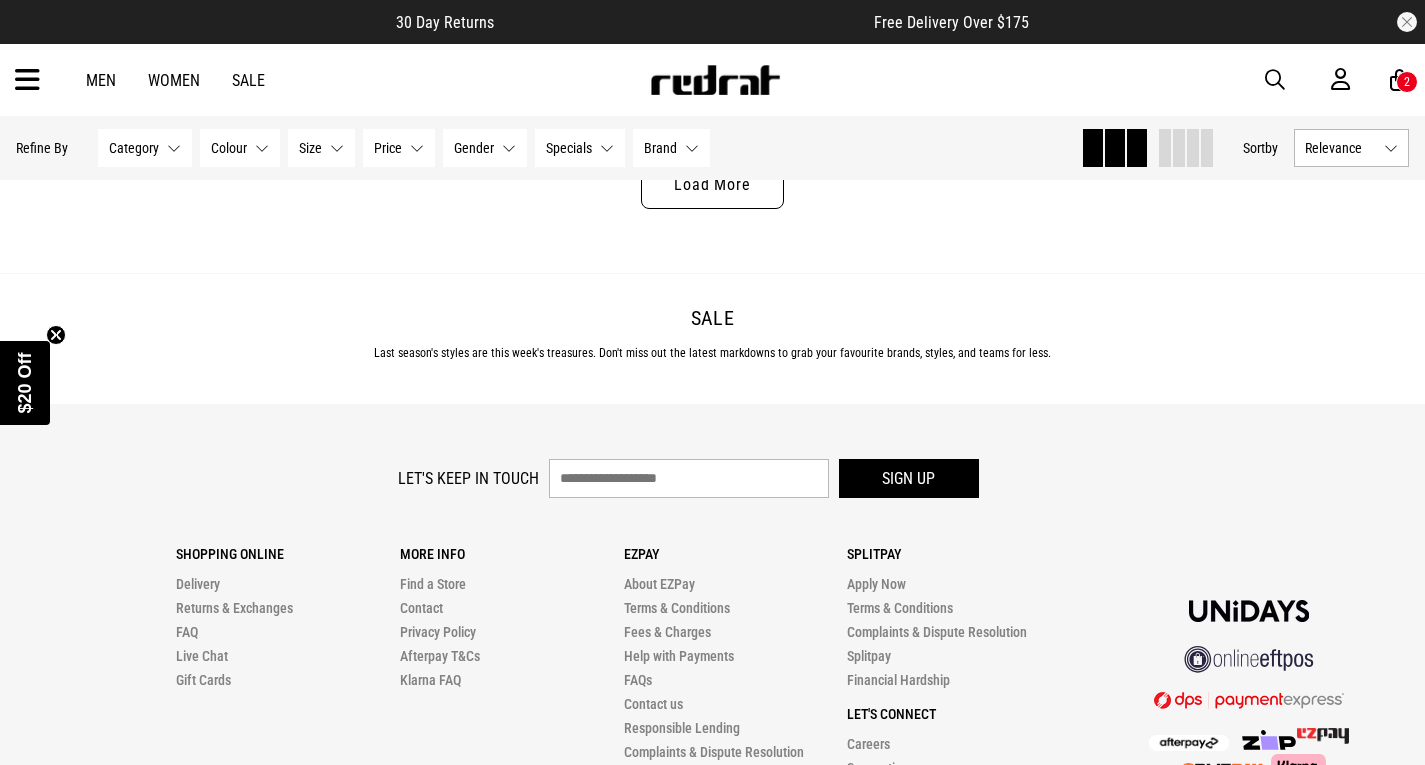 click on "Load More" at bounding box center (712, 185) 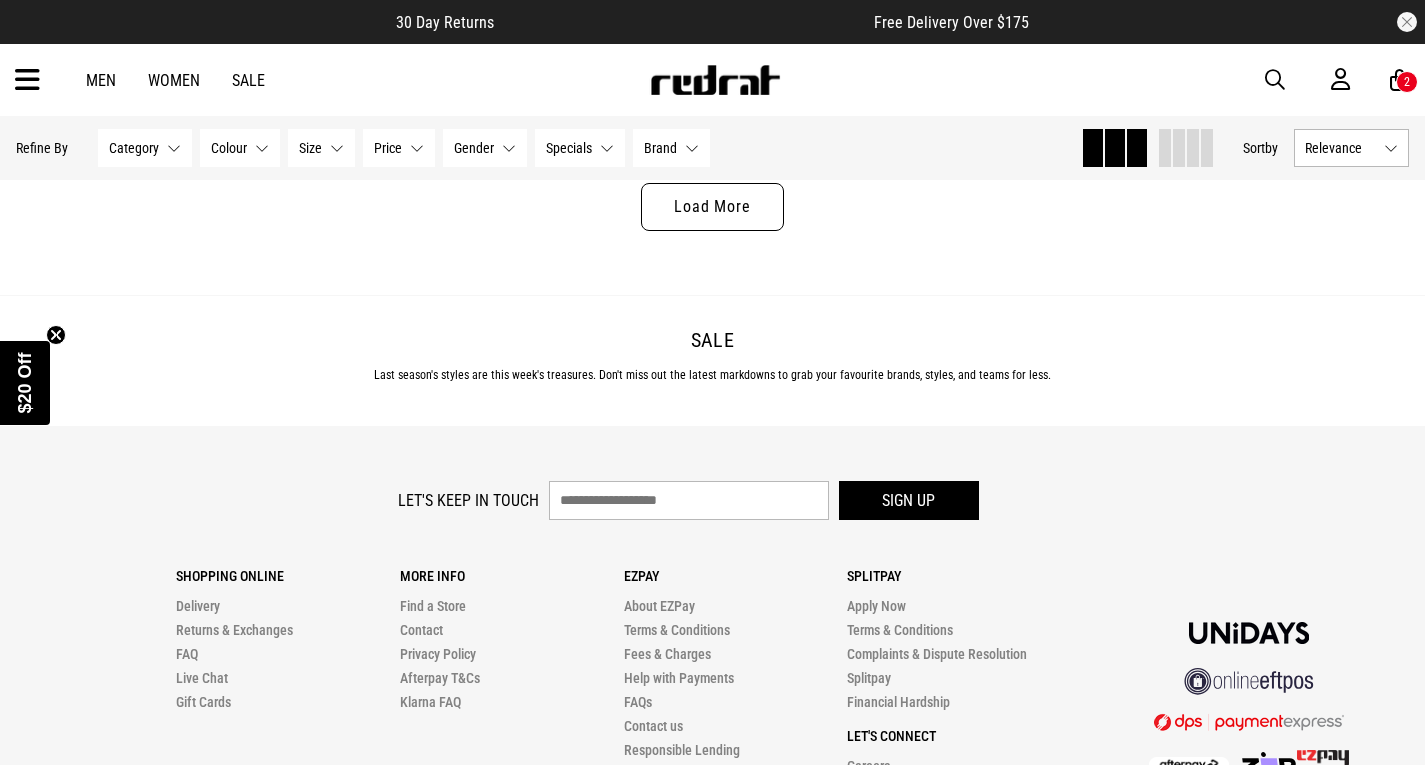 scroll, scrollTop: 87668, scrollLeft: 0, axis: vertical 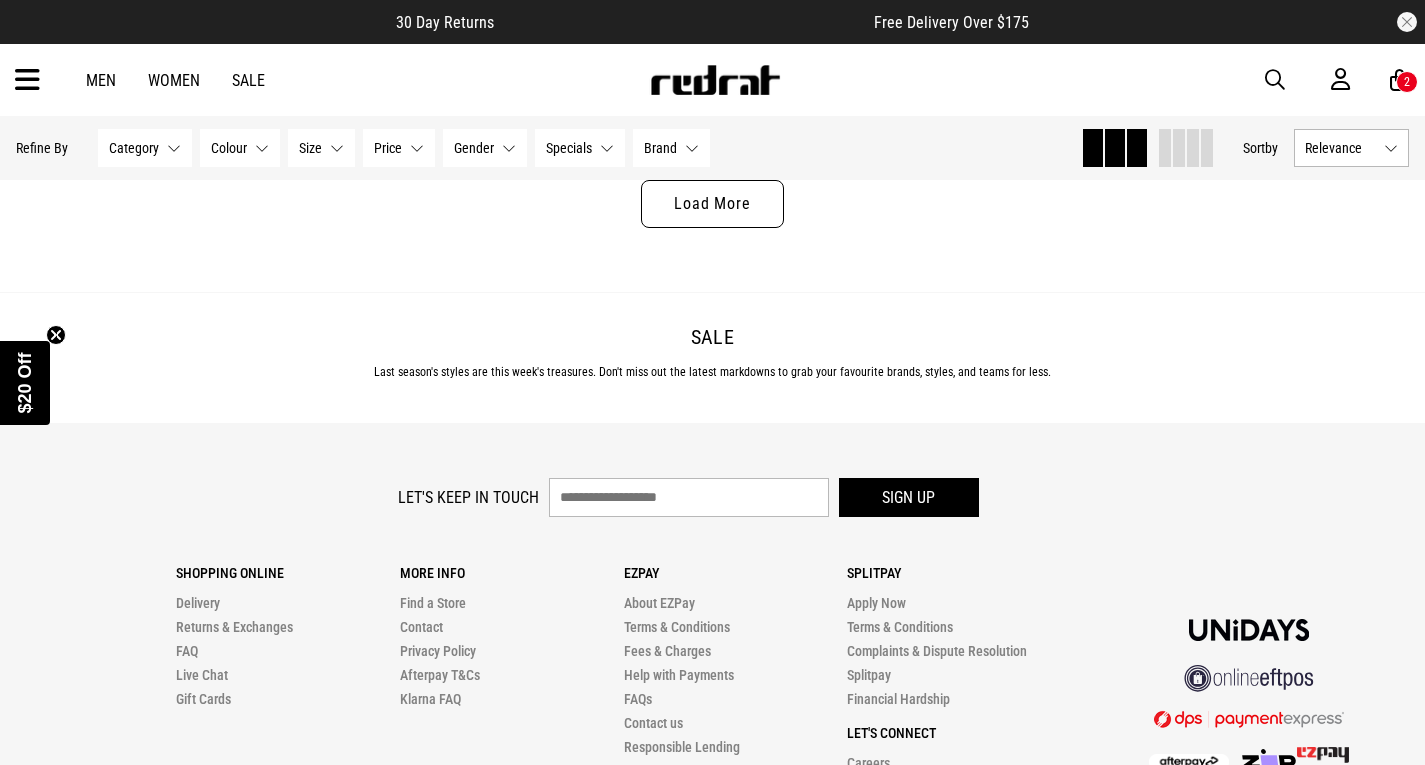 drag, startPoint x: 681, startPoint y: 331, endPoint x: 679, endPoint y: 342, distance: 11.18034 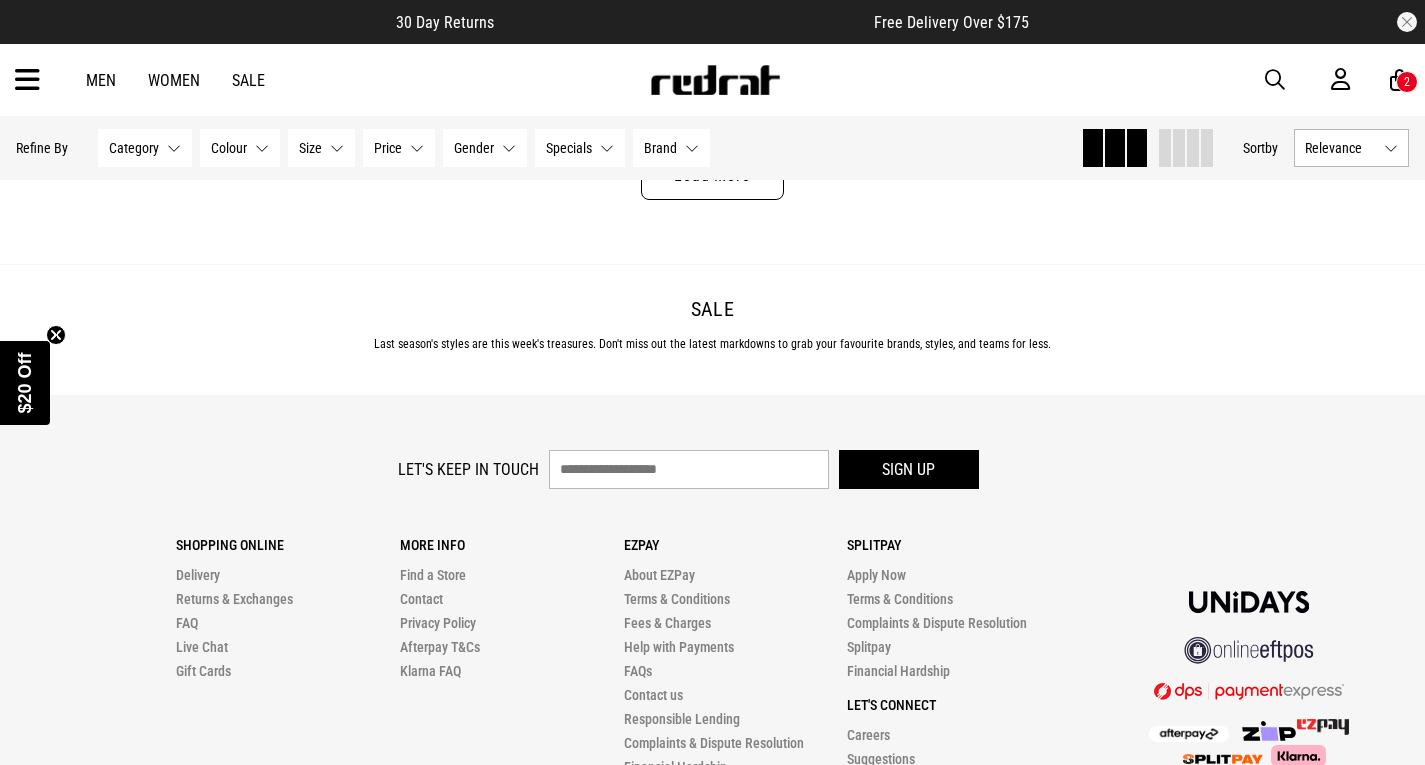 scroll, scrollTop: 93942, scrollLeft: 0, axis: vertical 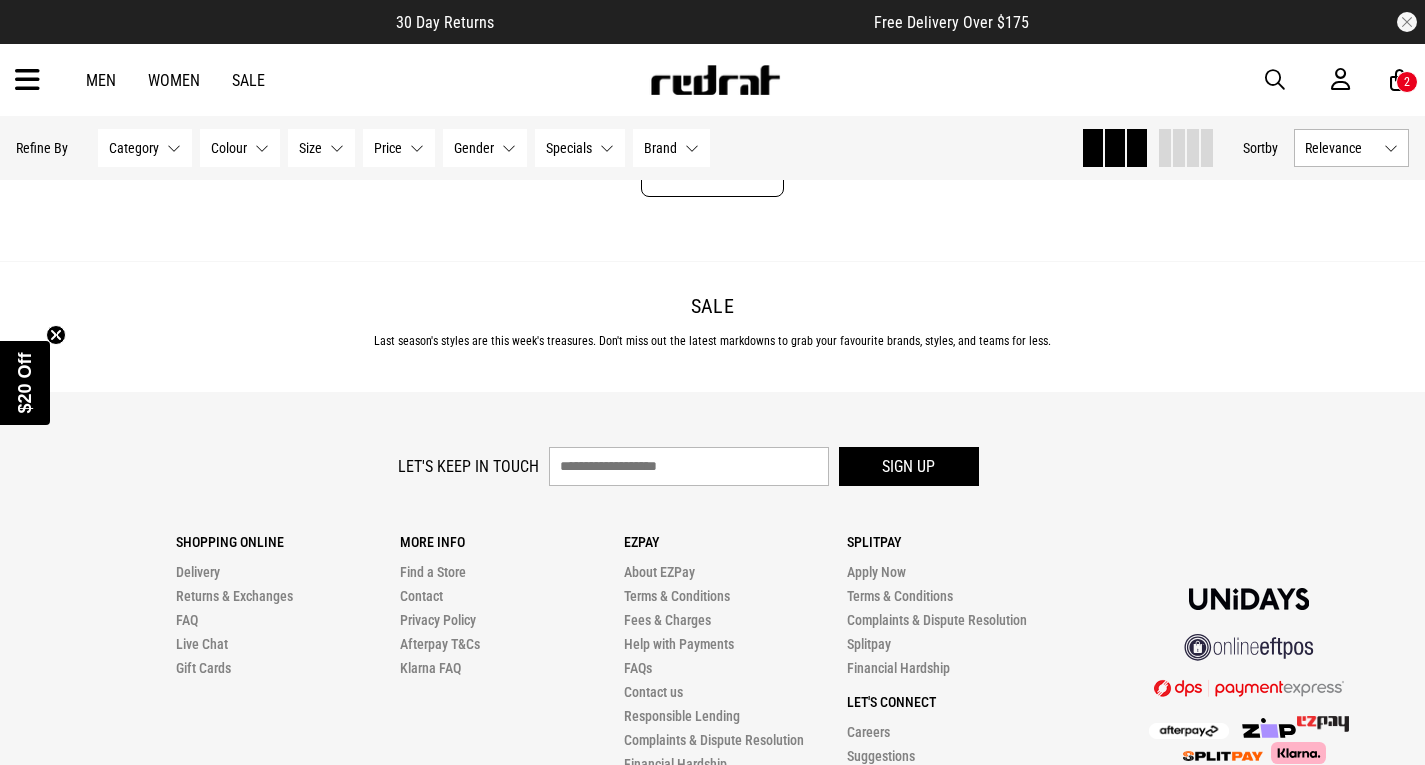 click on "Load More" at bounding box center (712, 173) 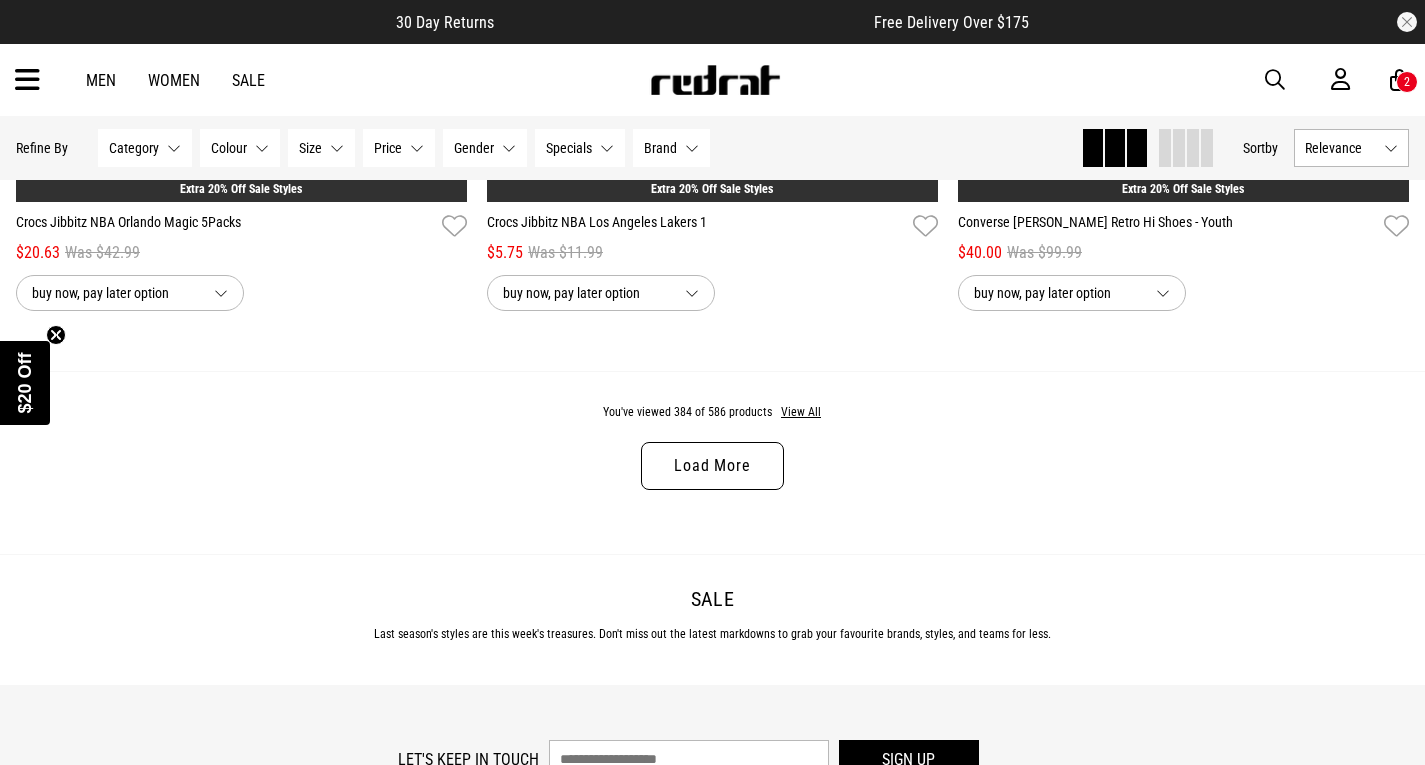 scroll, scrollTop: 99972, scrollLeft: 0, axis: vertical 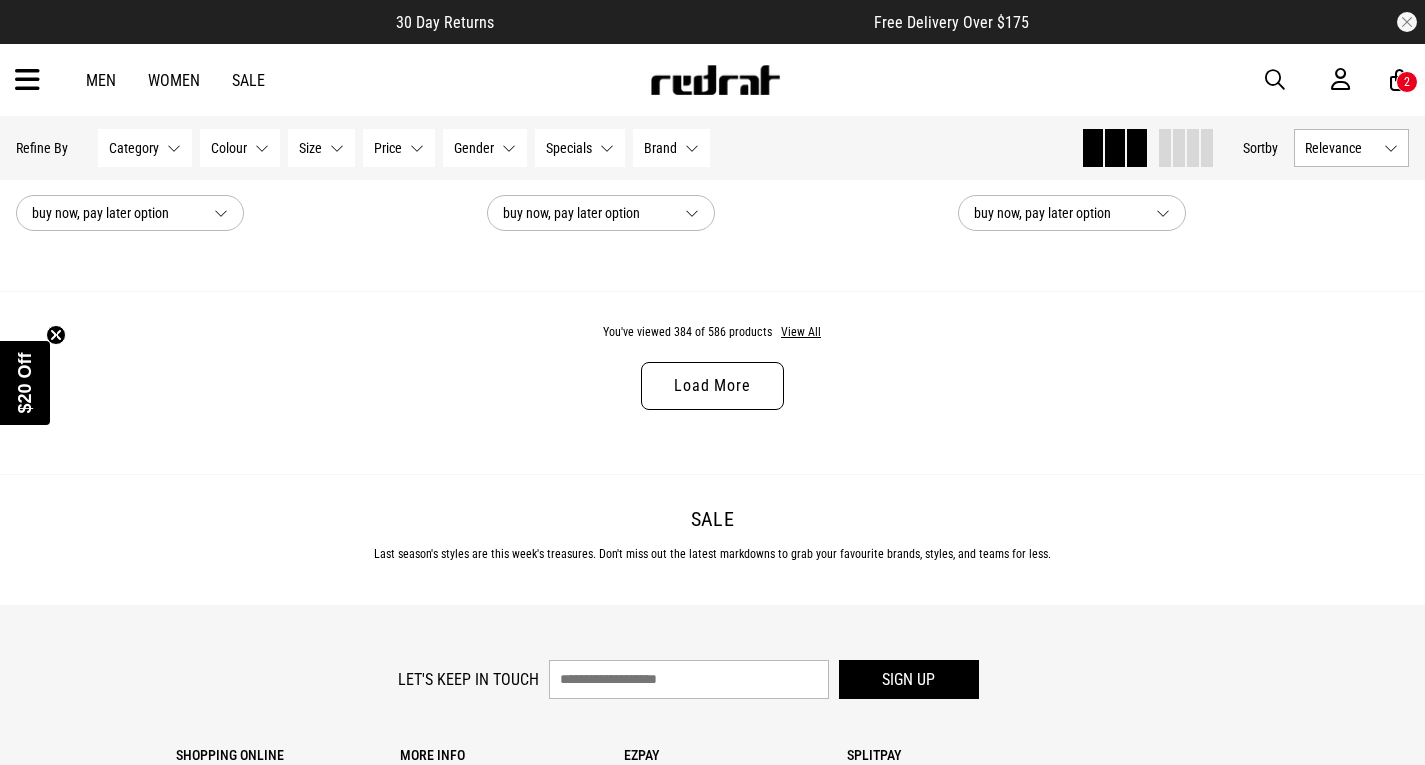 click on "Load More" at bounding box center (712, 386) 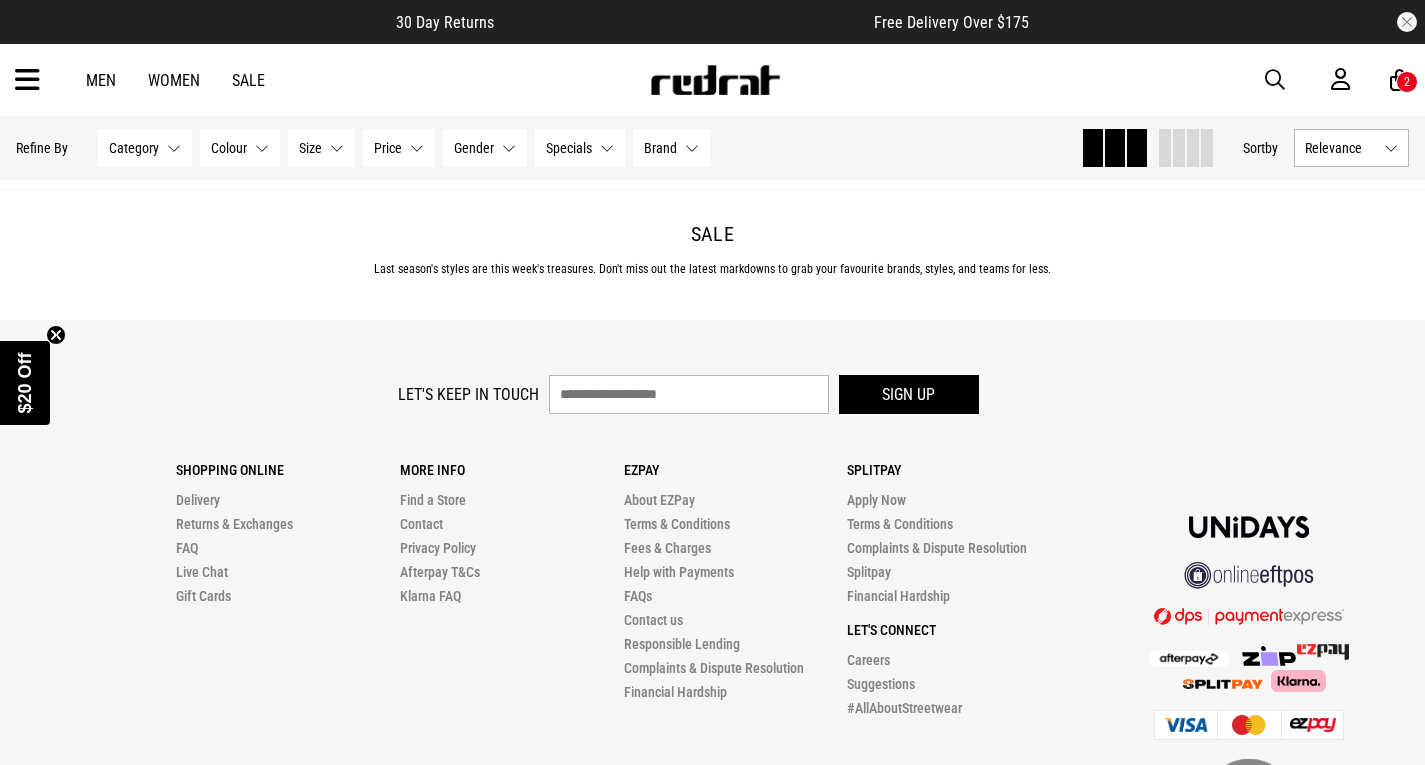 scroll, scrollTop: 106502, scrollLeft: 0, axis: vertical 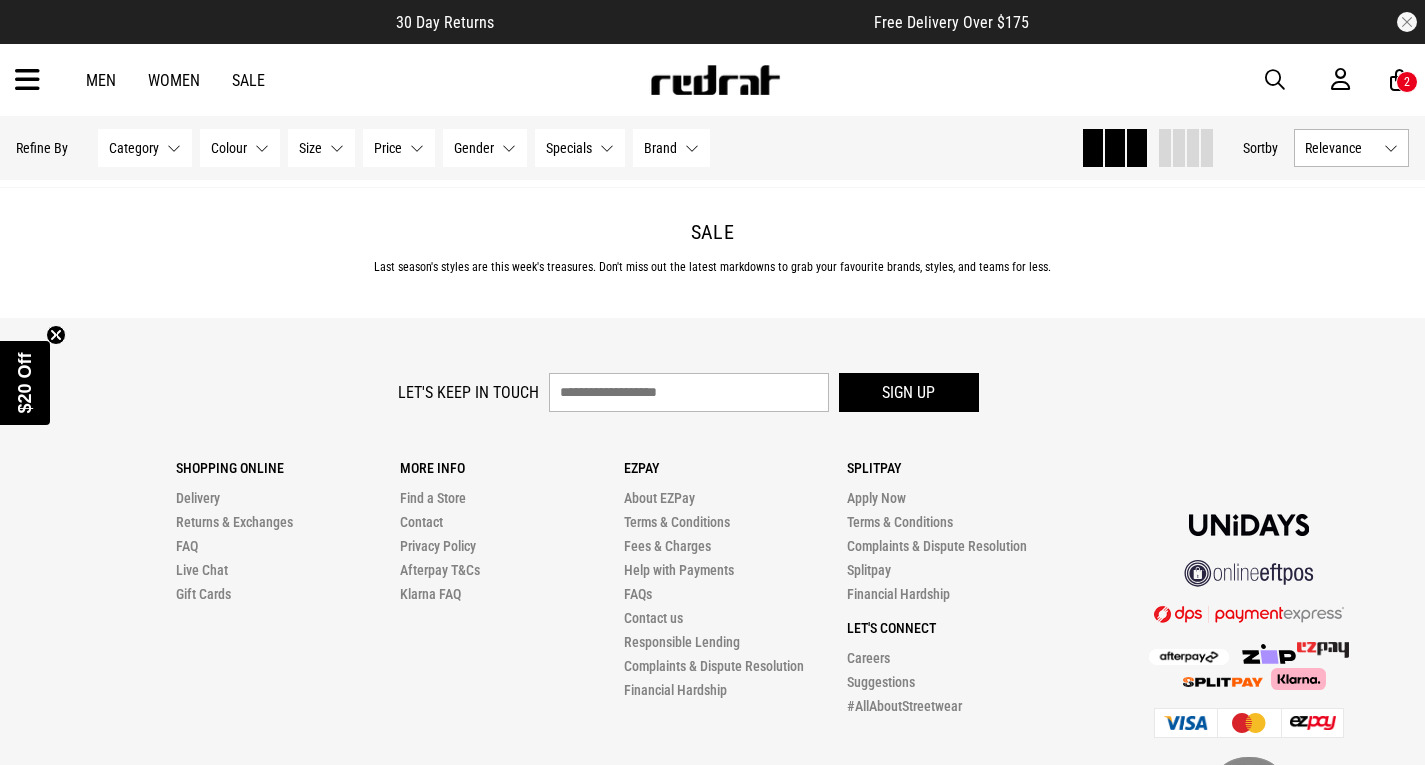 click on "Load More" at bounding box center [712, 99] 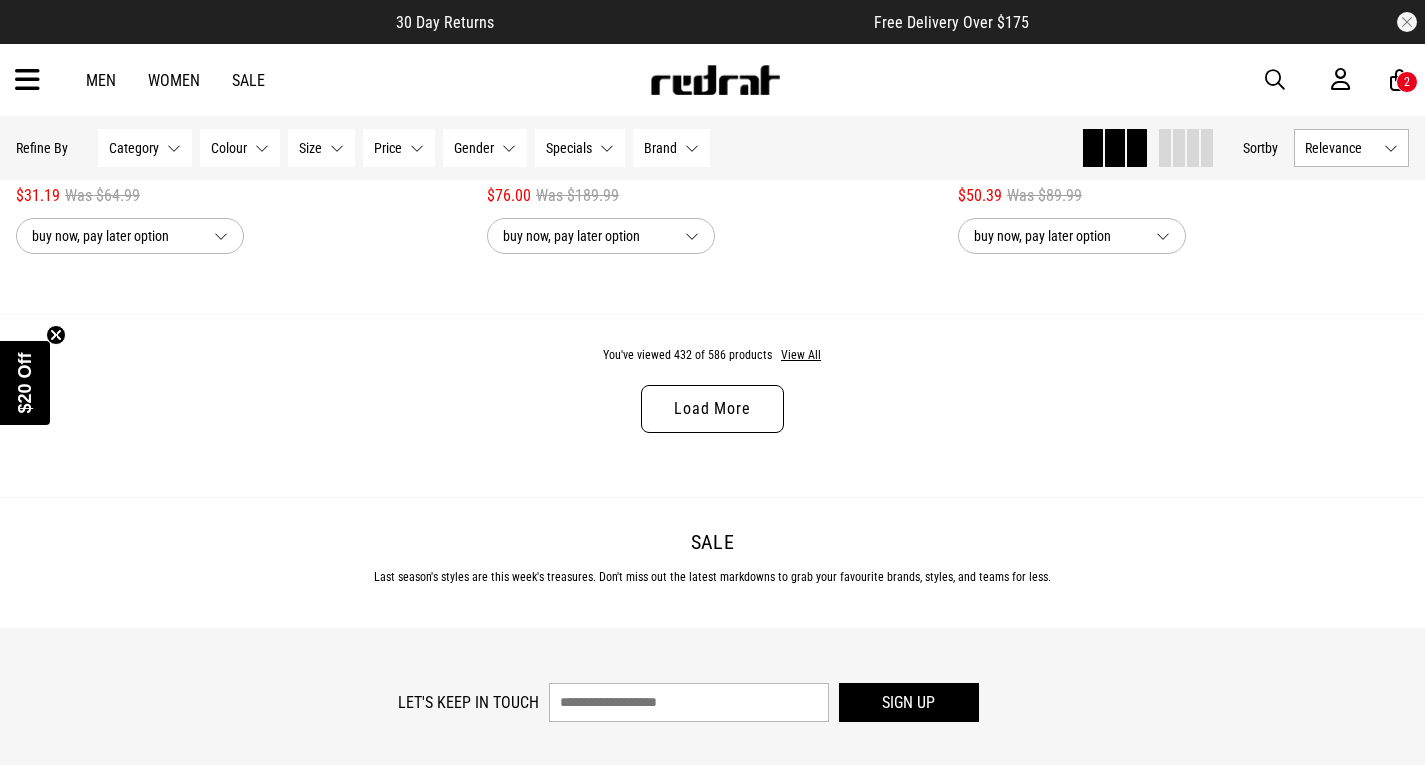 scroll, scrollTop: 112436, scrollLeft: 0, axis: vertical 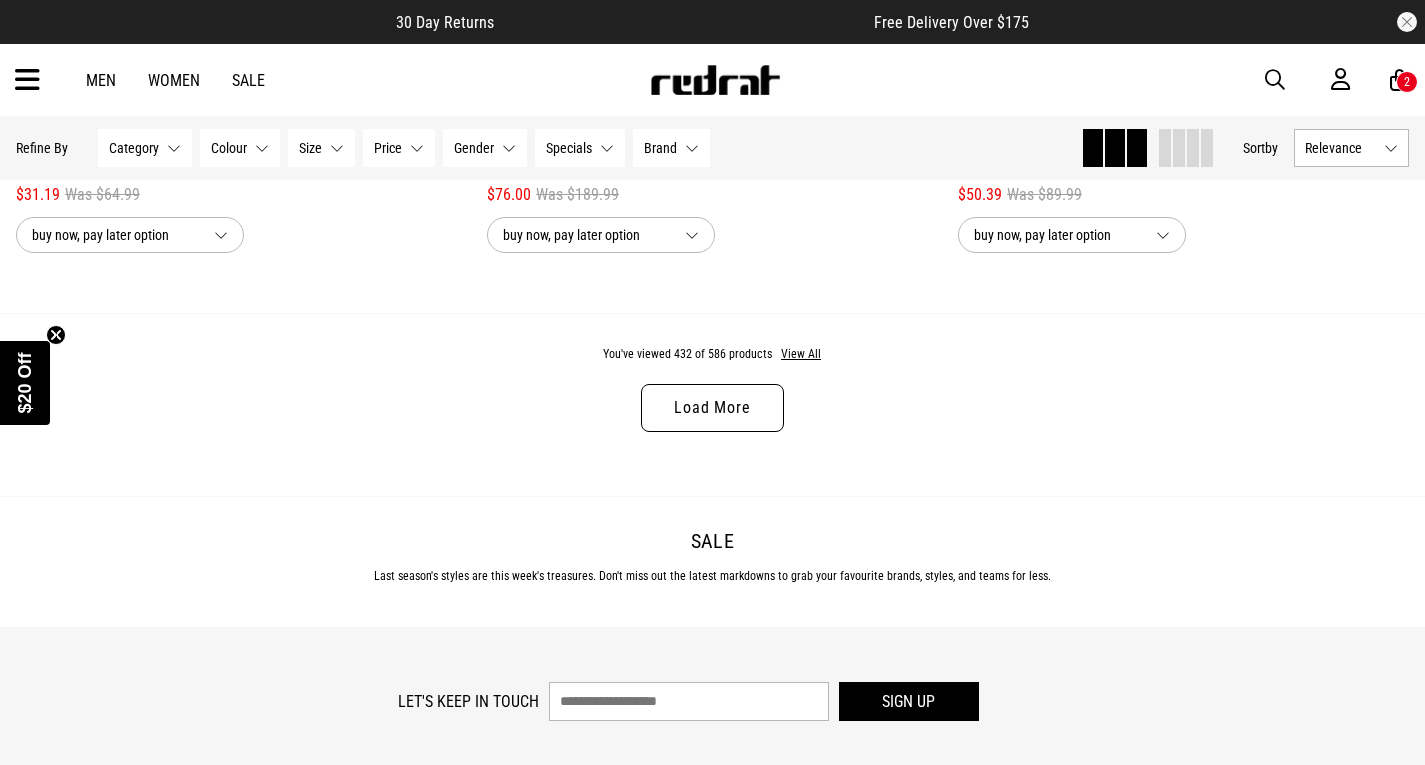 click on "Load More" at bounding box center [712, 408] 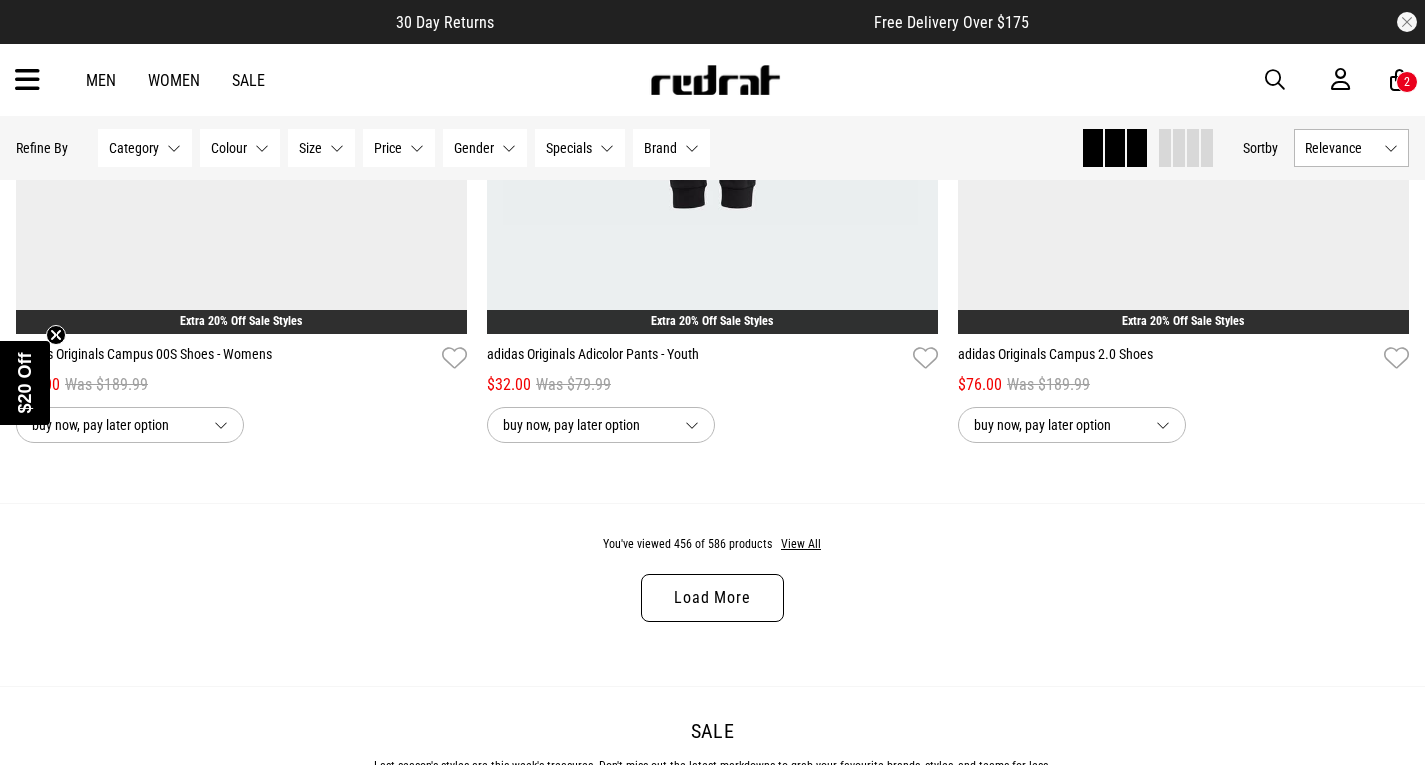 scroll, scrollTop: 118883, scrollLeft: 0, axis: vertical 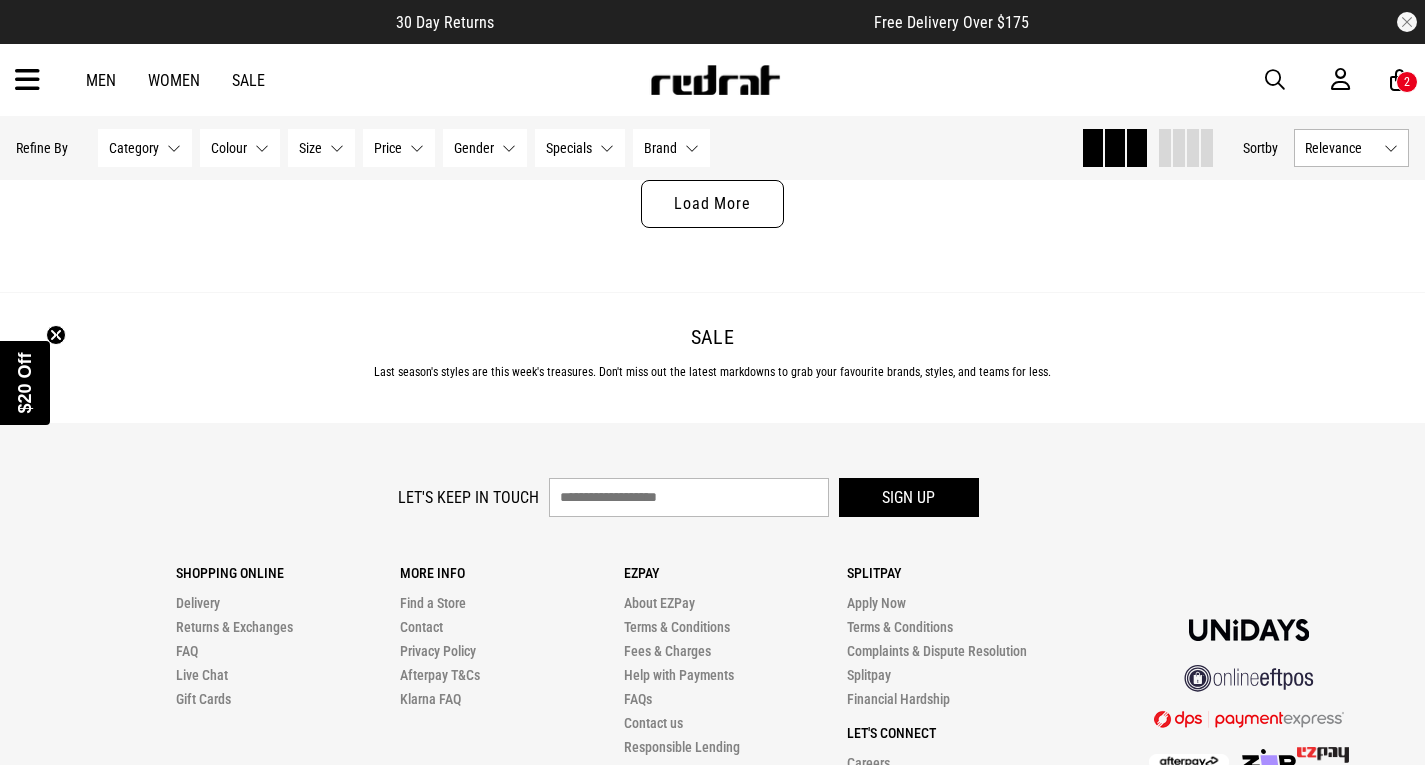 click on "Load More" at bounding box center (712, 204) 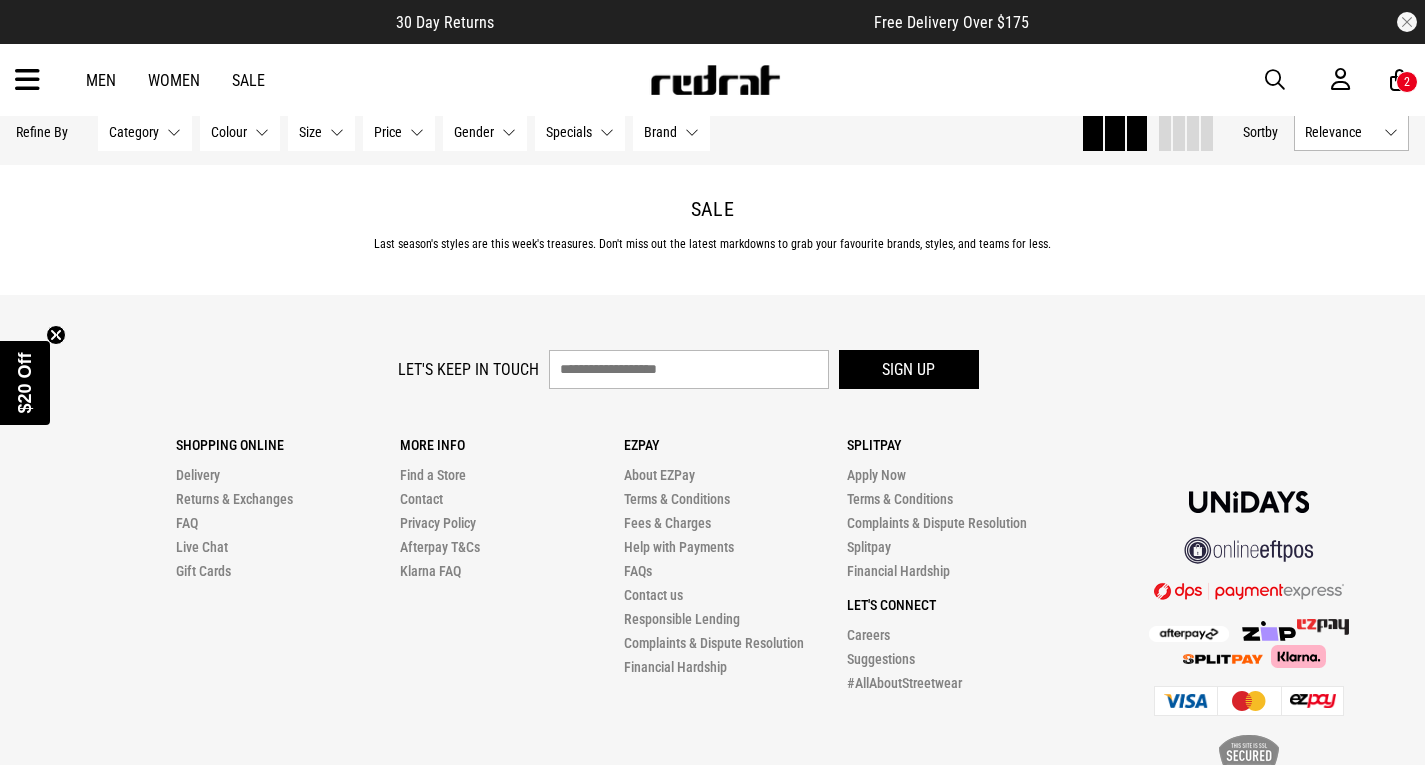 scroll, scrollTop: 125255, scrollLeft: 0, axis: vertical 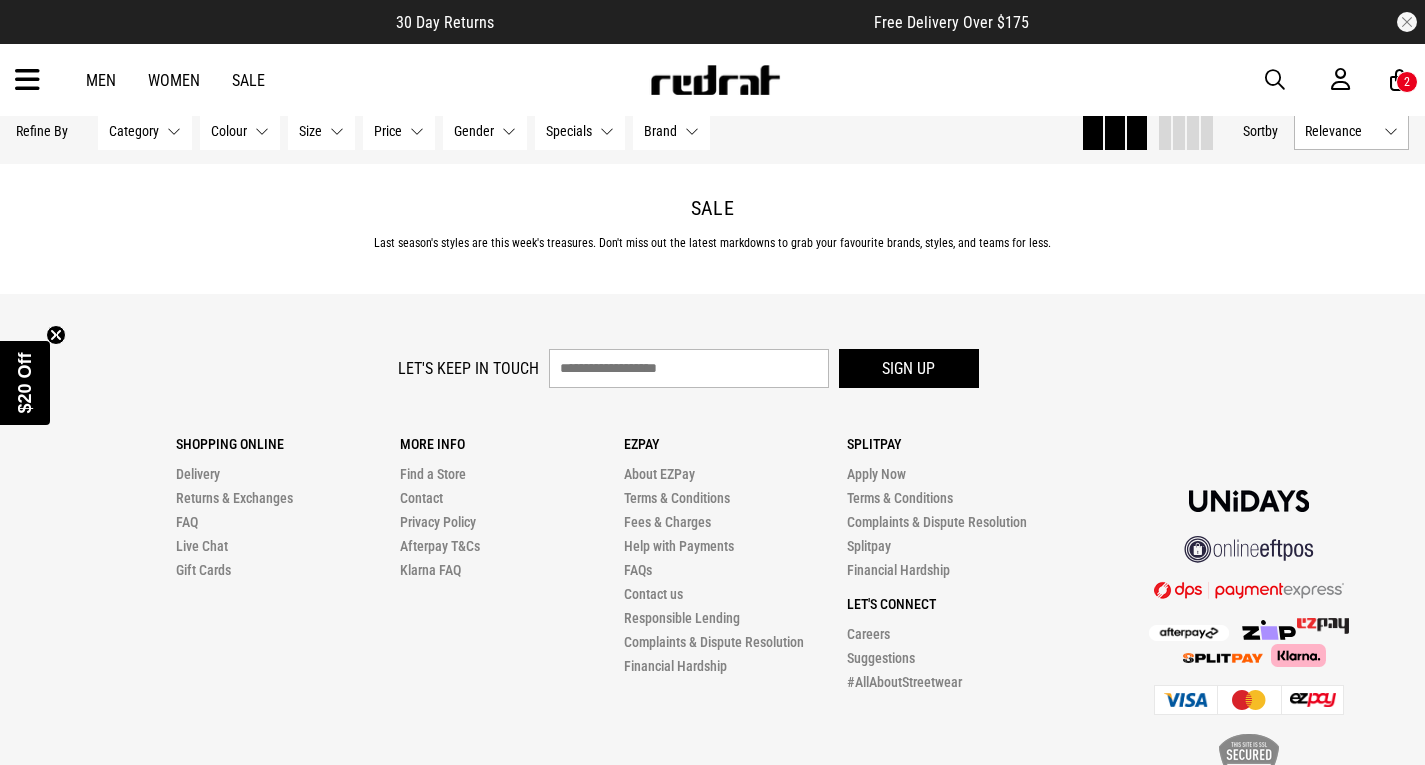 click on "Load More" at bounding box center (712, 75) 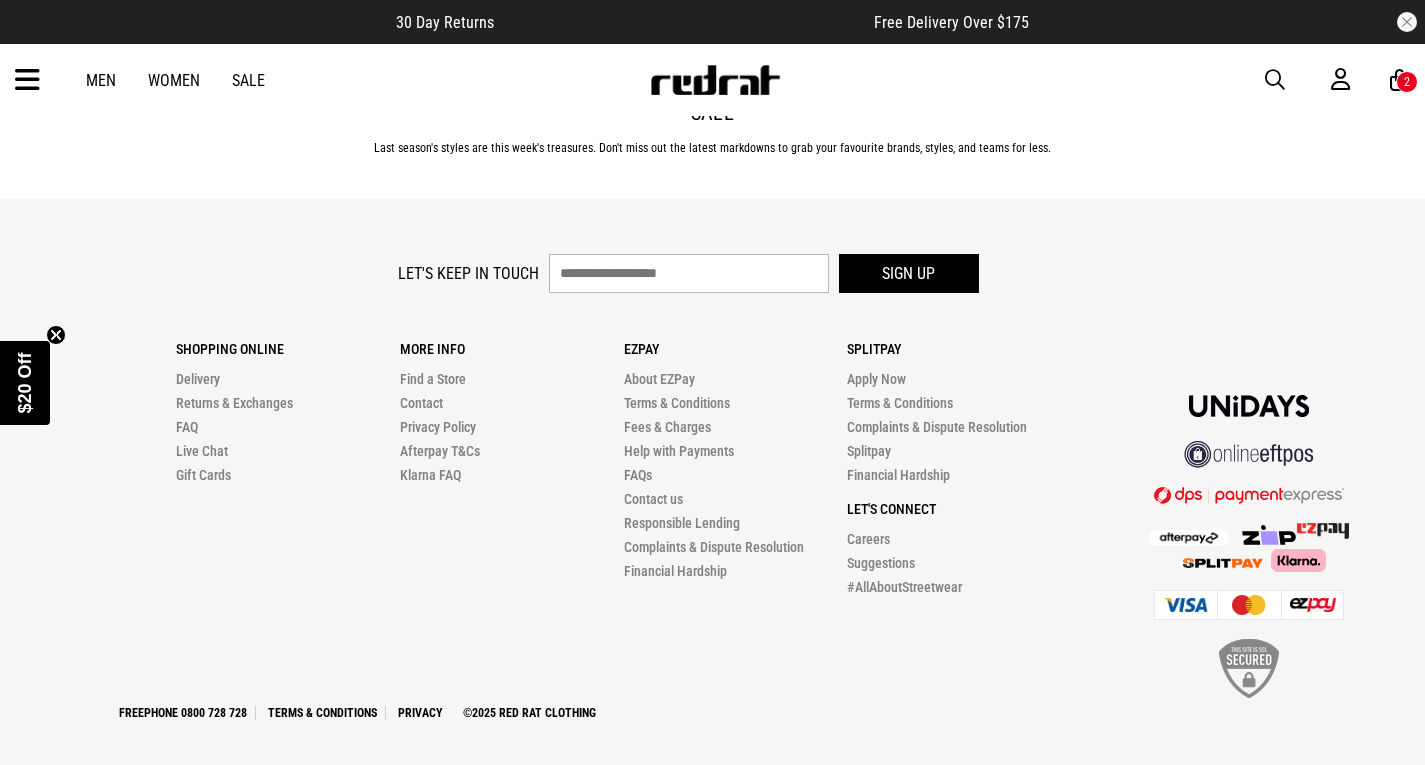scroll, scrollTop: 131594, scrollLeft: 0, axis: vertical 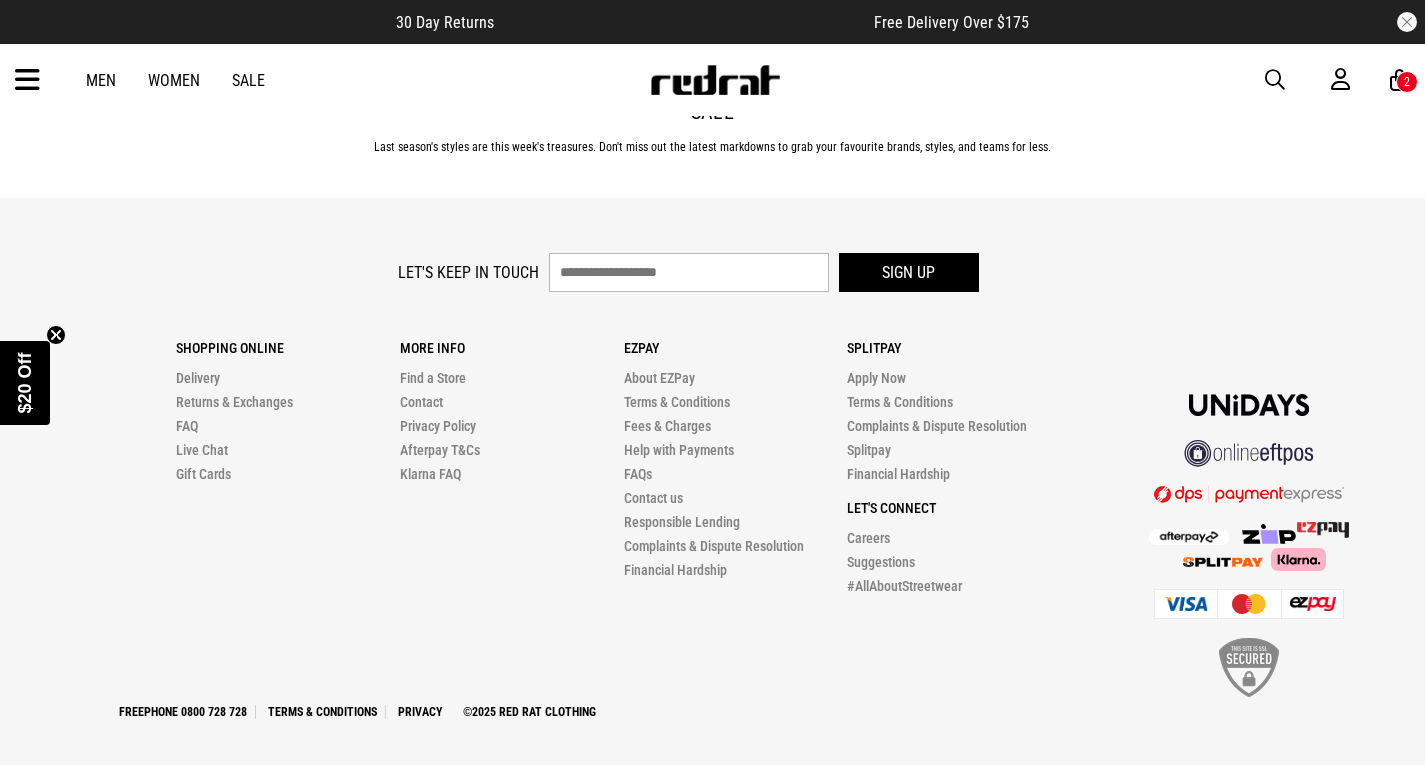 click on "Load More" at bounding box center (712, -21) 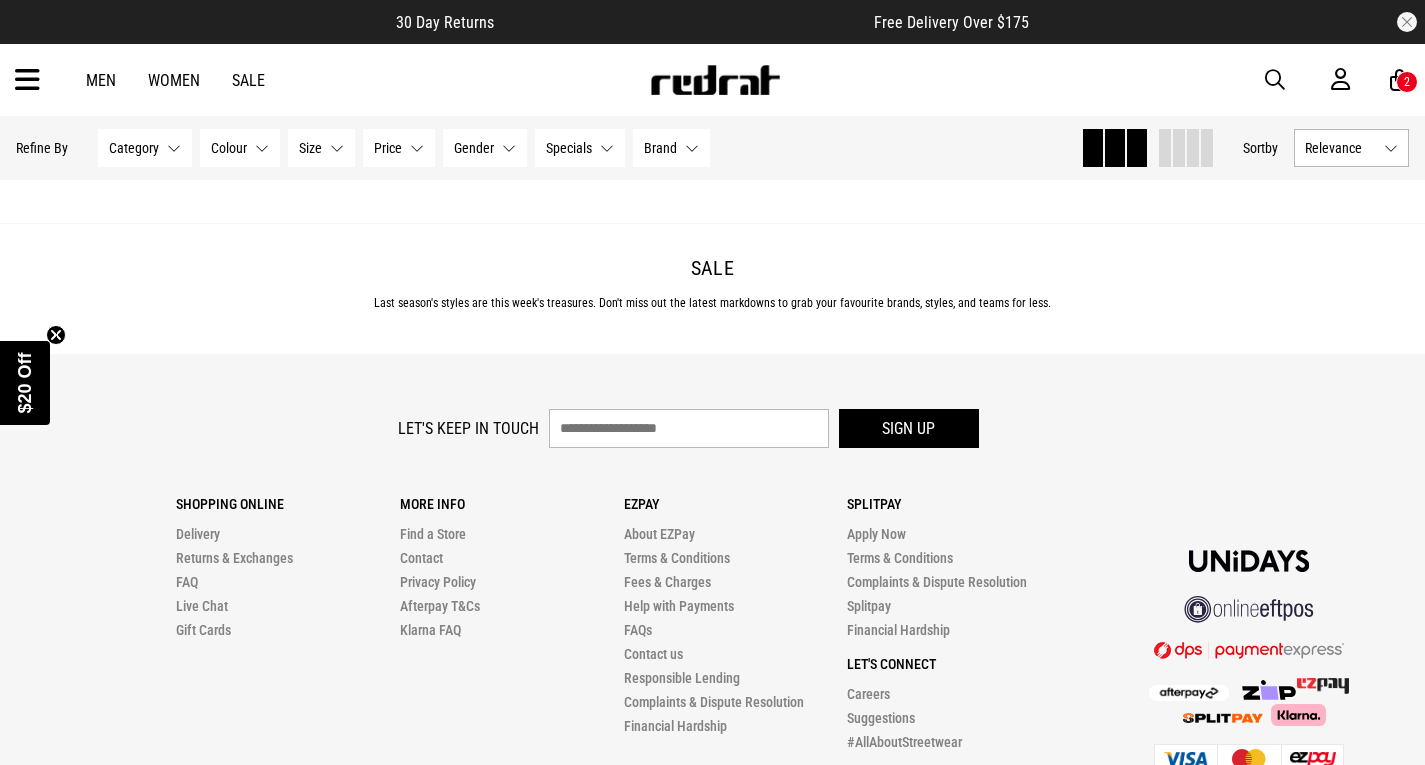 scroll, scrollTop: 137722, scrollLeft: 0, axis: vertical 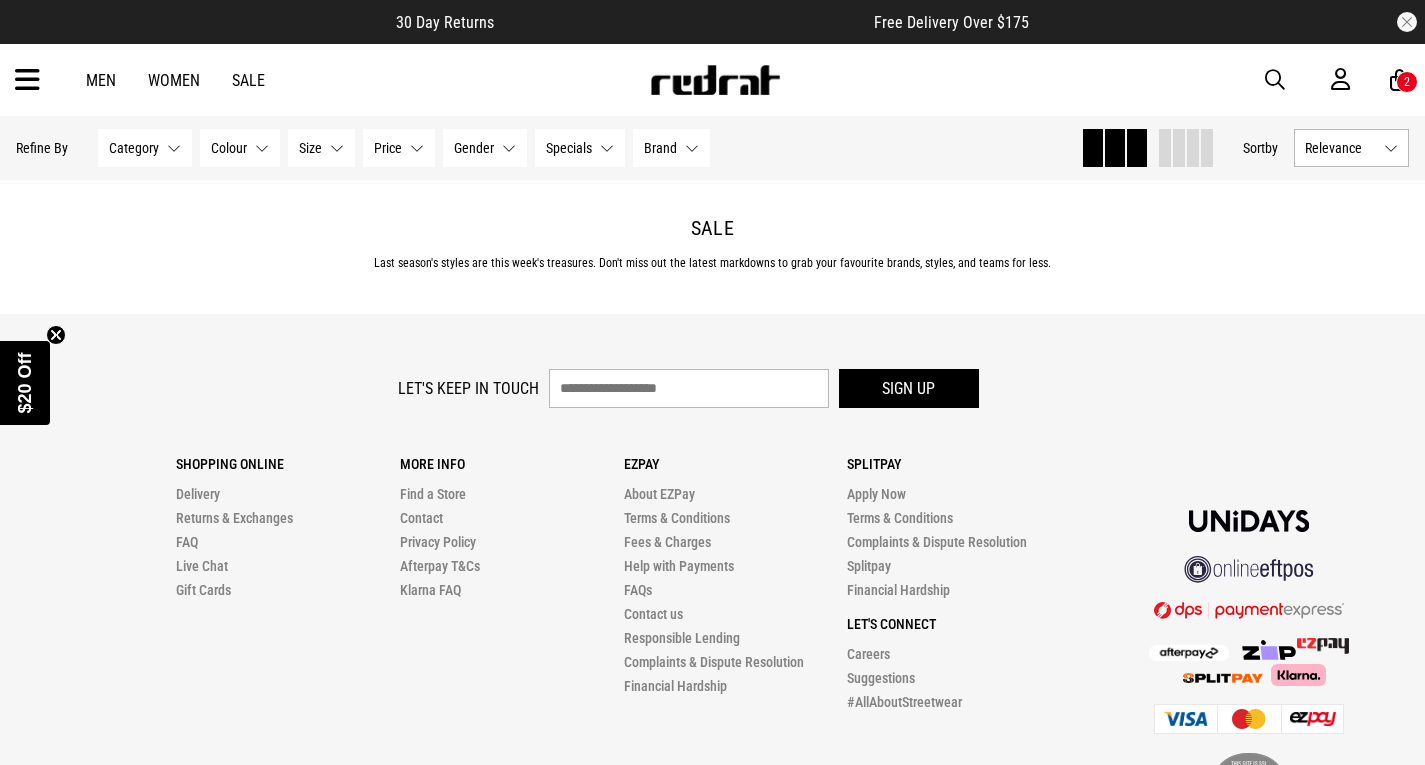 click on "Load More" at bounding box center (712, 95) 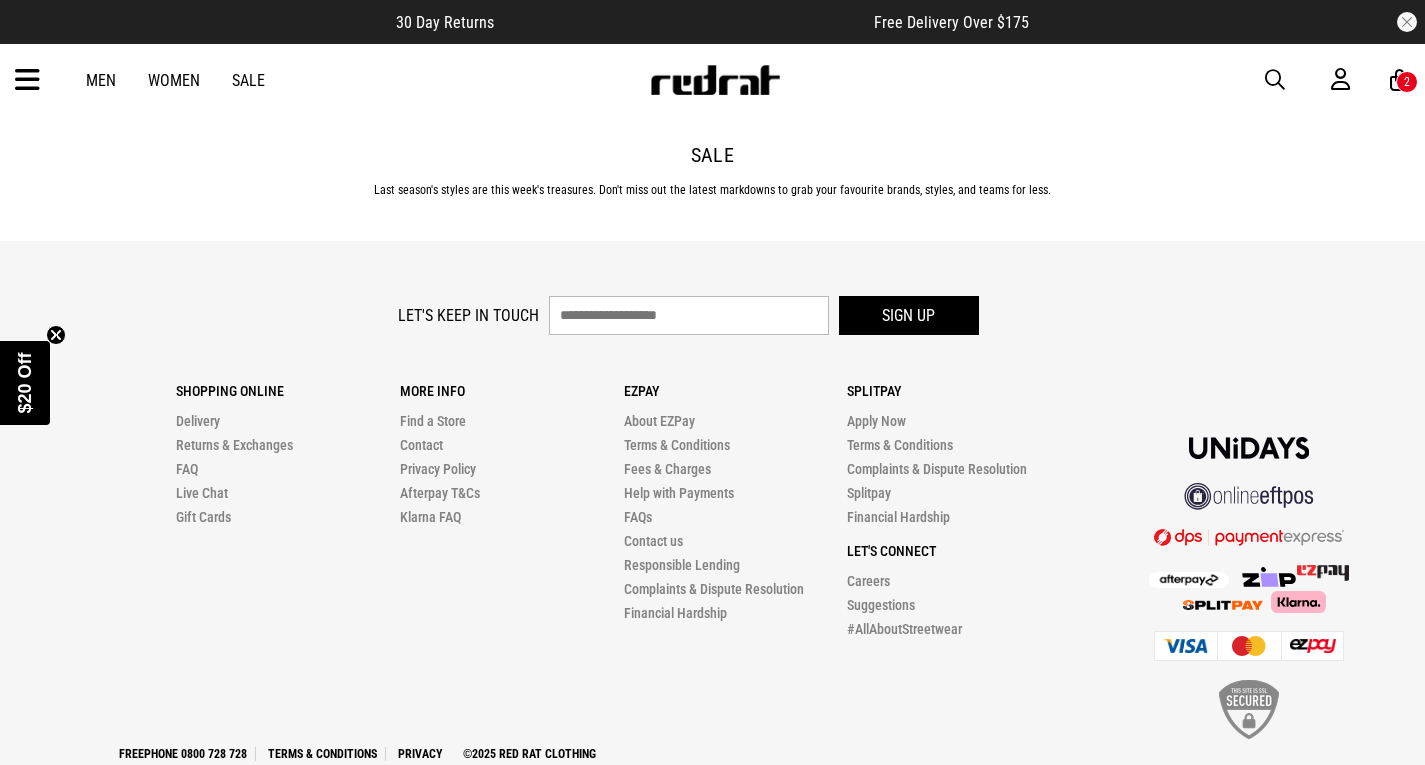 click on "Home Sale   Sale     Hide   Refine s   Refine By      Filters  Category  None selected   Category  0 Selected  Clear  Sale - Accessories (138) Sale - Footwear (139) Sale - Headwear (110) Sale - Mens (161) Sale - Womens (142) Sale - Youth & Kids (69) Colour  None selected   Colour  0 Selected  Clear  Beige (19) Black (138) Blue (45) Brown (31) Gold (43) Green (32) Grey (20) Maroon (6) Multi (83) Orange (3) Pink (27) Purple (20) Red (19) Silver (12) White (84) Yellow (4) Size  None selected   Size  0 Selected  Clear  1 (27) 2 (25) 3 (9) 4 (28) 5 (33) 6 (47) 7 (45) 8 (57) 9 (40) 10 (69) 11 (52) 12 (56) 13 (29) 14 (23) 16 (3) 20 (1) 21 (1) 22 (1) 26 (1) 28 (2) 30 (2) 32 (3) 34 (2) 36 (1) 38 (2) 12-15 (1) 23/24 (9) 25/26 (7) 27/28 (6) 29/30 (5) 2XL (34) 31/32 (3) 33/34 (2) 39/40 (1) 3XL (13) 4XL (18) 5XL (15) 6x (1) 7 1/4 (1) 7 3/4 (3) 7 3/8 (1) 7 5/8 (2) 7 7/8 (2) 7-8Y (1) 8-12 (1) K10 (1) K11 (10) K12 (10) K13 (8) L (79) L-XL (8) M (81) M-L (11) Nil (8) One Size (211) S (74) S-M (2) XL (79) XS (9) XXL (19) XXXL" at bounding box center (712, -68748) 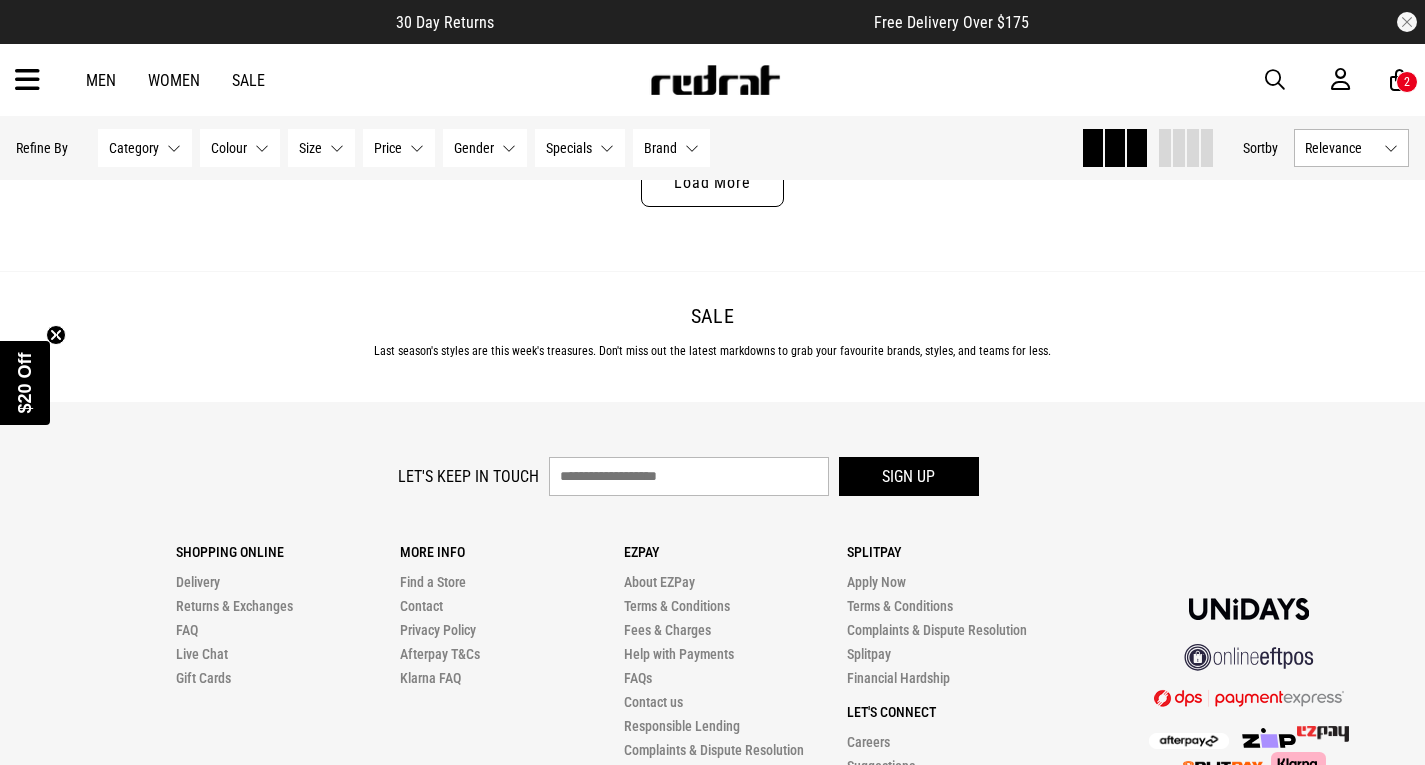 scroll, scrollTop: 143875, scrollLeft: 0, axis: vertical 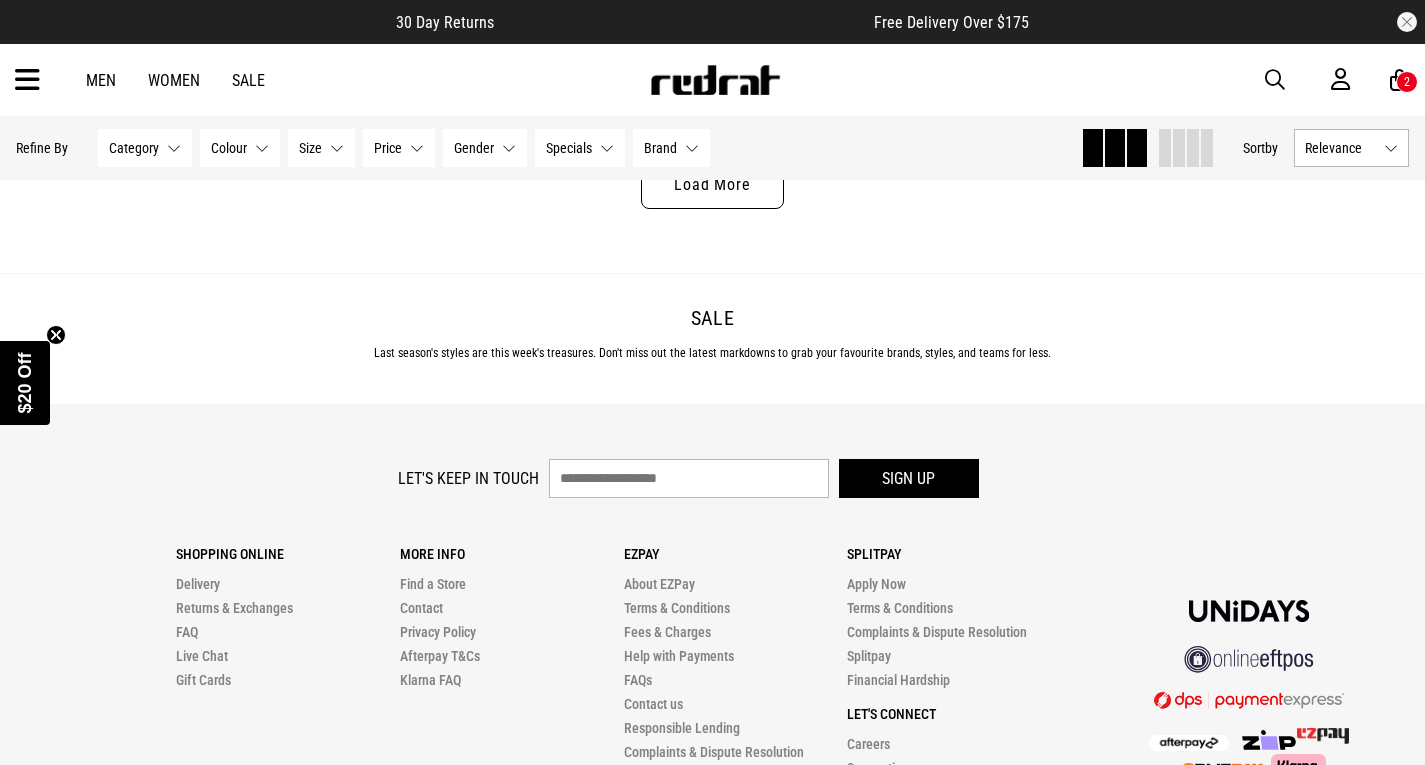 click on "Load More" at bounding box center [712, 185] 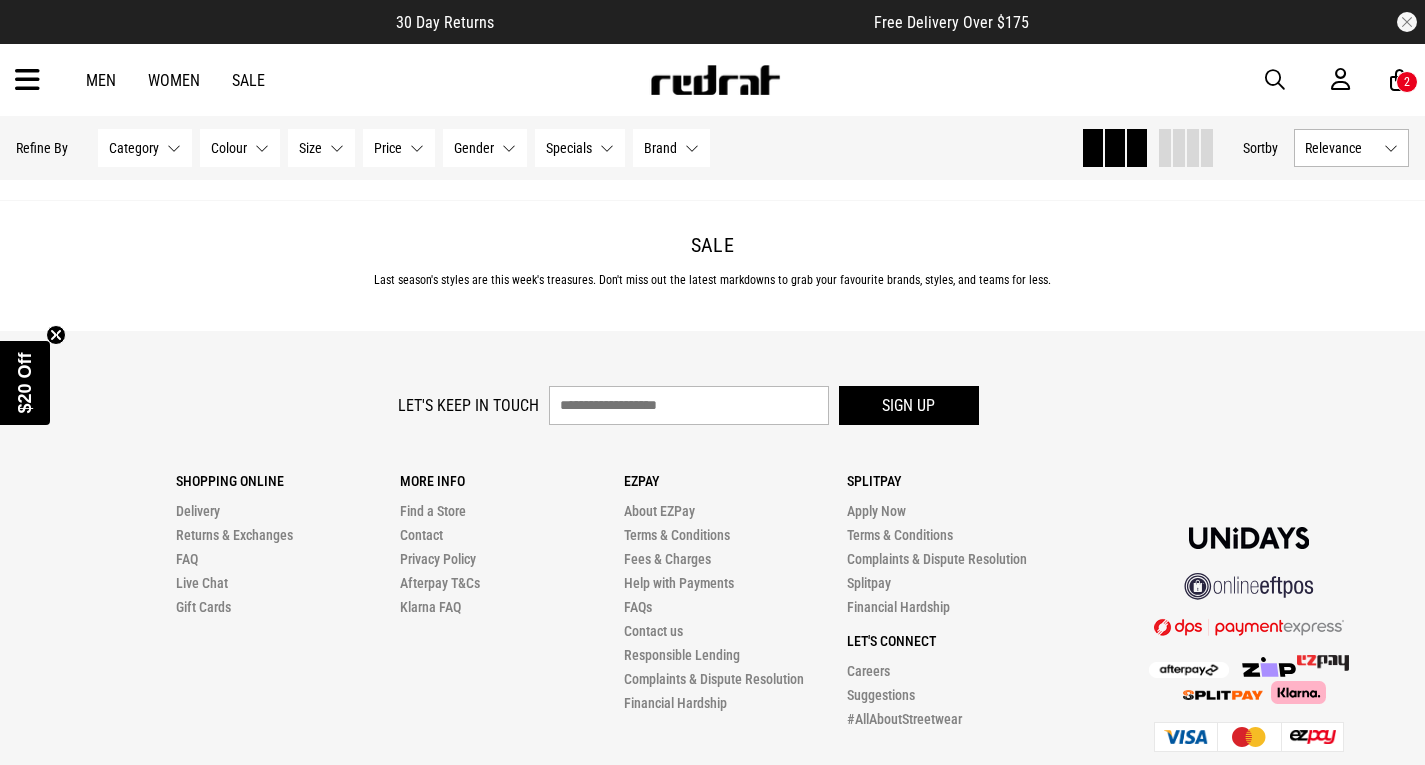 scroll, scrollTop: 143461, scrollLeft: 0, axis: vertical 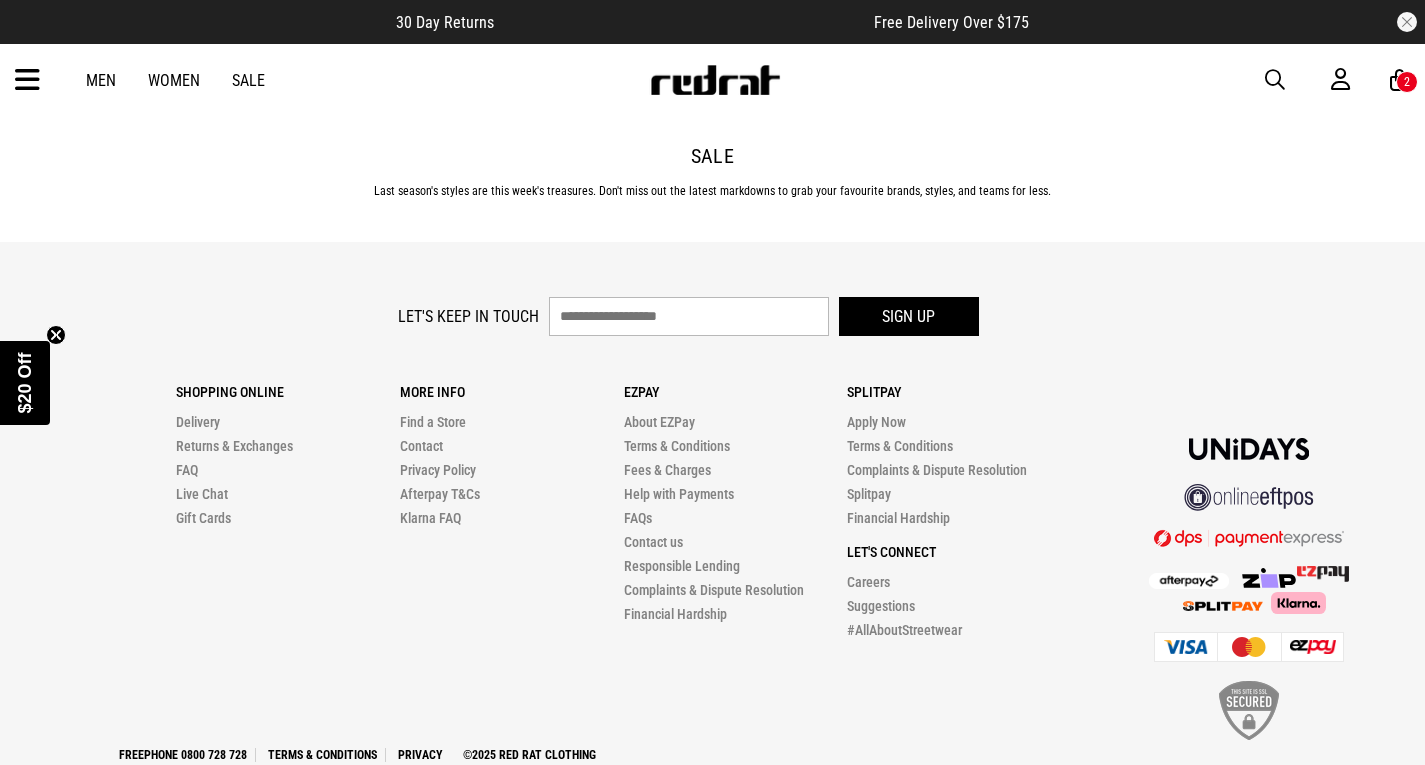 click on "Load More" at bounding box center (712, 23) 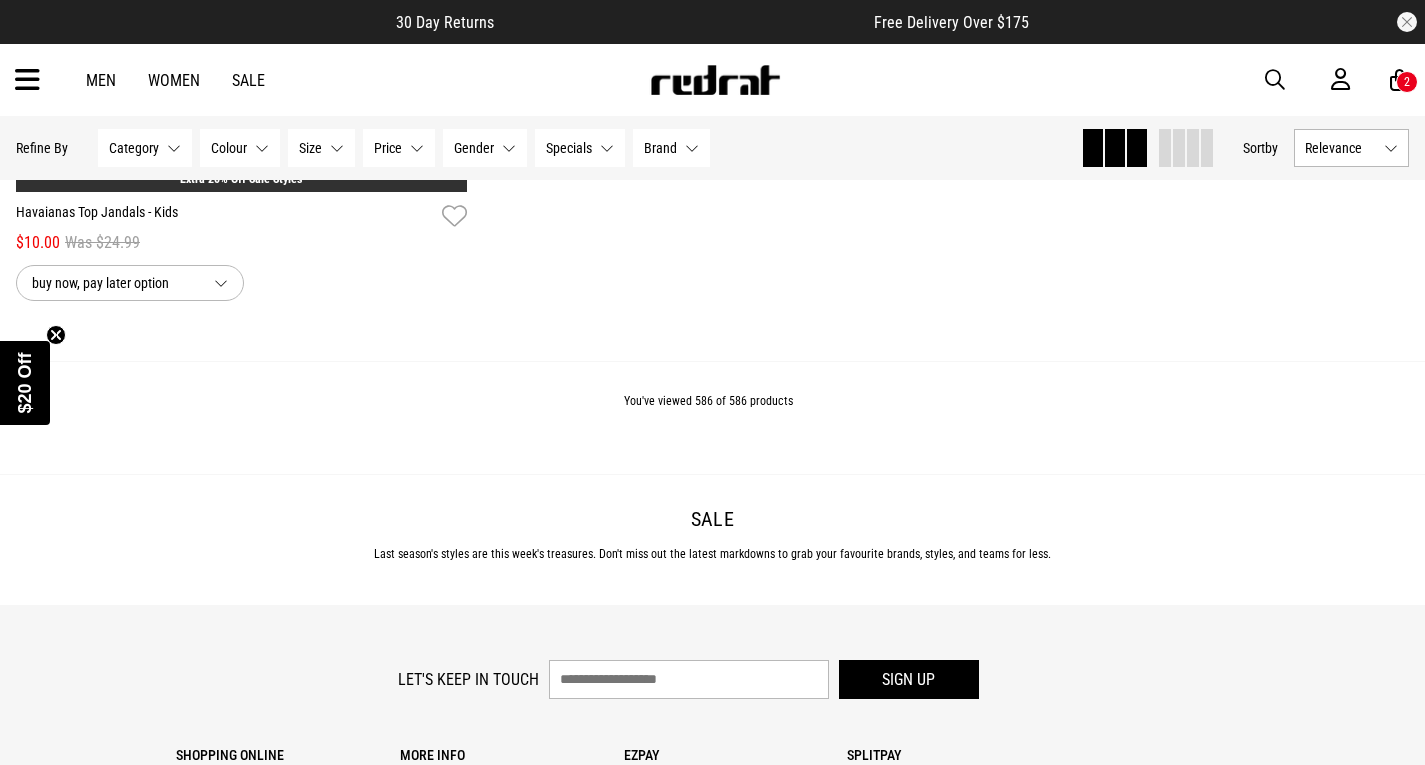 scroll, scrollTop: 152969, scrollLeft: 0, axis: vertical 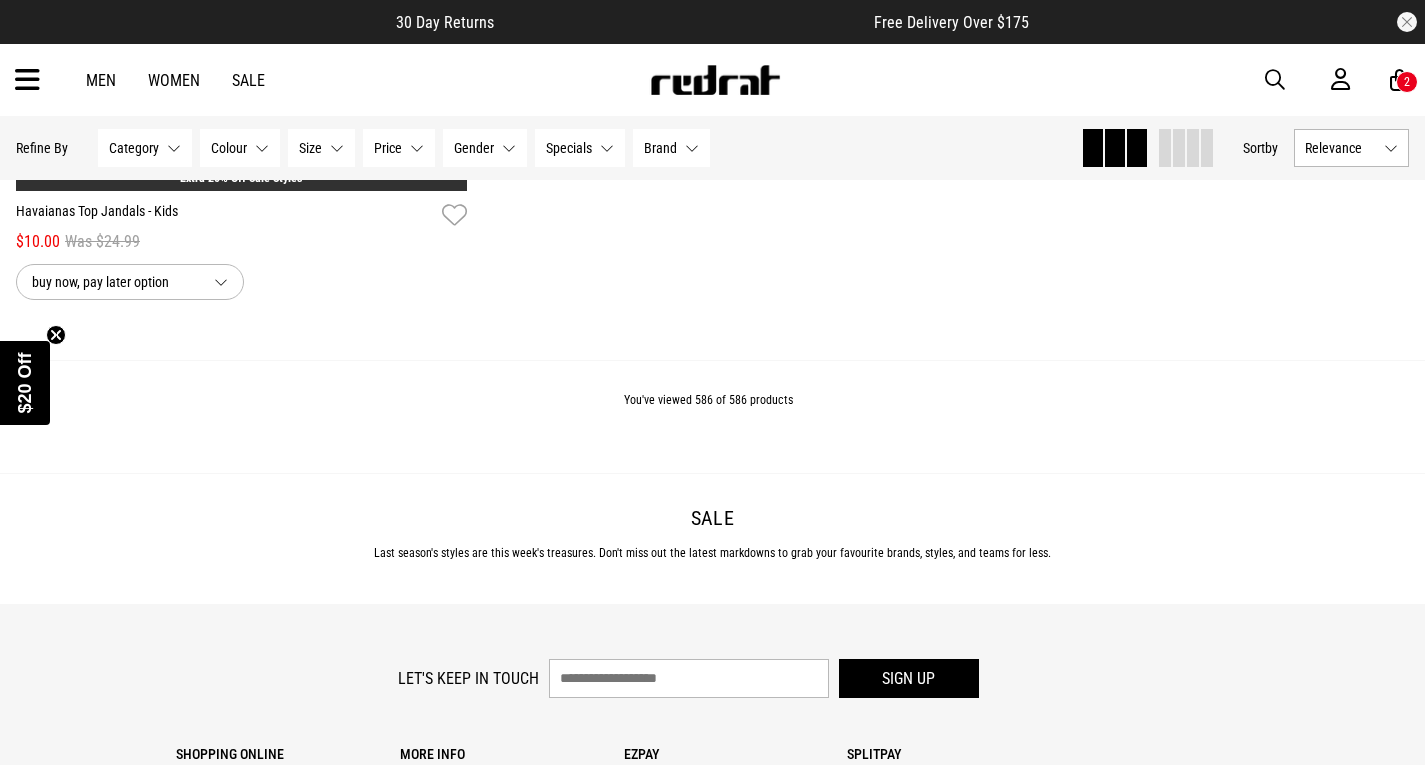 click on "2" at bounding box center [1407, 82] 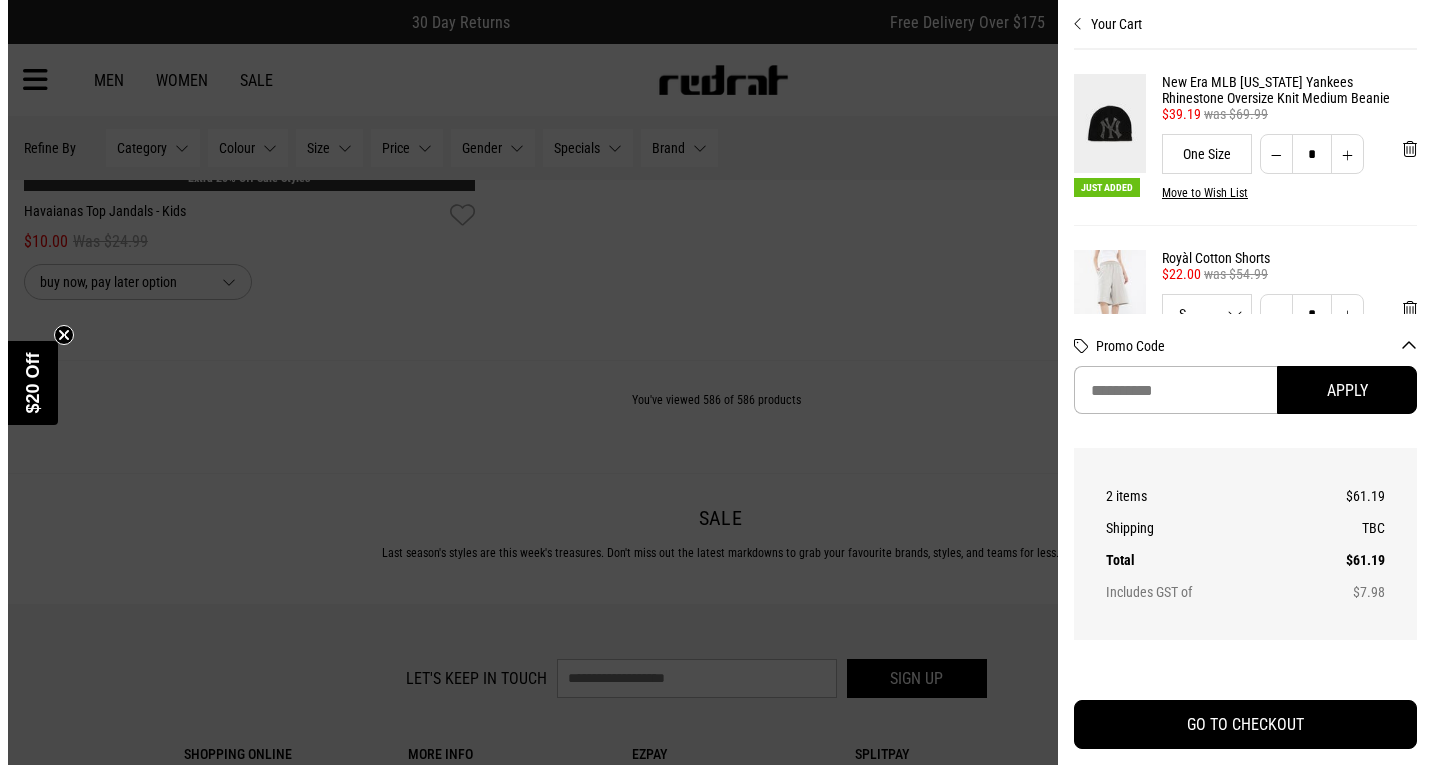 scroll, scrollTop: 154317, scrollLeft: 0, axis: vertical 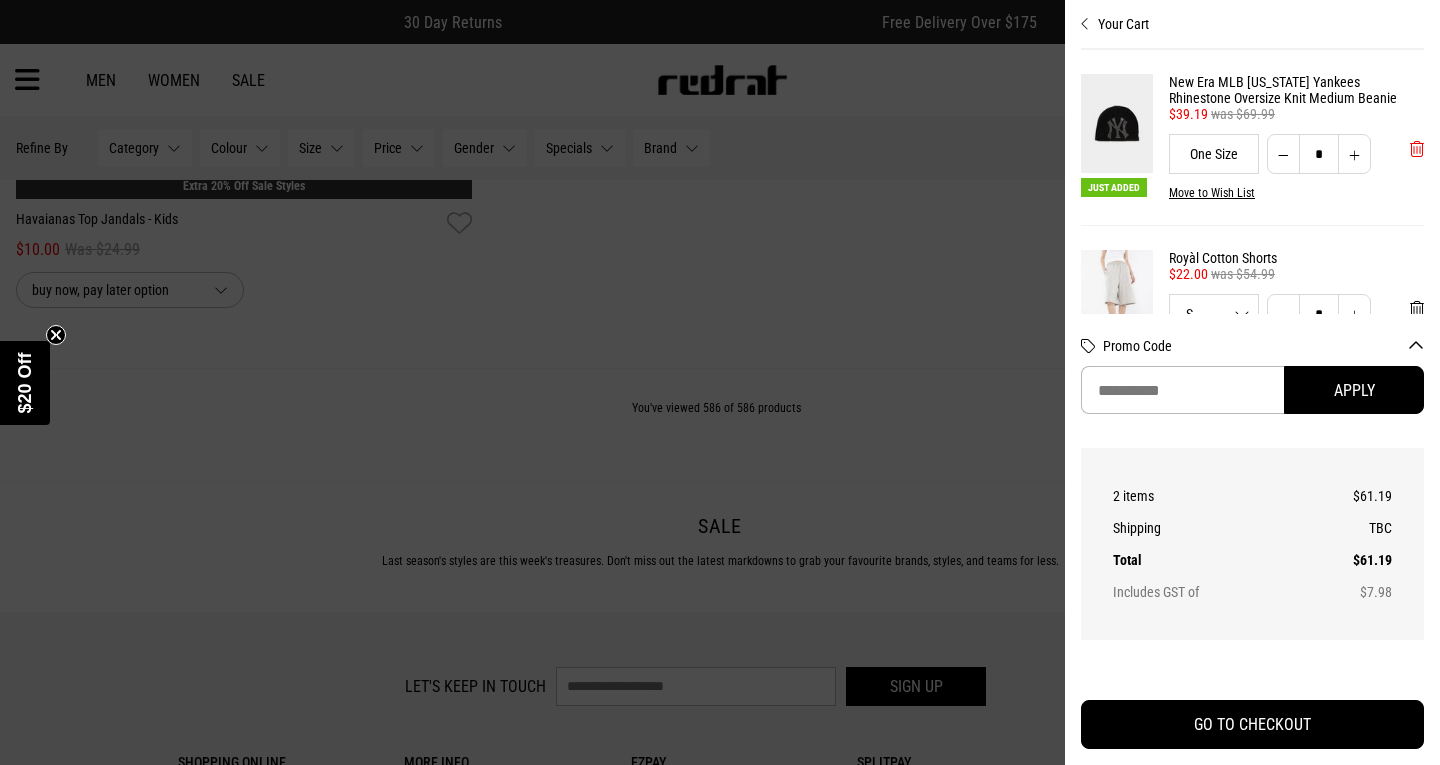 click at bounding box center [1417, 149] 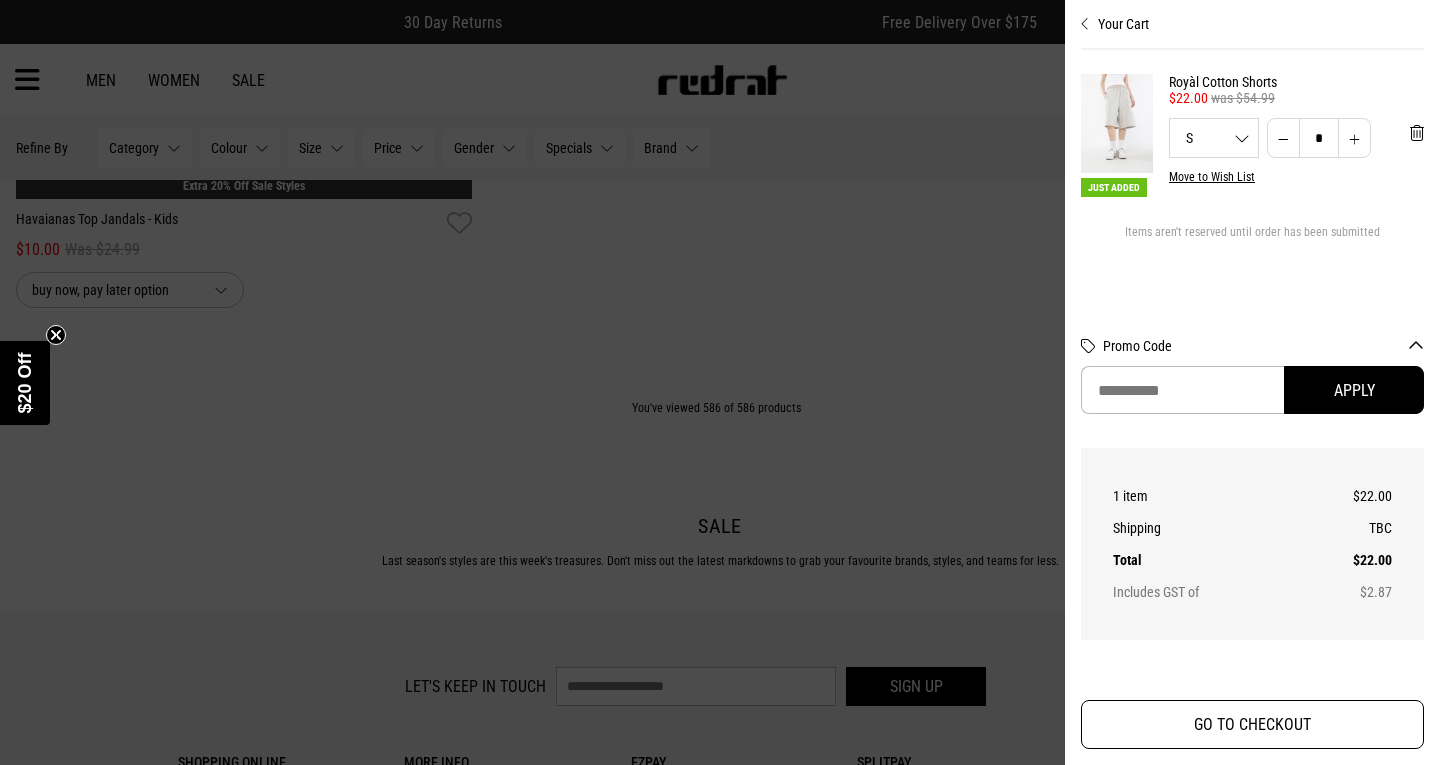 click on "GO TO CHECKOUT" at bounding box center [1252, 724] 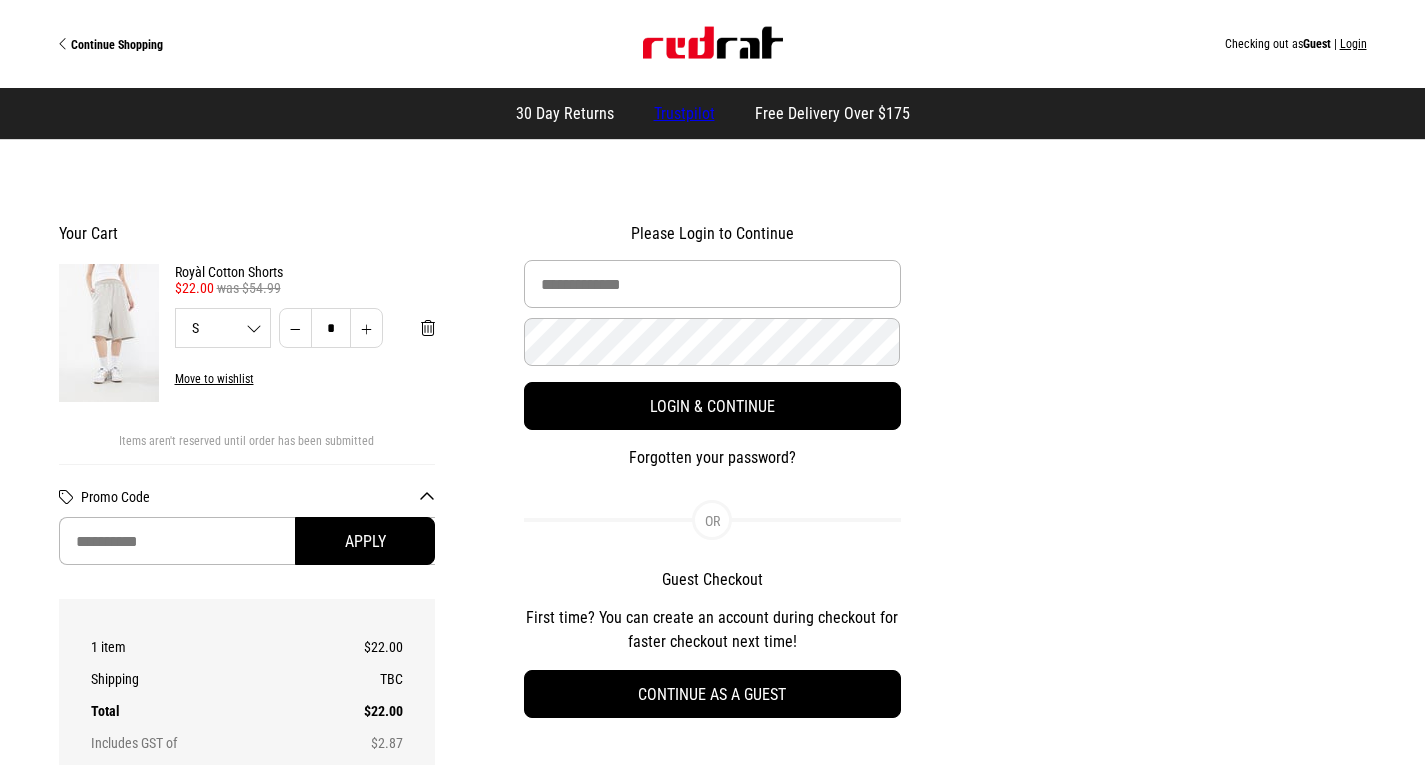 scroll, scrollTop: 0, scrollLeft: 0, axis: both 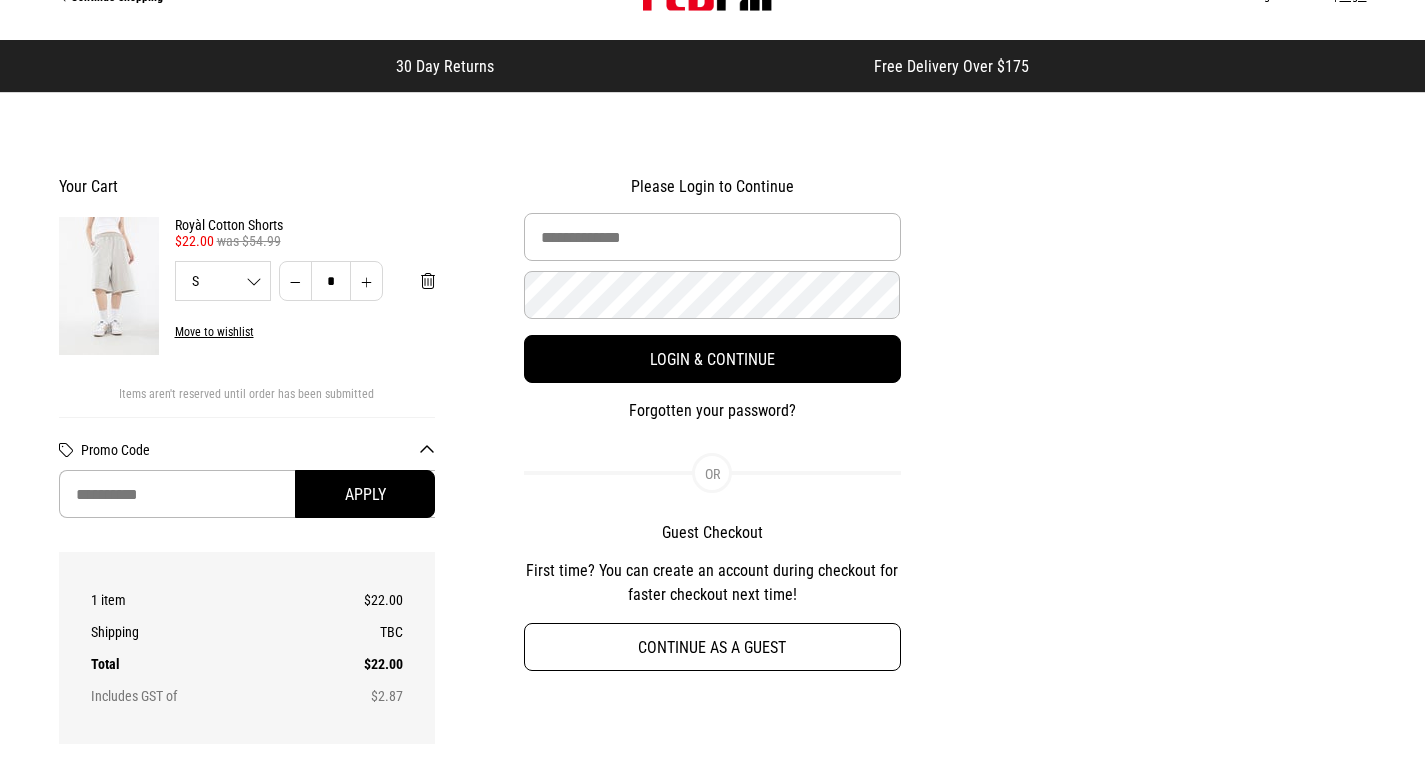 click on "Continue as a guest" at bounding box center (712, 647) 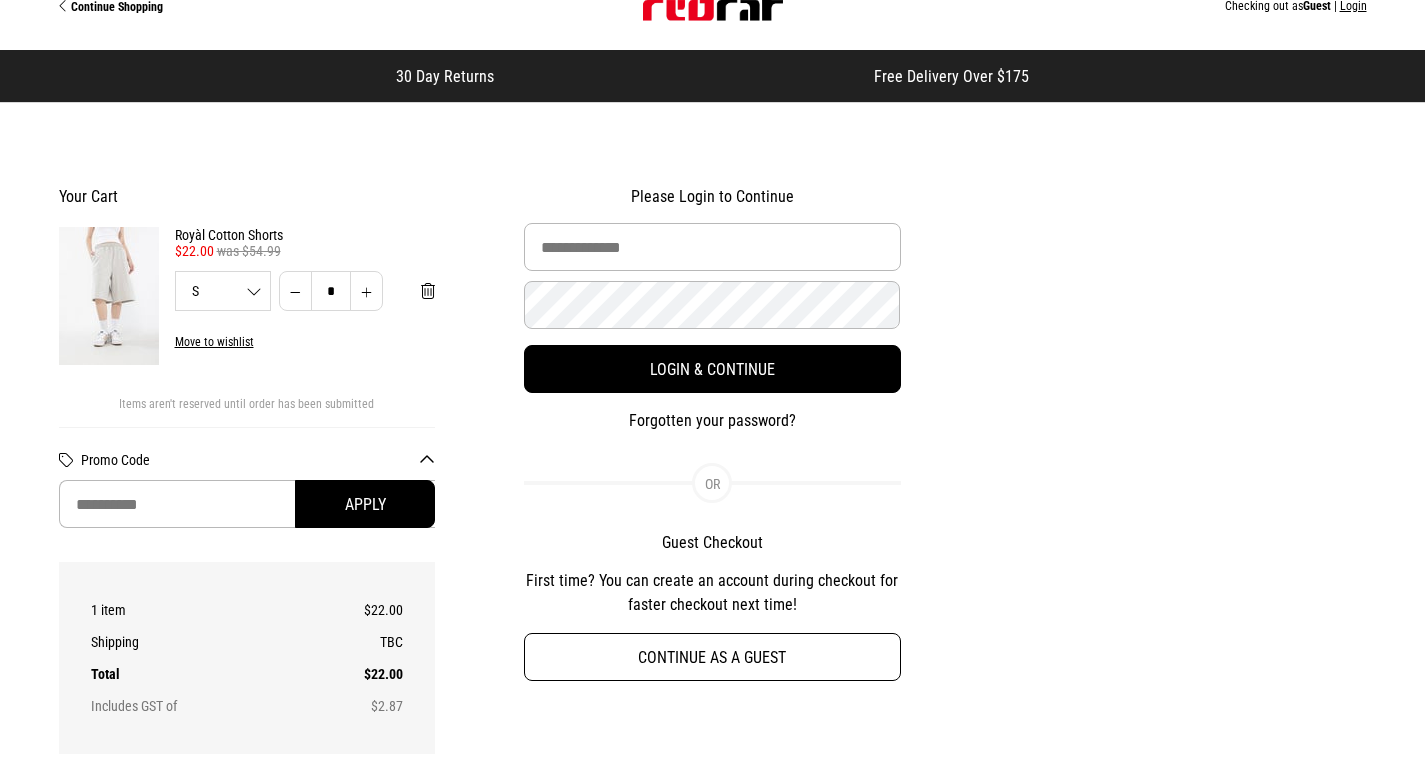 select on "**********" 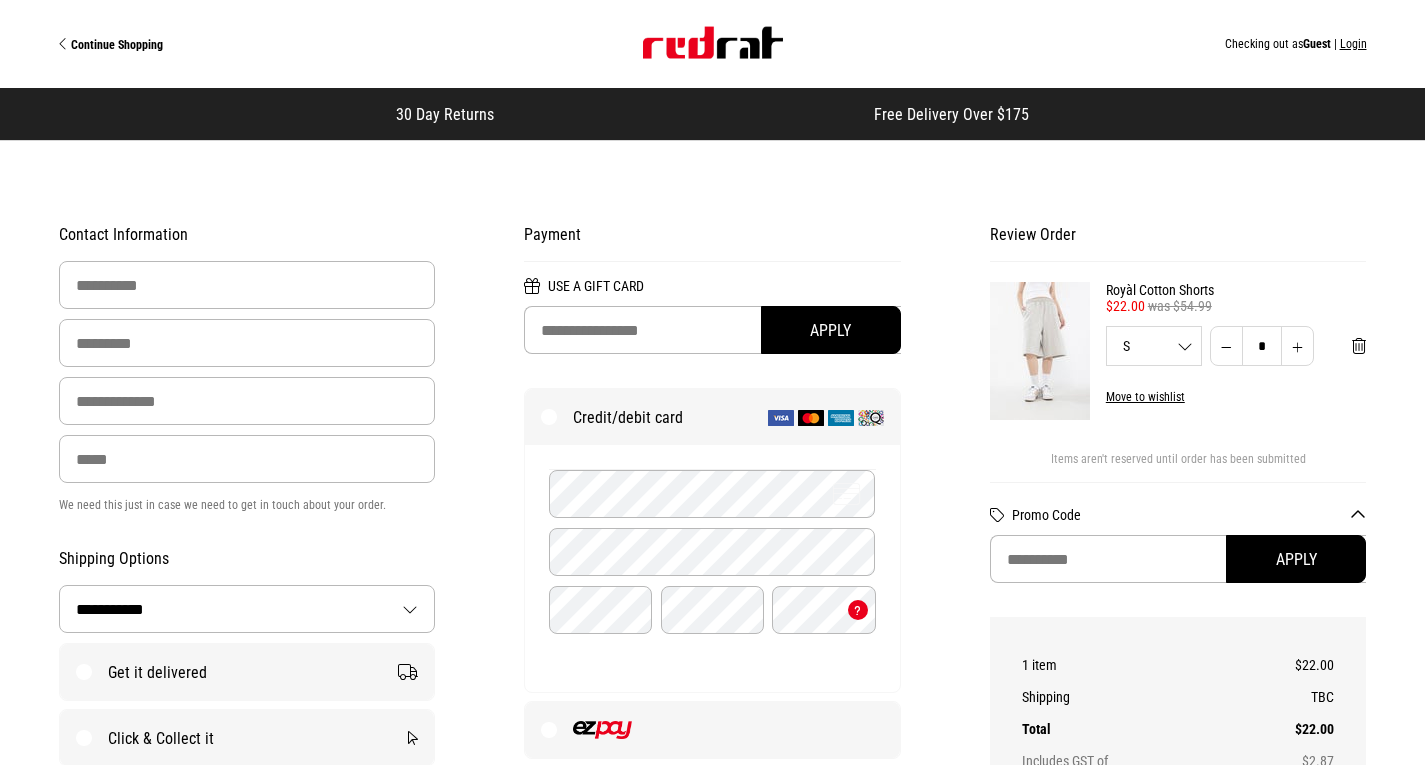 scroll, scrollTop: 1, scrollLeft: 0, axis: vertical 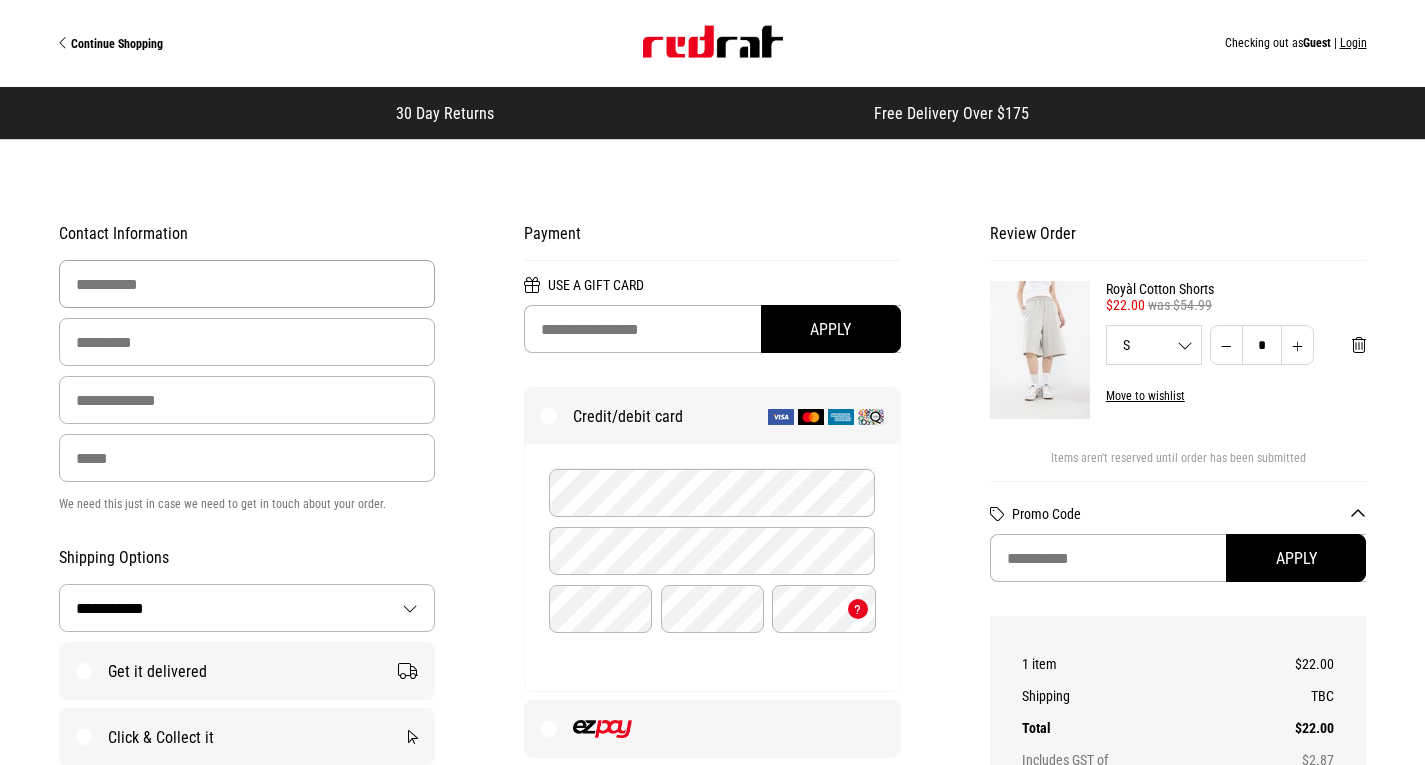 click at bounding box center (247, 284) 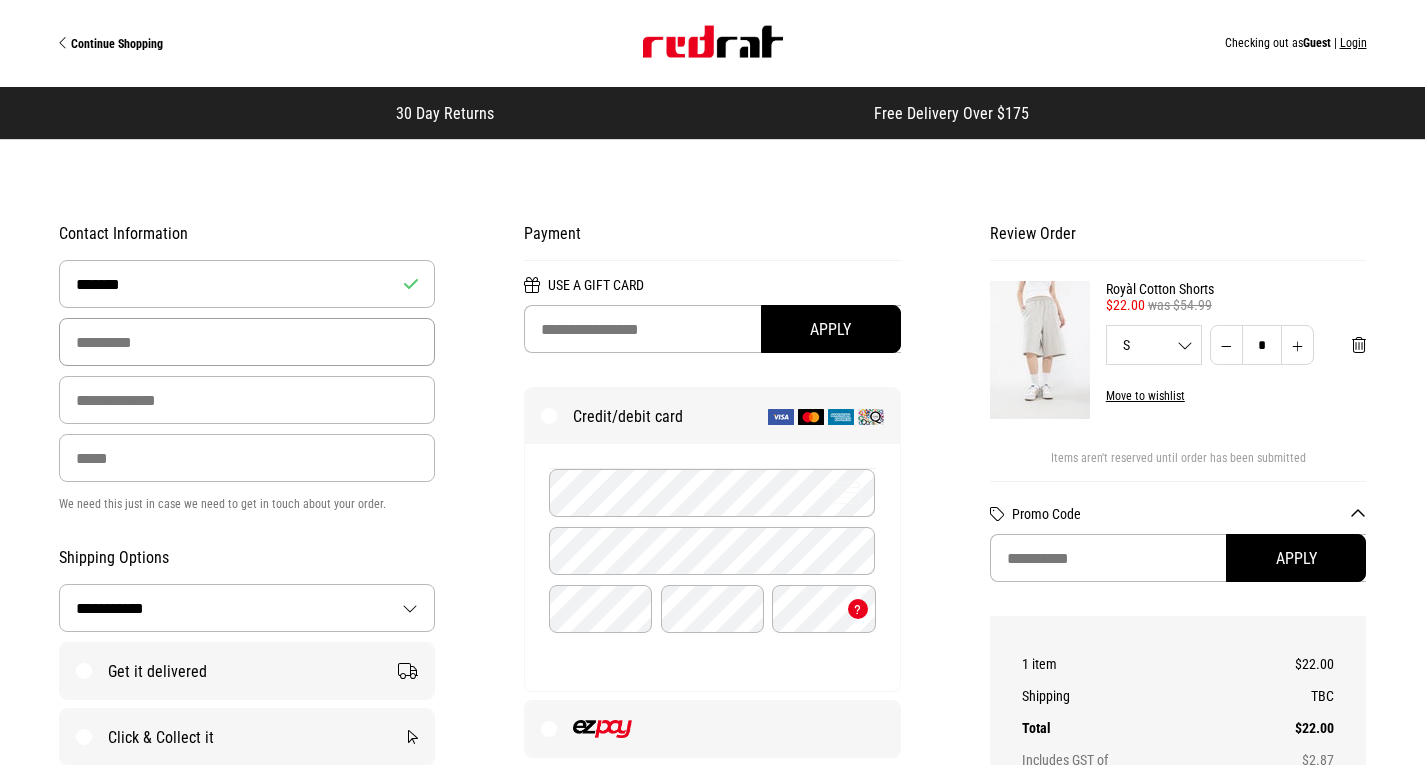 click at bounding box center (247, 342) 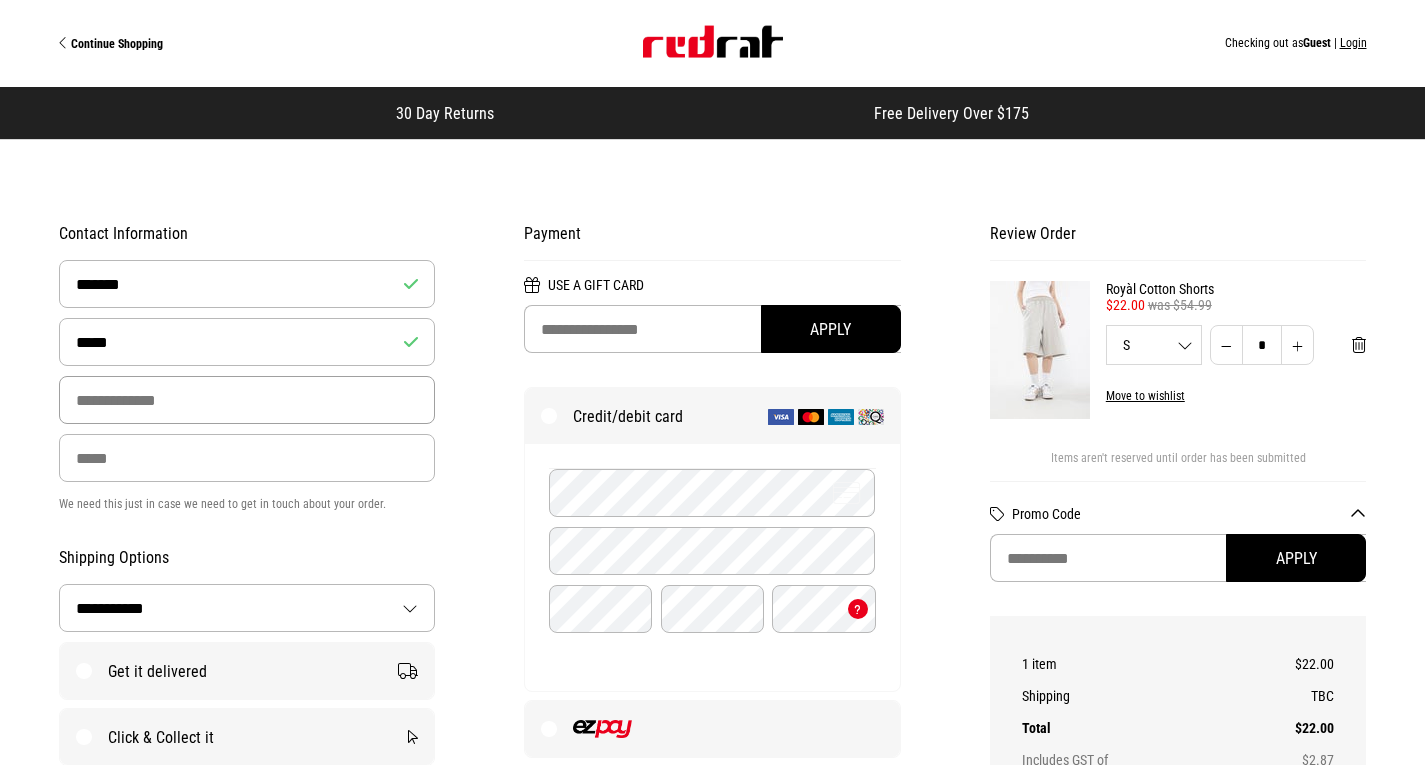 click at bounding box center [247, 400] 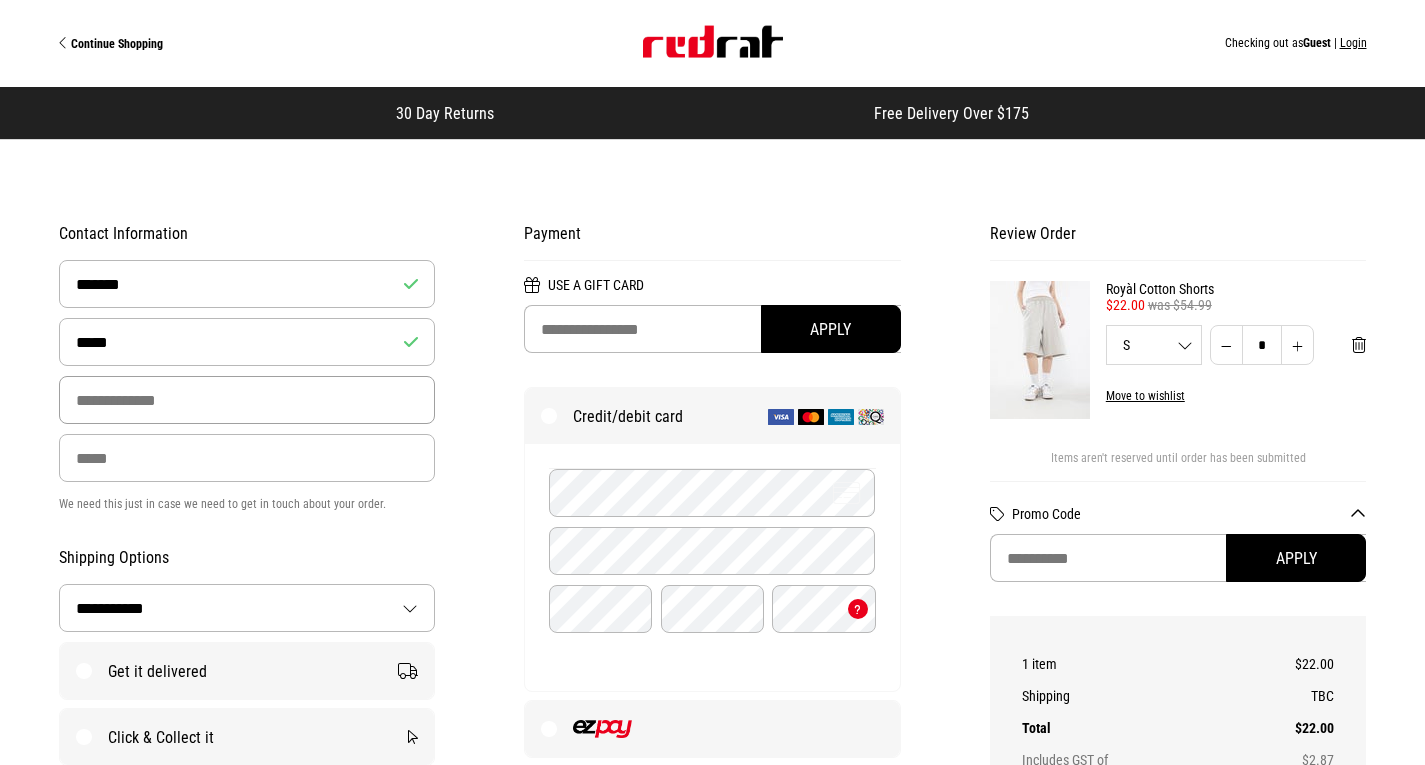 type on "**********" 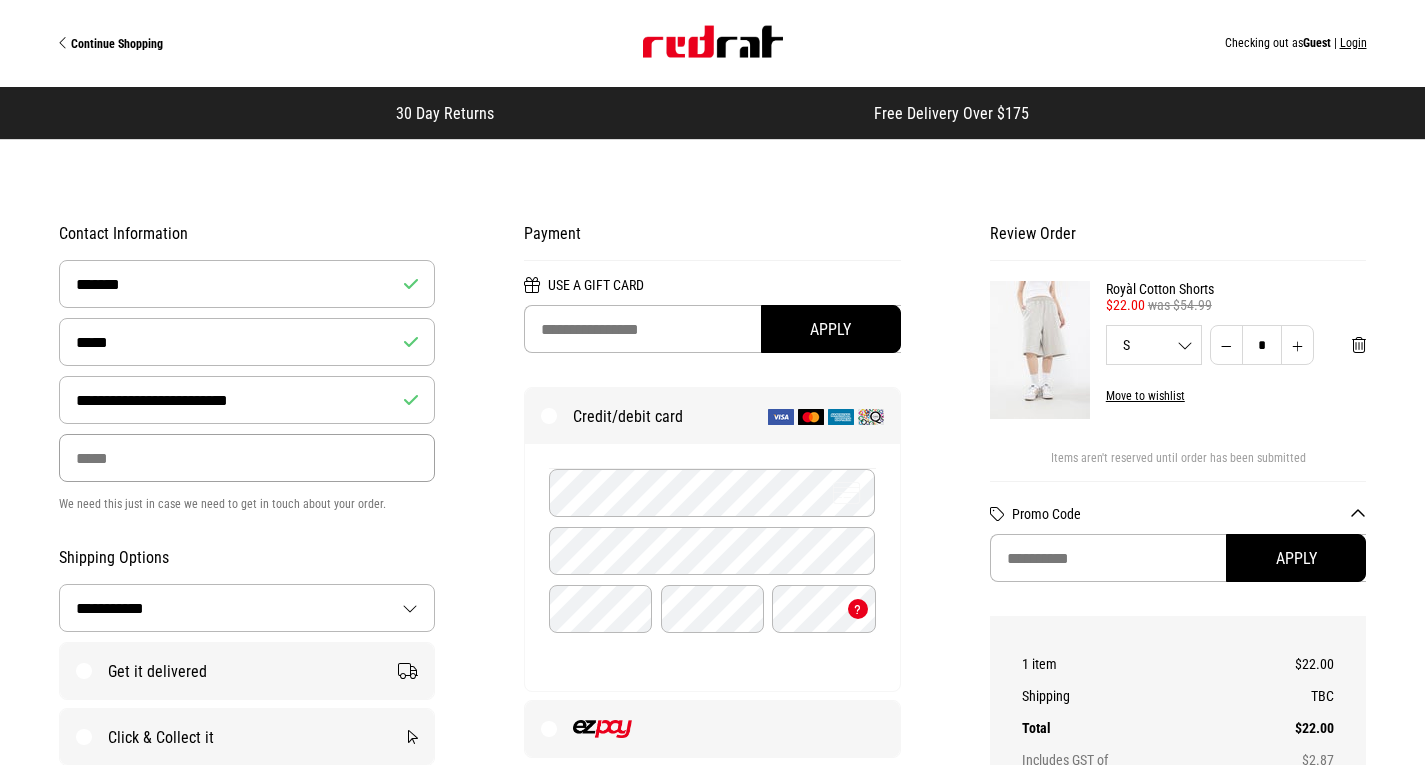click at bounding box center (247, 458) 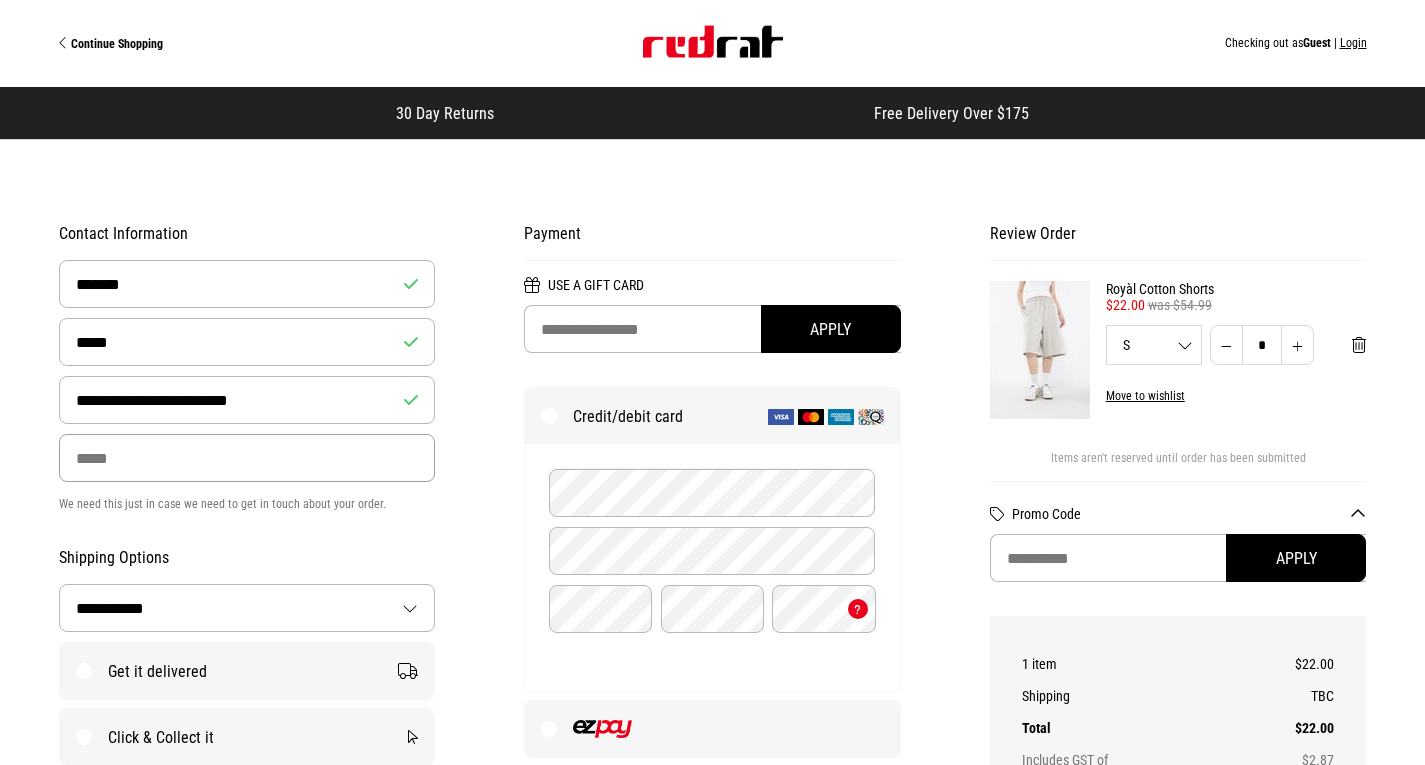type on "**********" 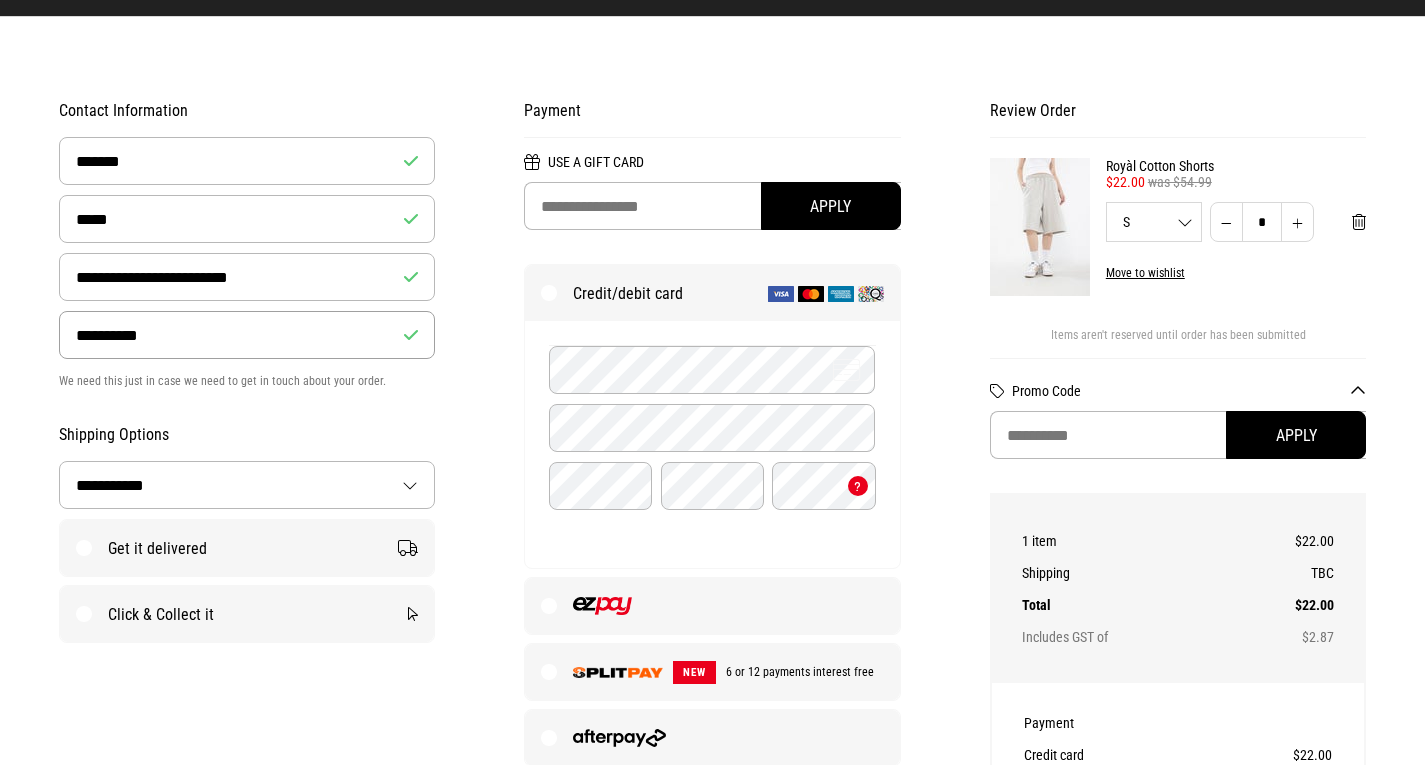 scroll, scrollTop: 125, scrollLeft: 0, axis: vertical 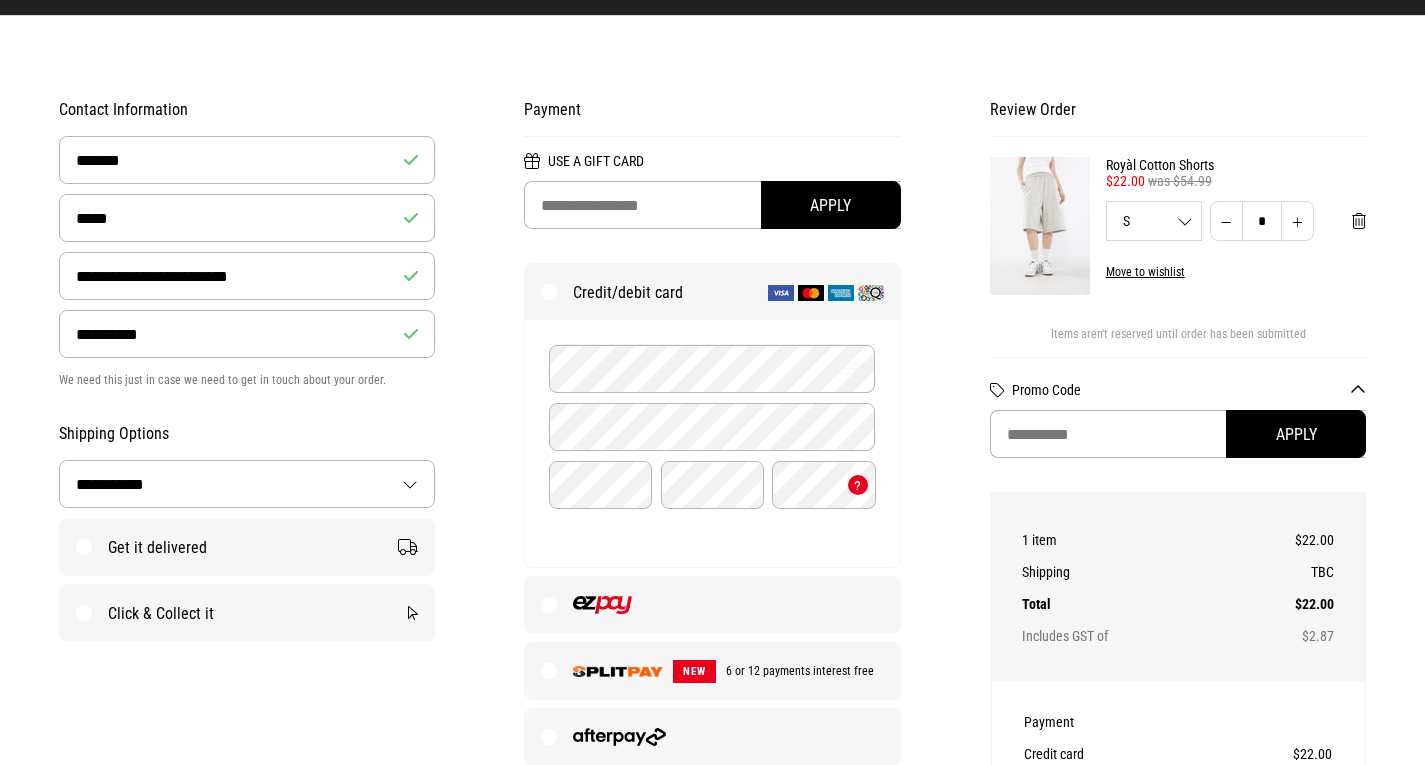 click on "Get it delivered" at bounding box center (247, 547) 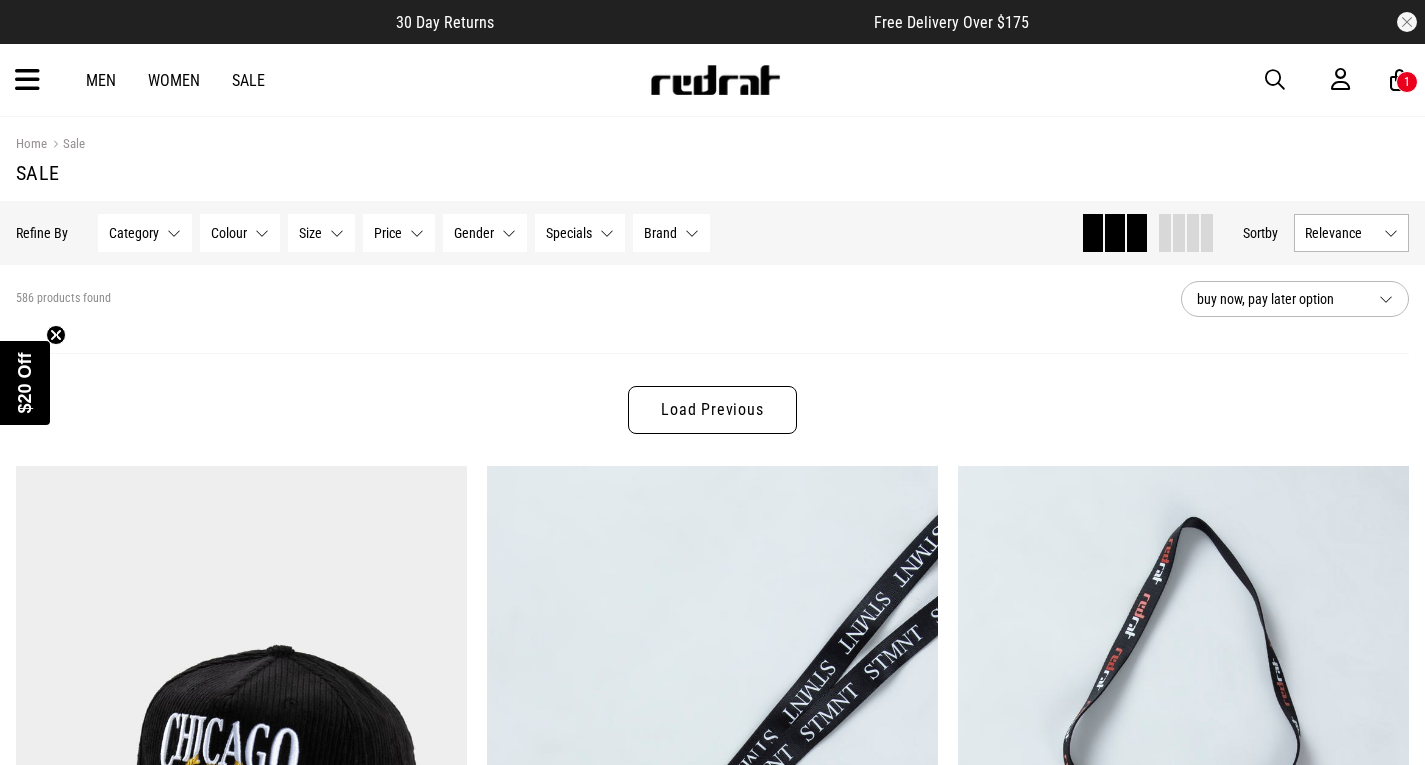 scroll, scrollTop: 0, scrollLeft: 0, axis: both 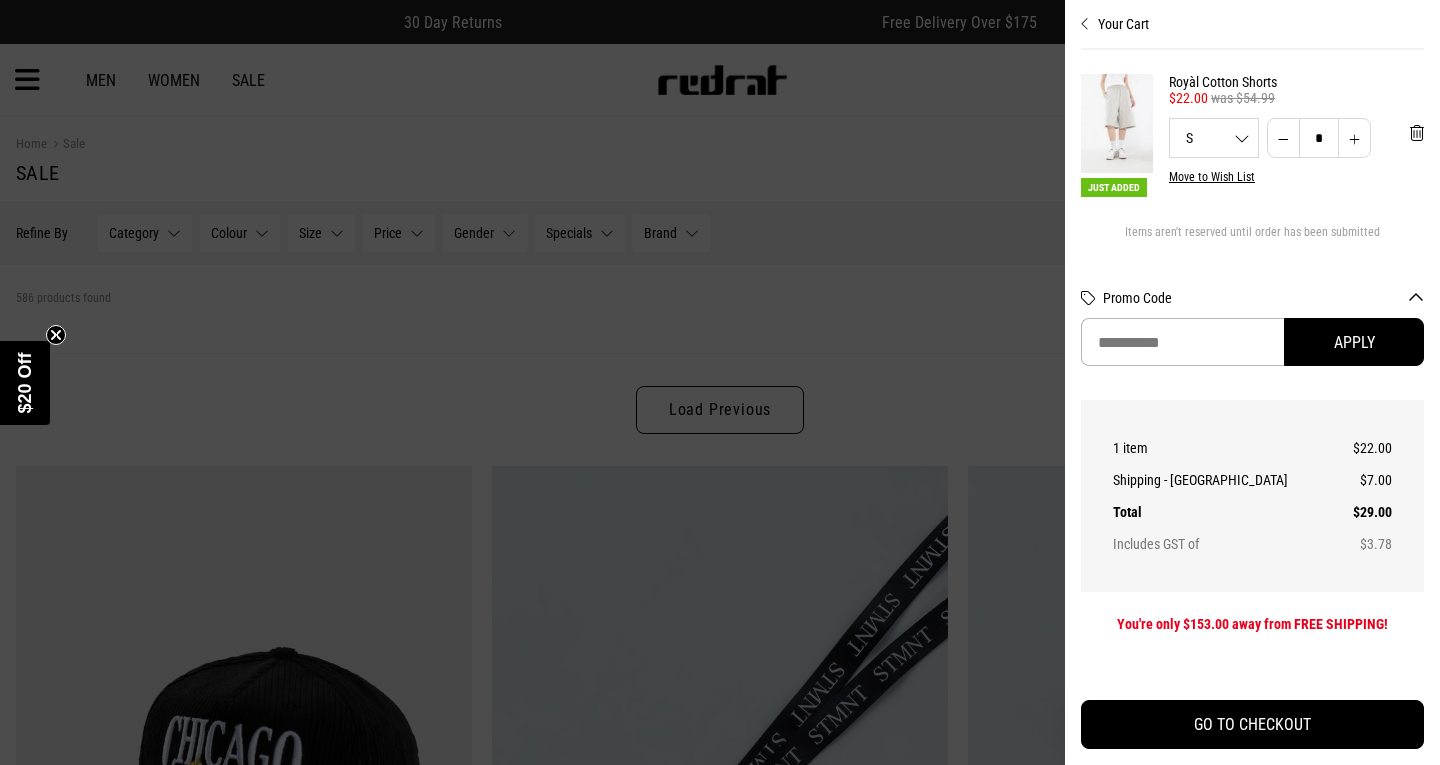 click at bounding box center (1117, 123) 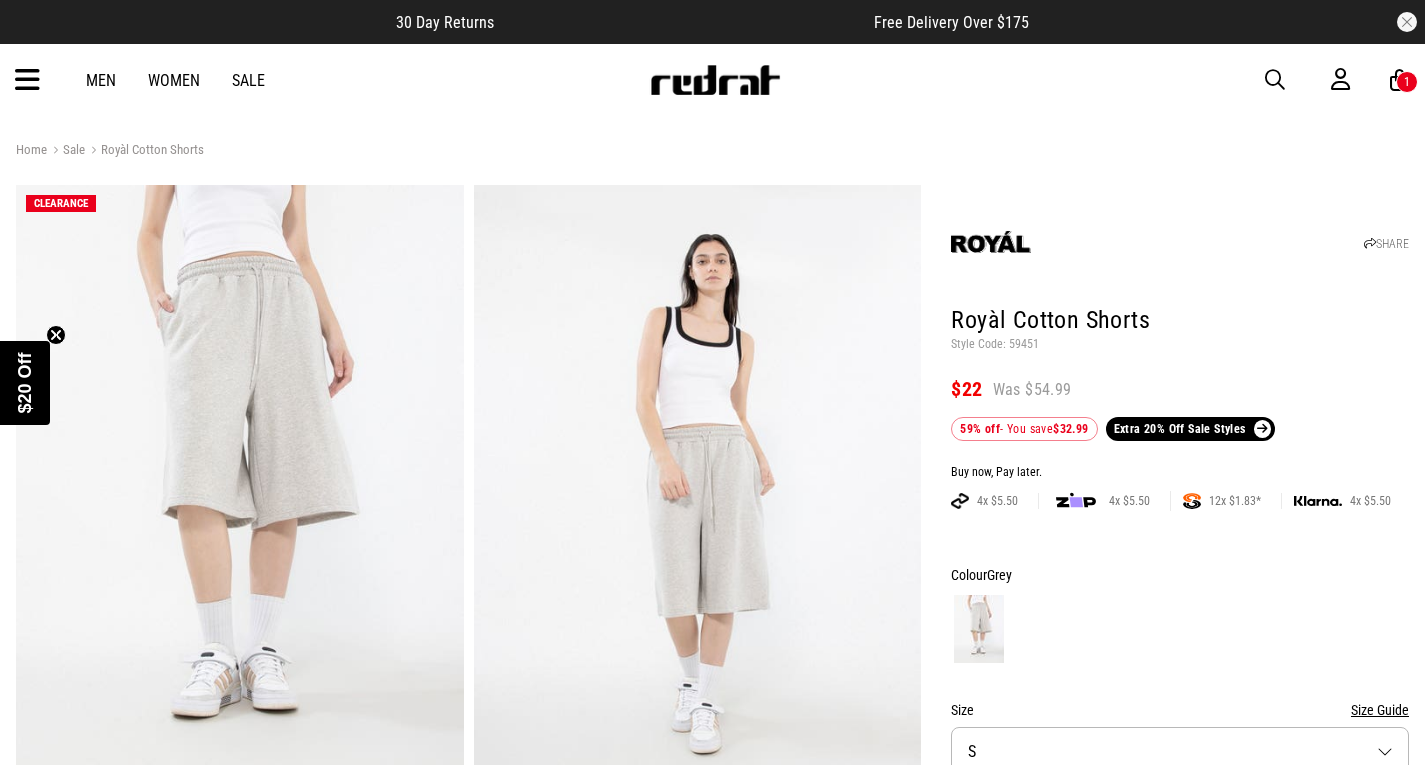 scroll, scrollTop: 0, scrollLeft: 0, axis: both 